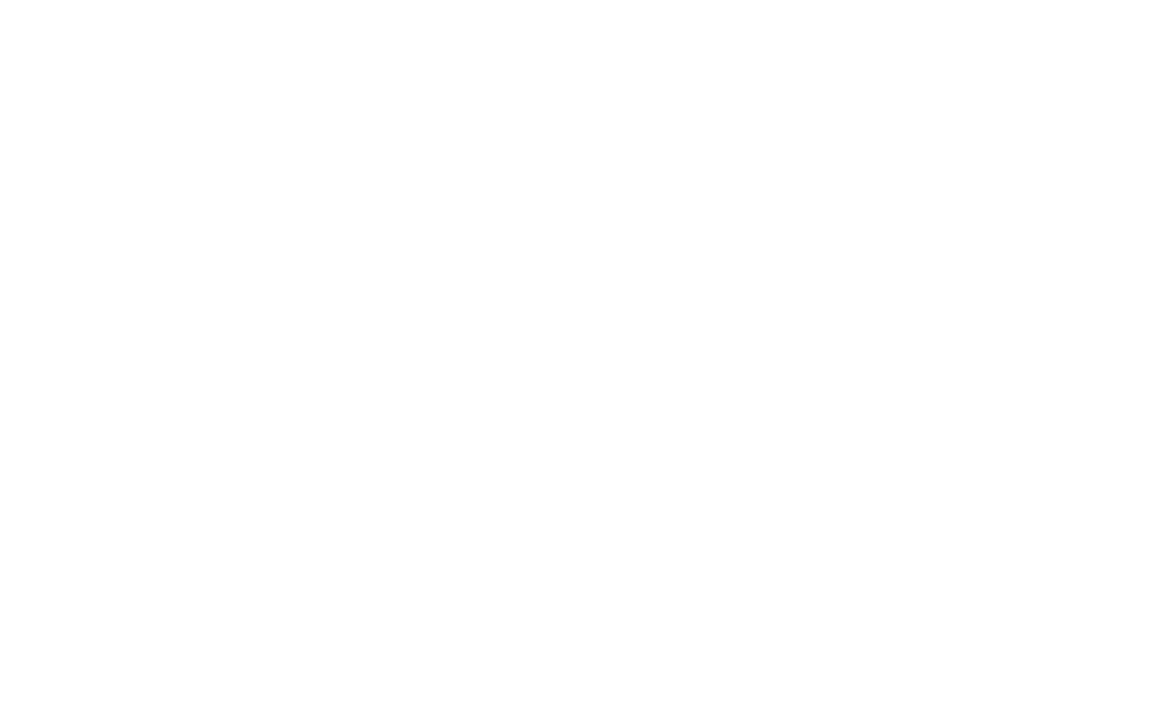 scroll, scrollTop: 0, scrollLeft: 0, axis: both 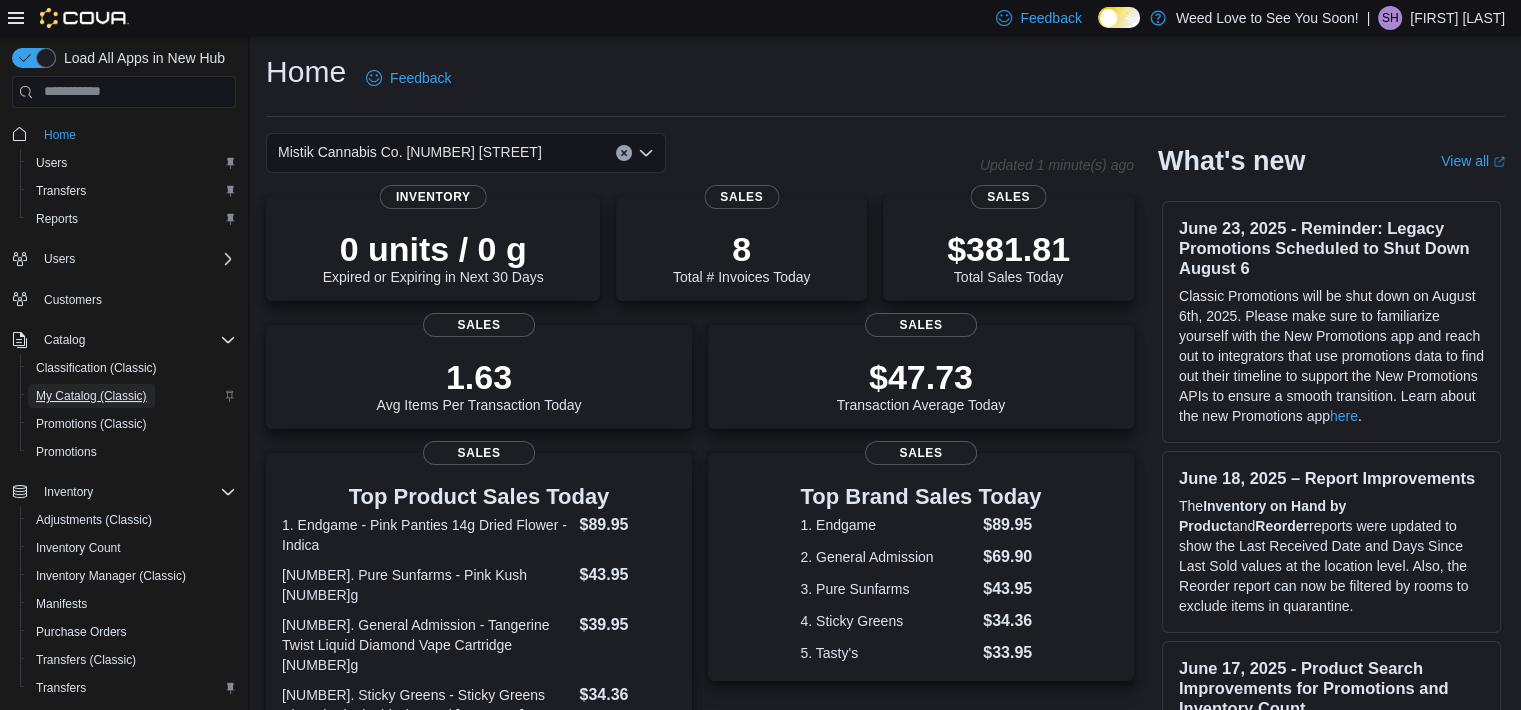 click on "My Catalog (Classic)" at bounding box center (91, 396) 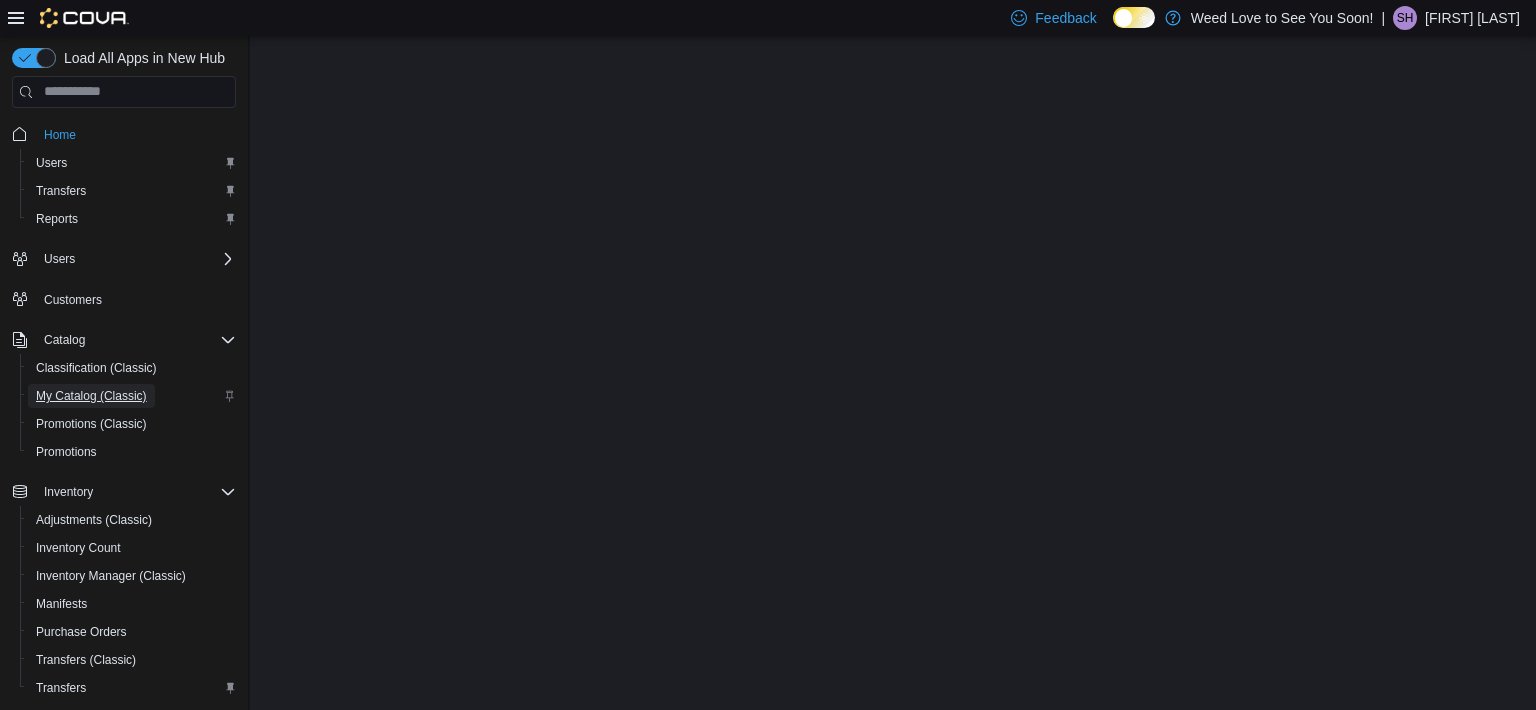scroll, scrollTop: 0, scrollLeft: 0, axis: both 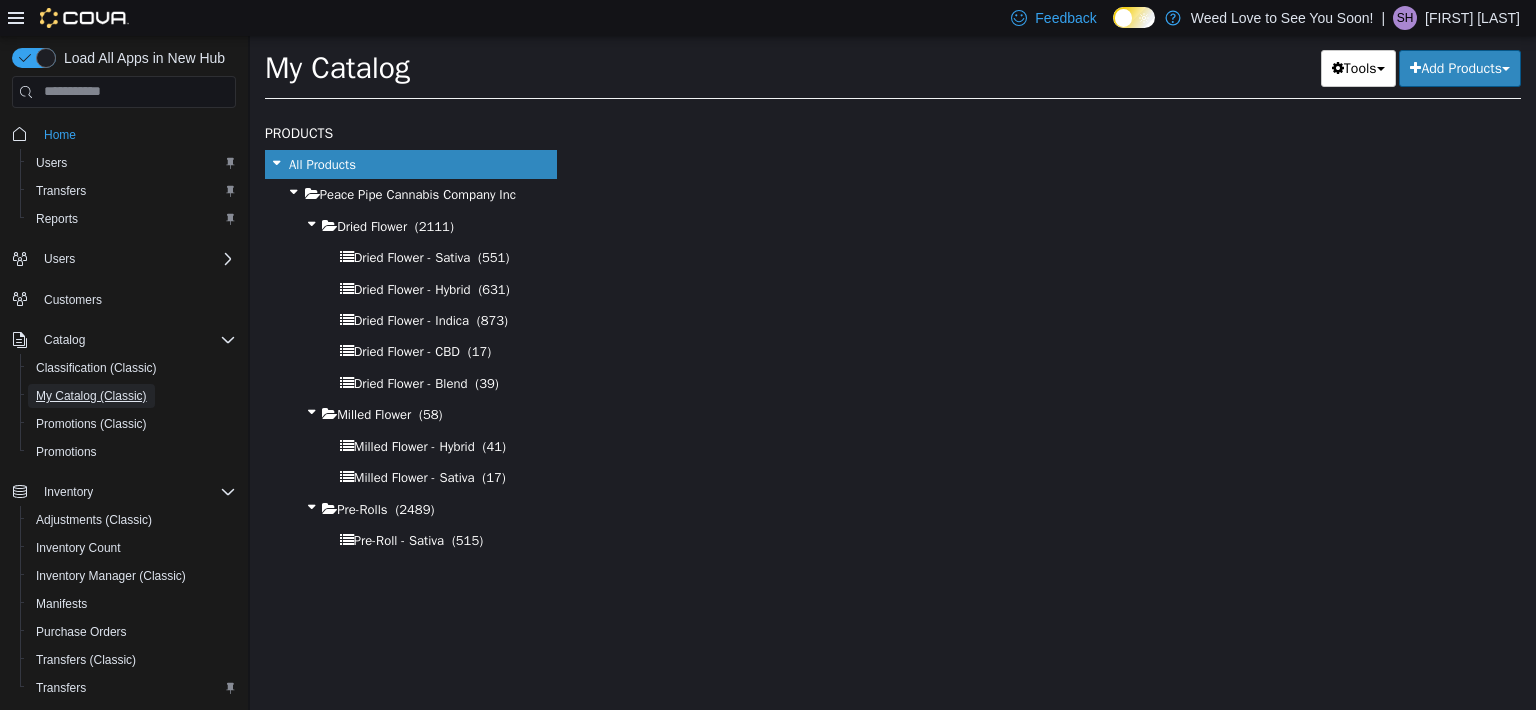 select on "**********" 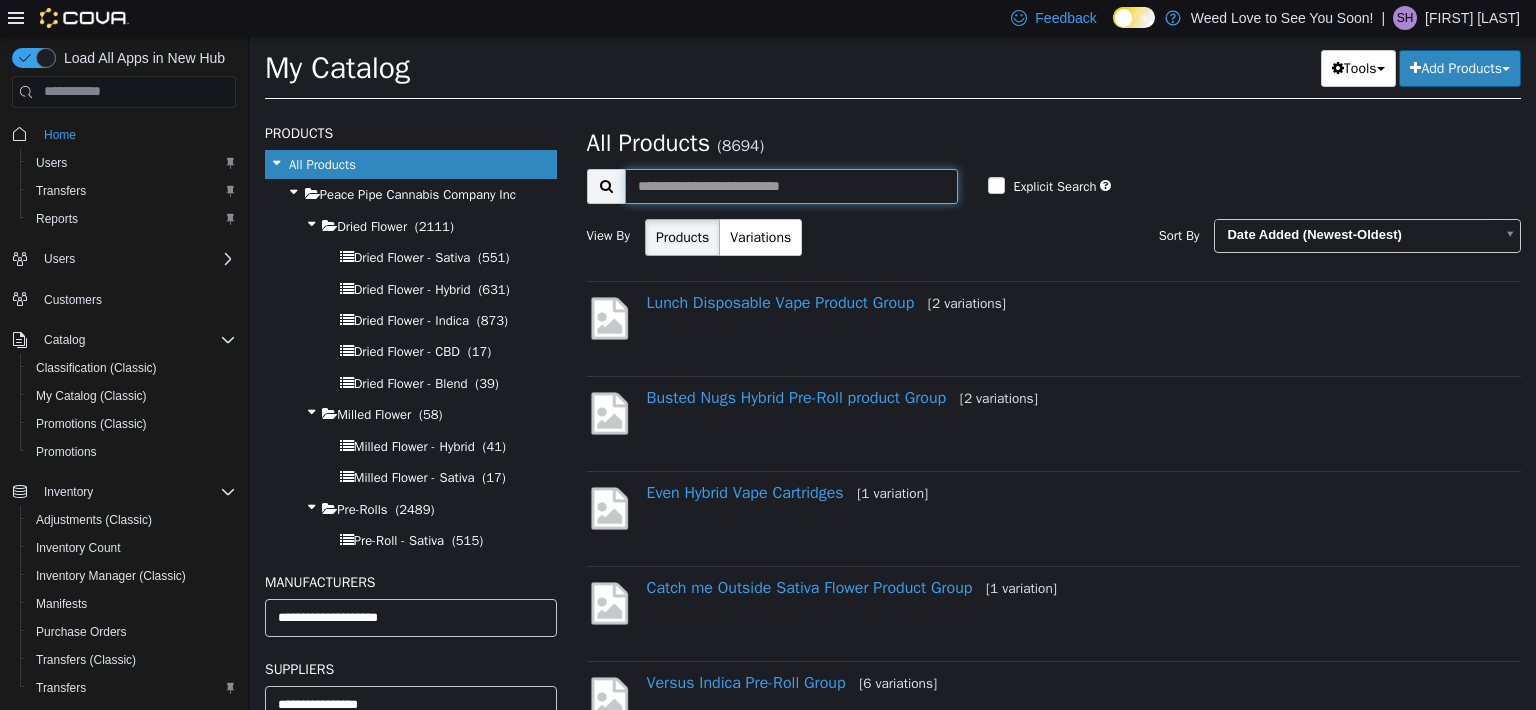 click at bounding box center [792, 185] 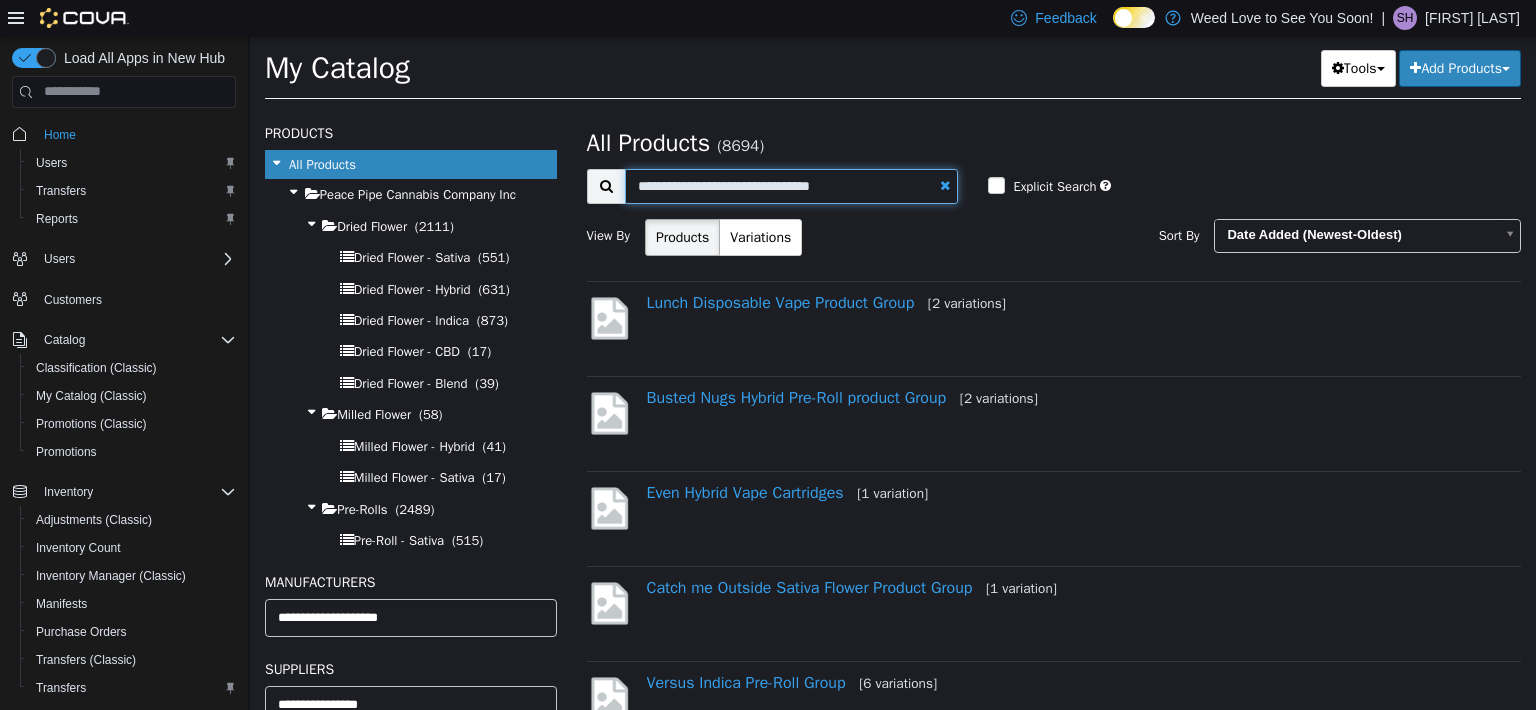 type on "**********" 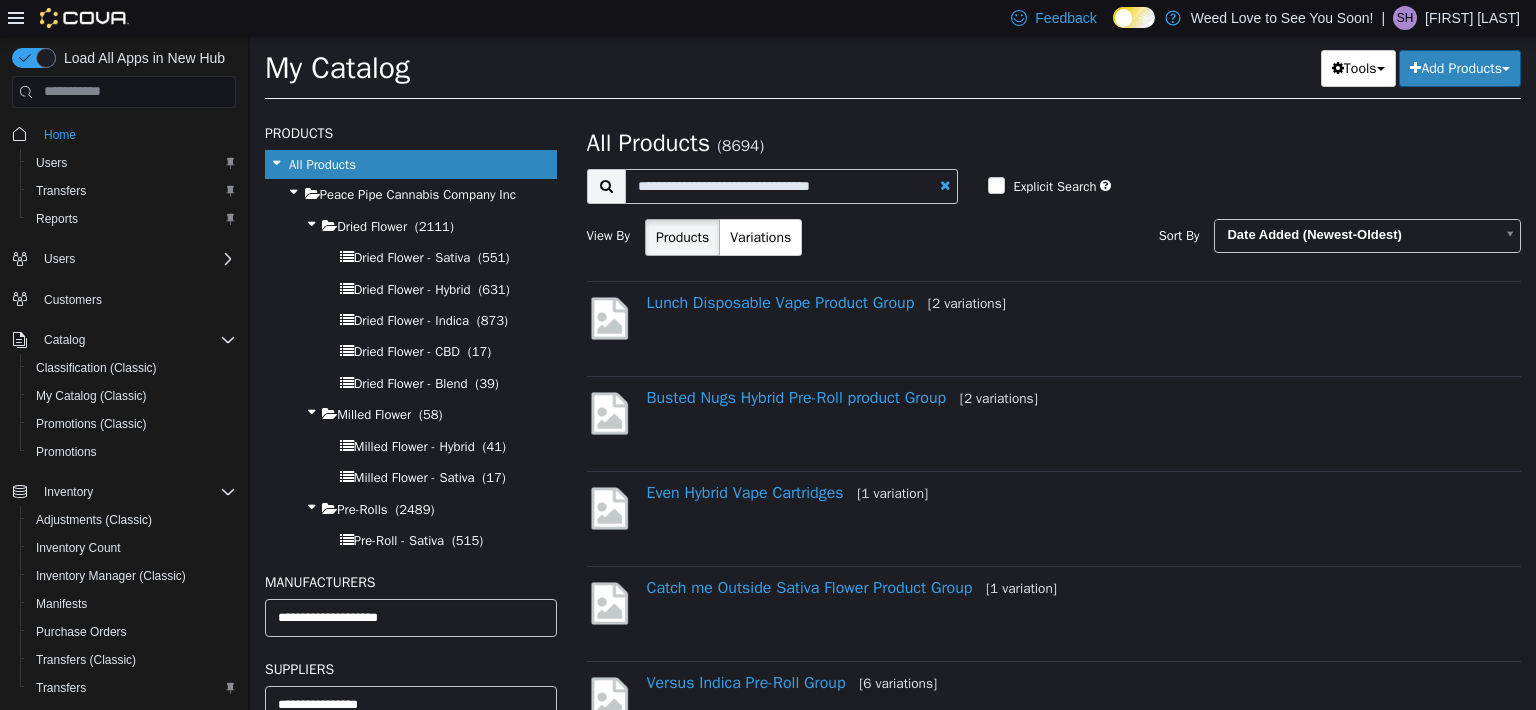 select on "**********" 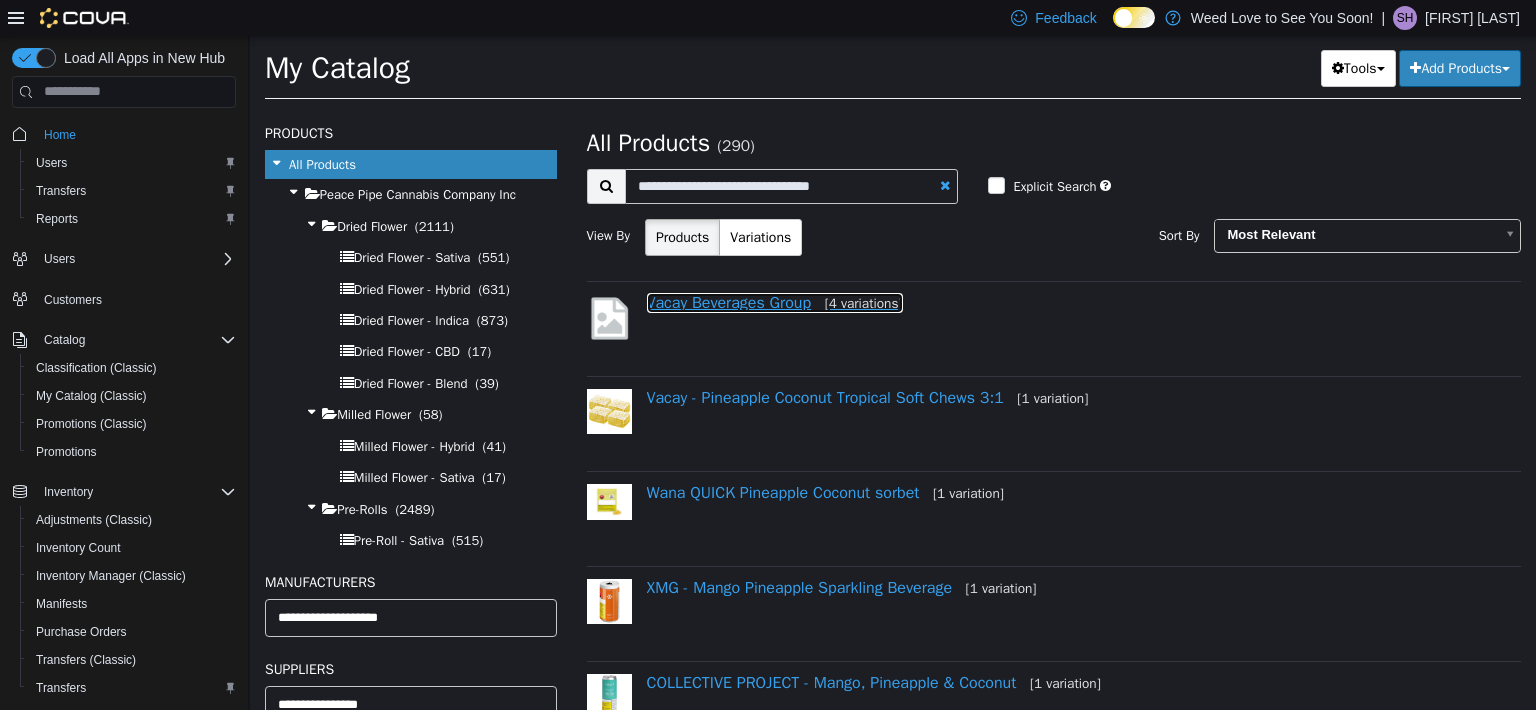 click on "Vacay Beverages Group
[4 variations]" at bounding box center (775, 302) 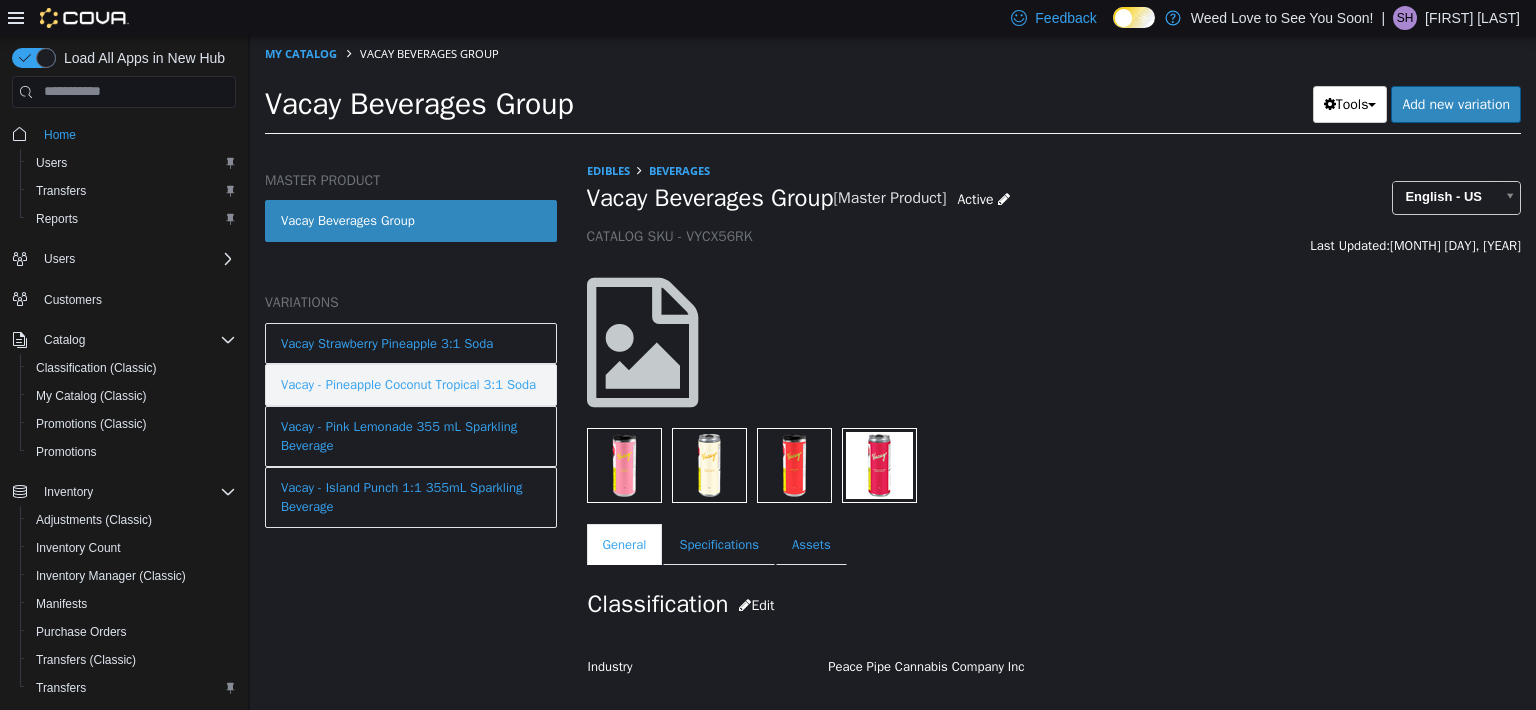 click on "Vacay - Pineapple Coconut Tropical 3:1 Soda" at bounding box center [408, 384] 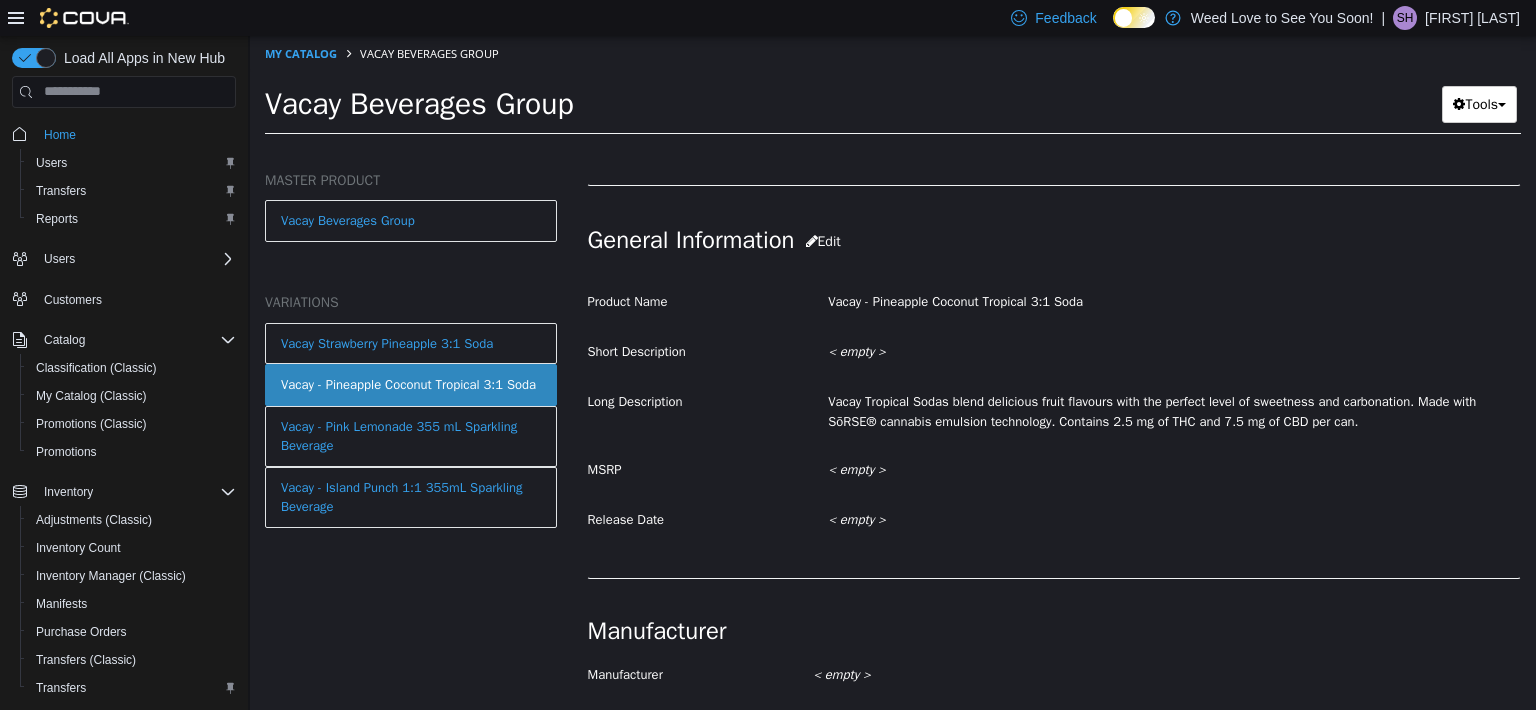 scroll, scrollTop: 300, scrollLeft: 0, axis: vertical 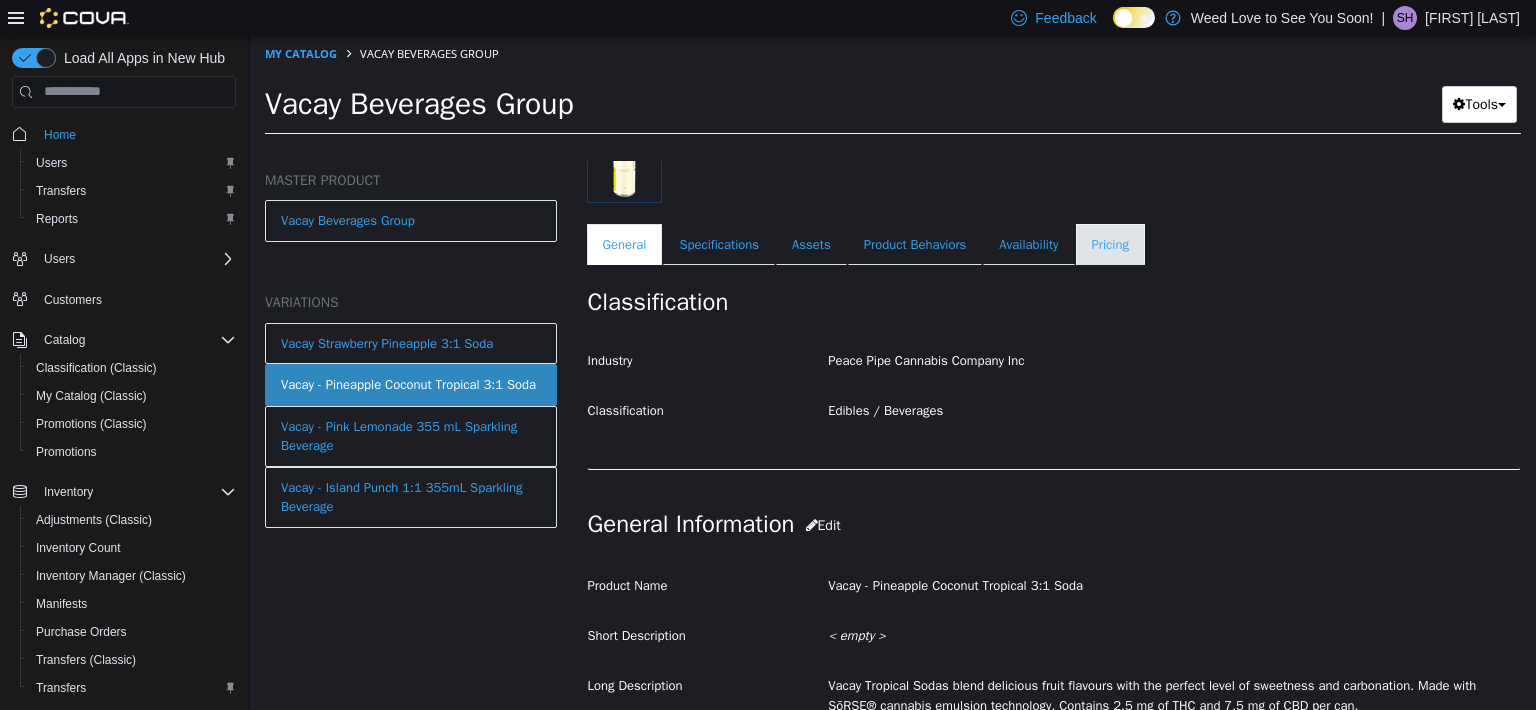 click on "Pricing" at bounding box center (1110, 244) 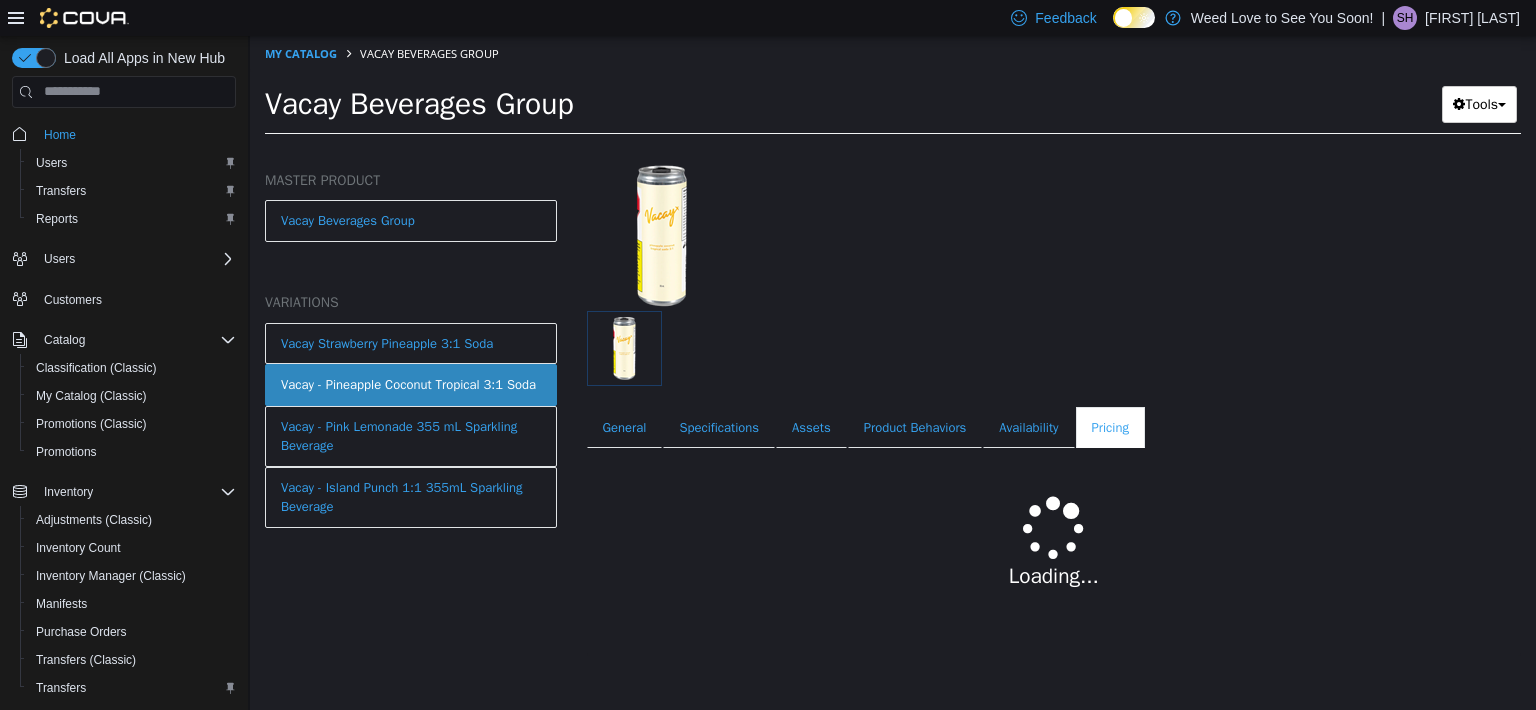 scroll, scrollTop: 165, scrollLeft: 0, axis: vertical 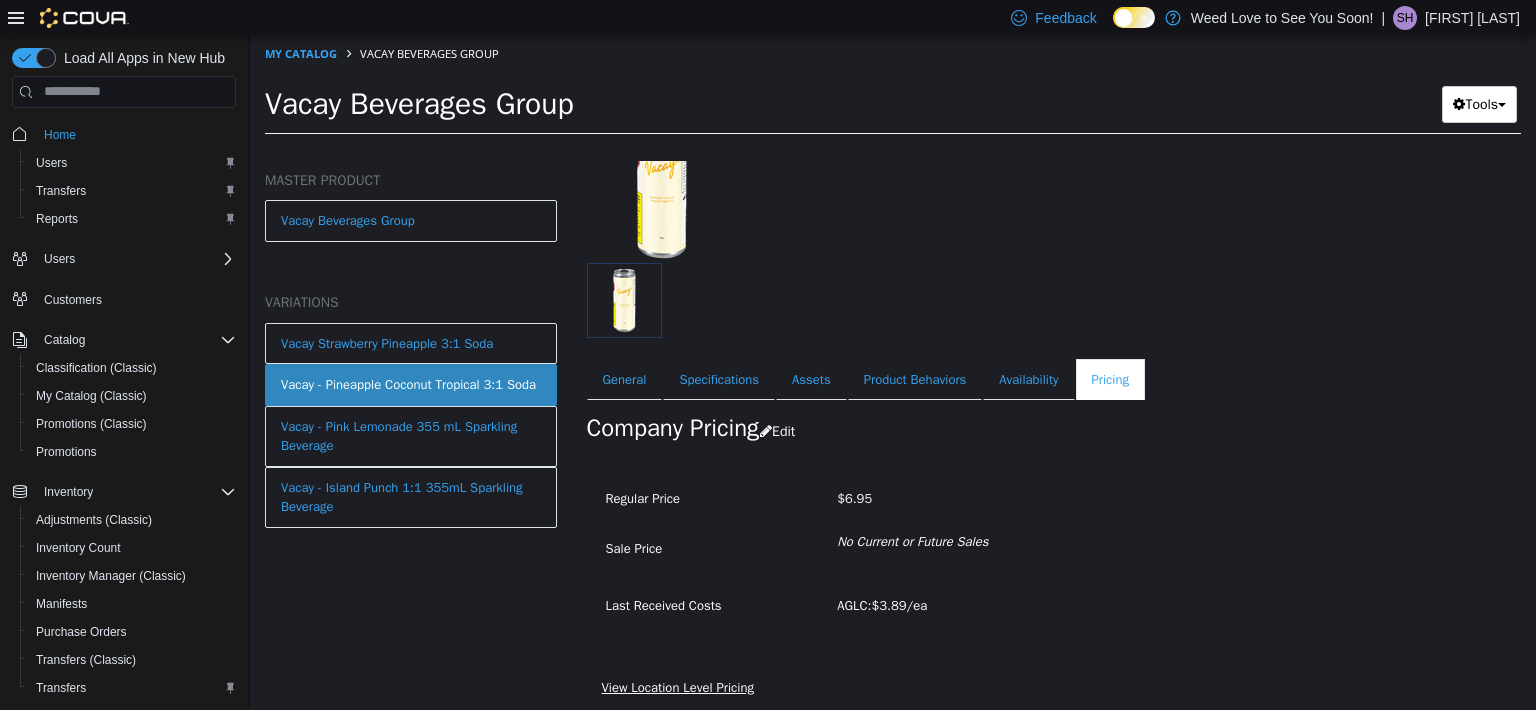 click on "View Location Level Pricing" at bounding box center (678, 686) 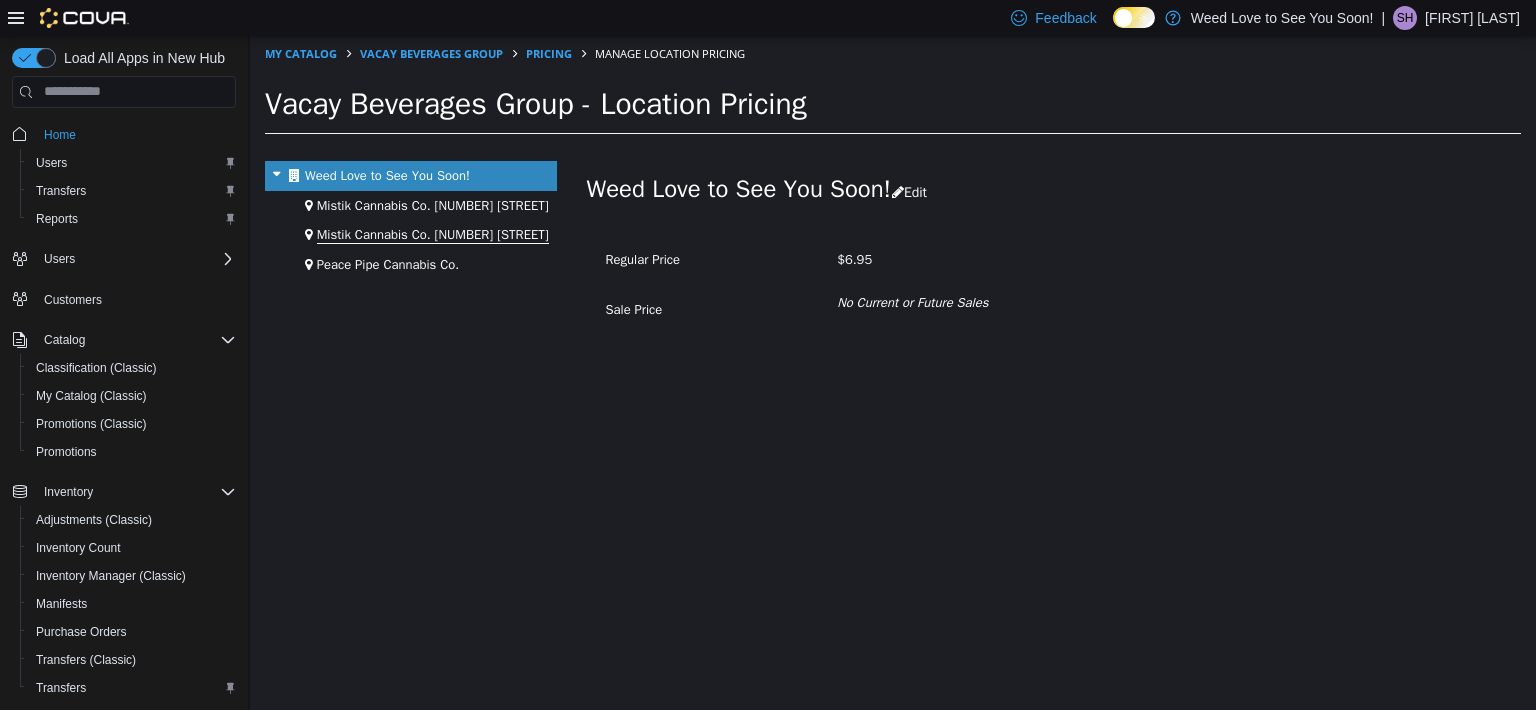 click on "Mistik Cannabis Co. [NUMBER] [STREET]" at bounding box center [433, 234] 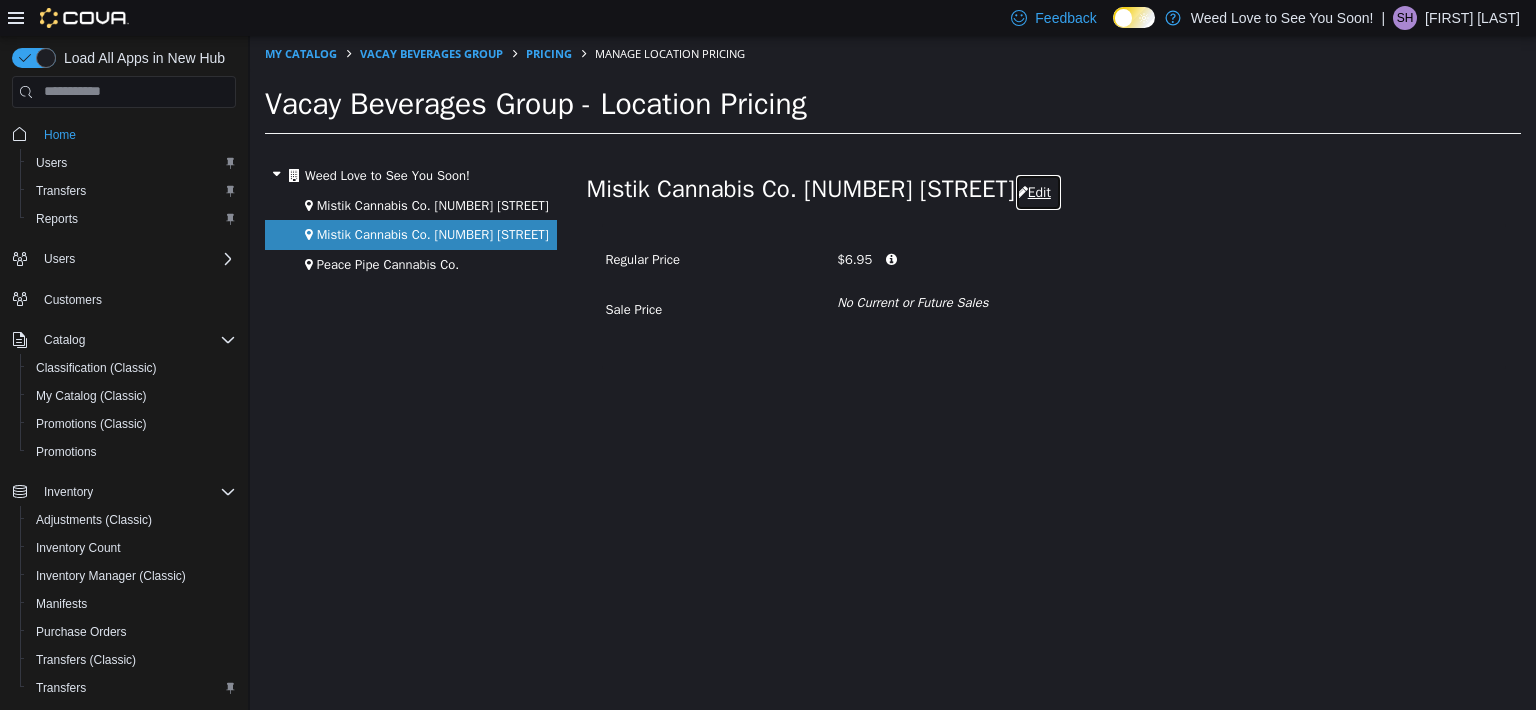 click on "Edit" at bounding box center [1038, 191] 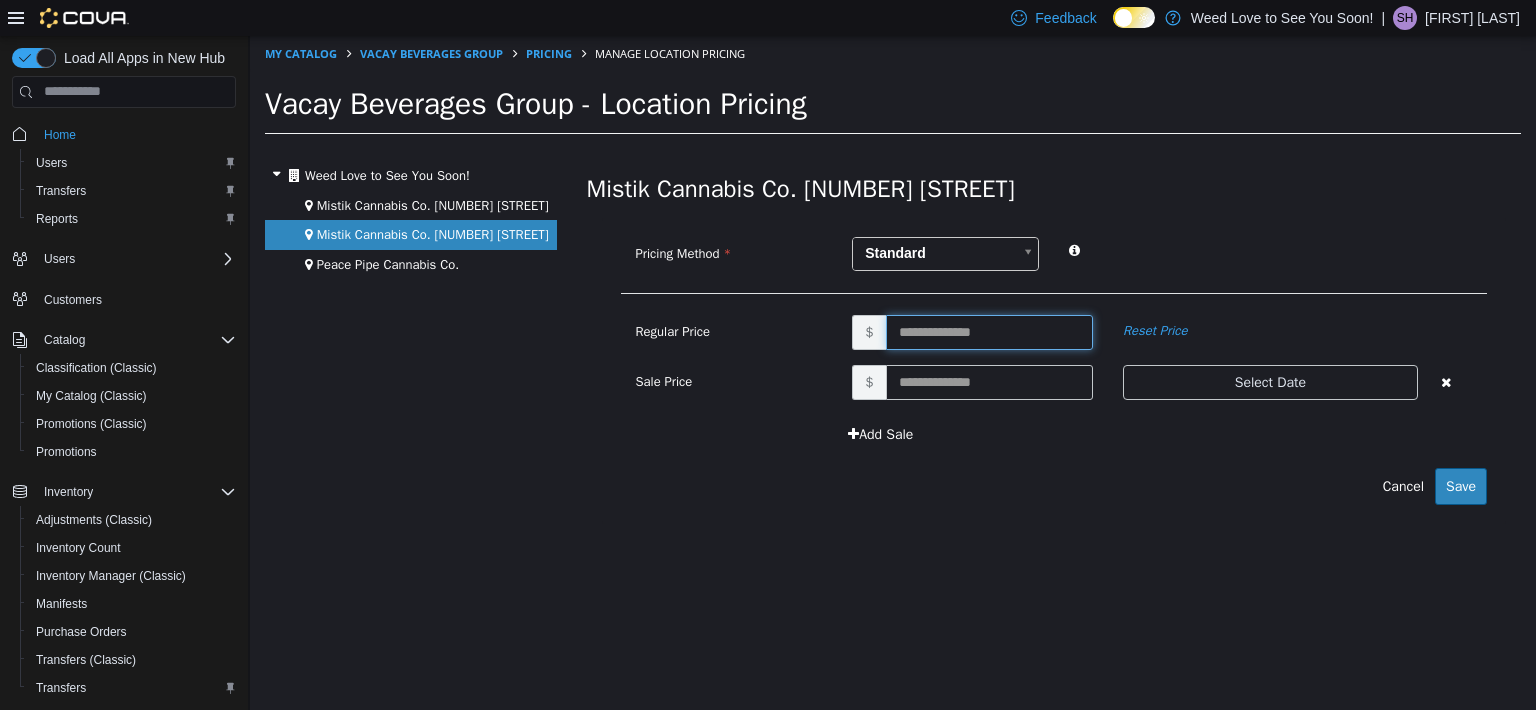 click at bounding box center (989, 331) 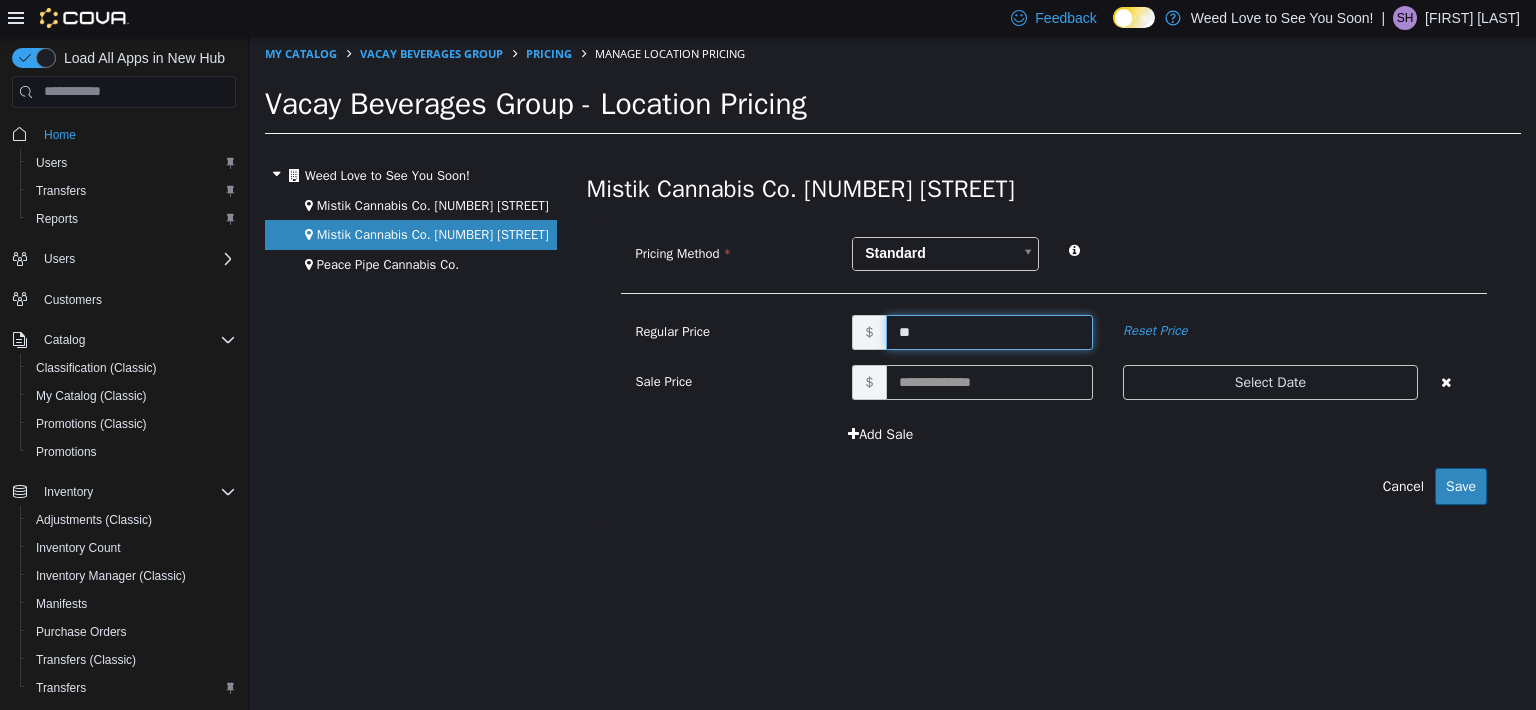 type on "*" 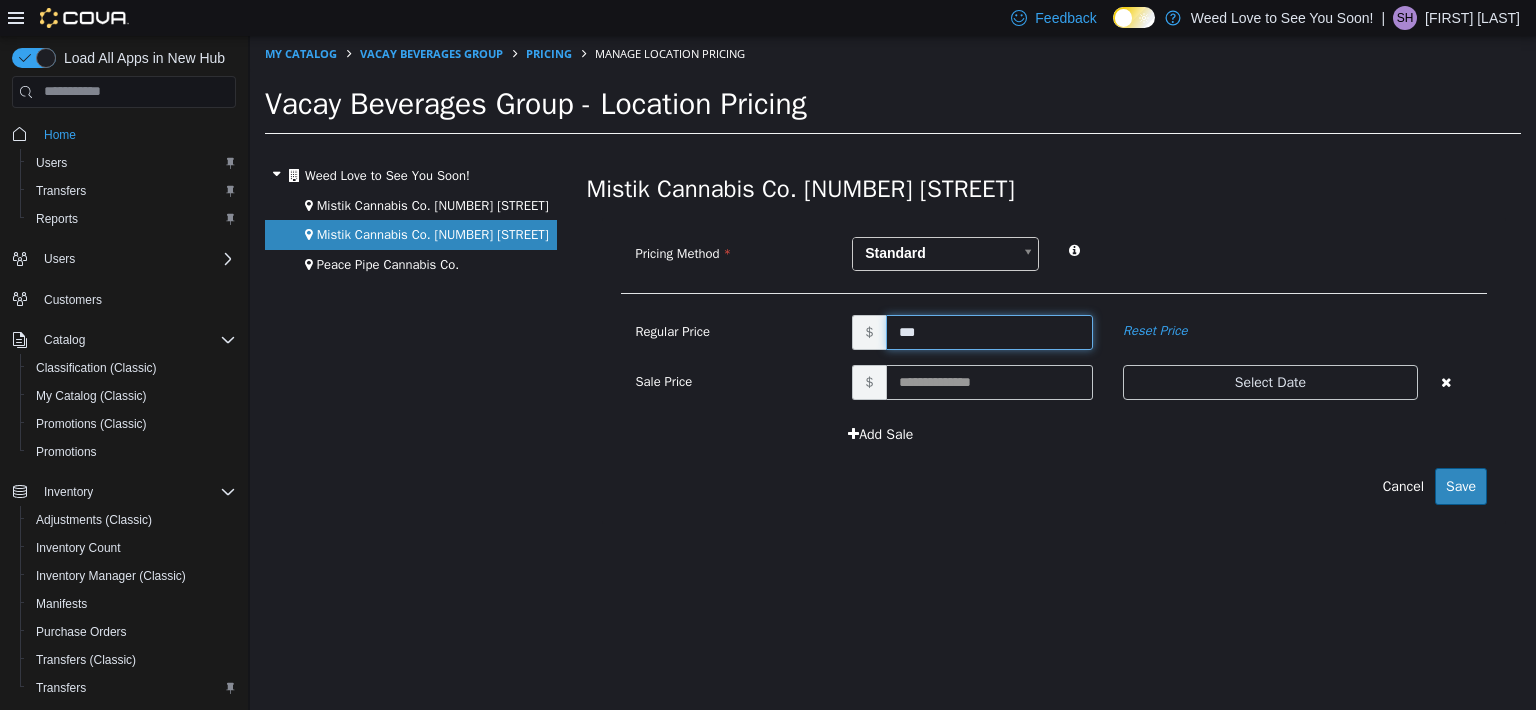 type on "****" 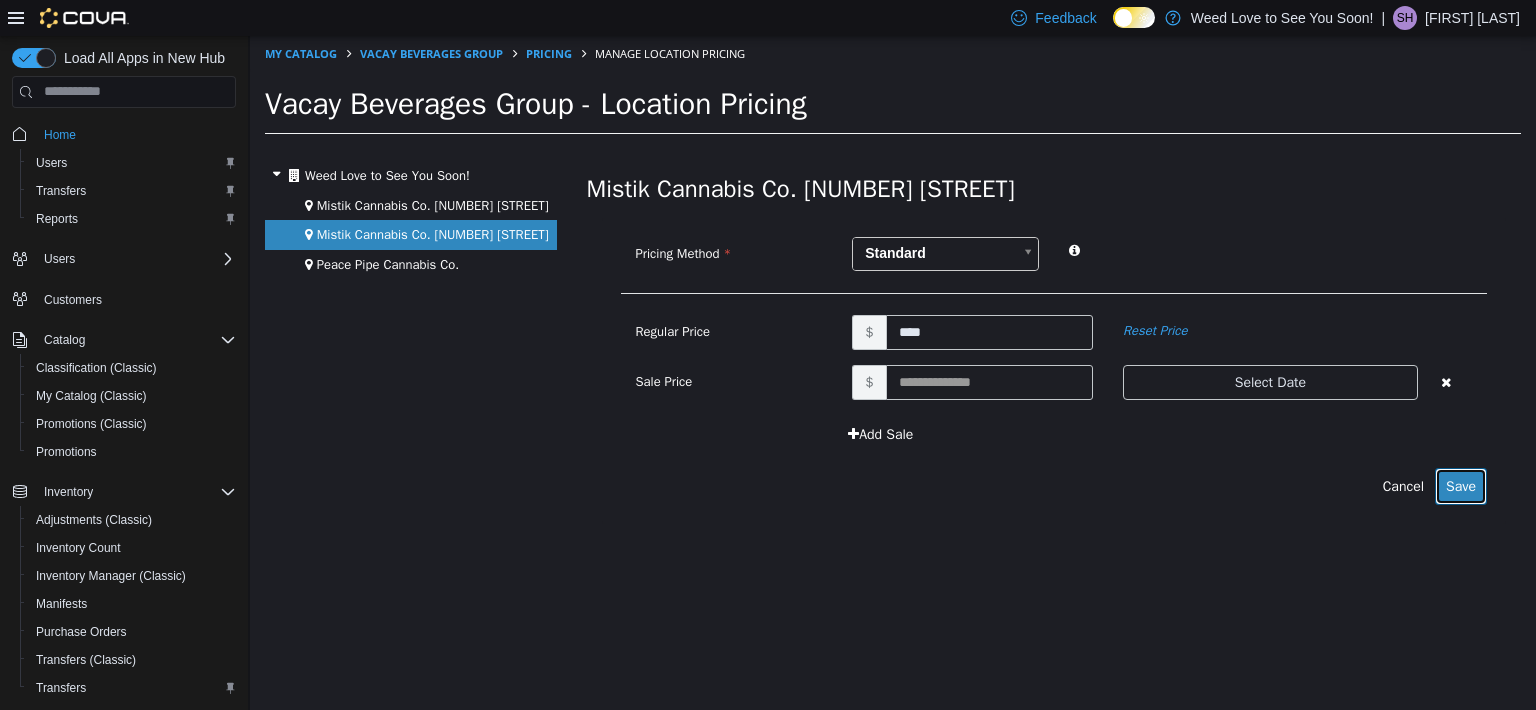 click on "Save" at bounding box center [1461, 485] 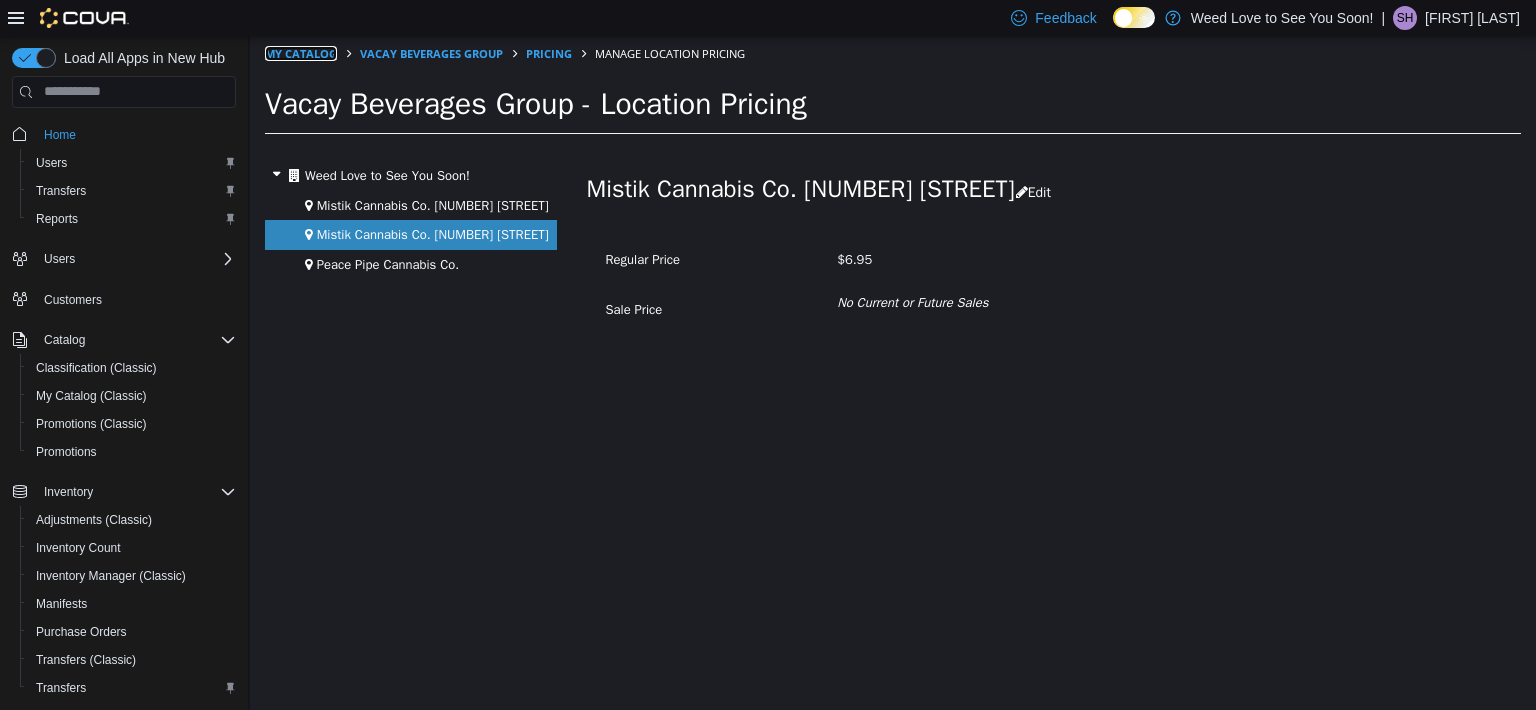 click on "My Catalog" at bounding box center (301, 52) 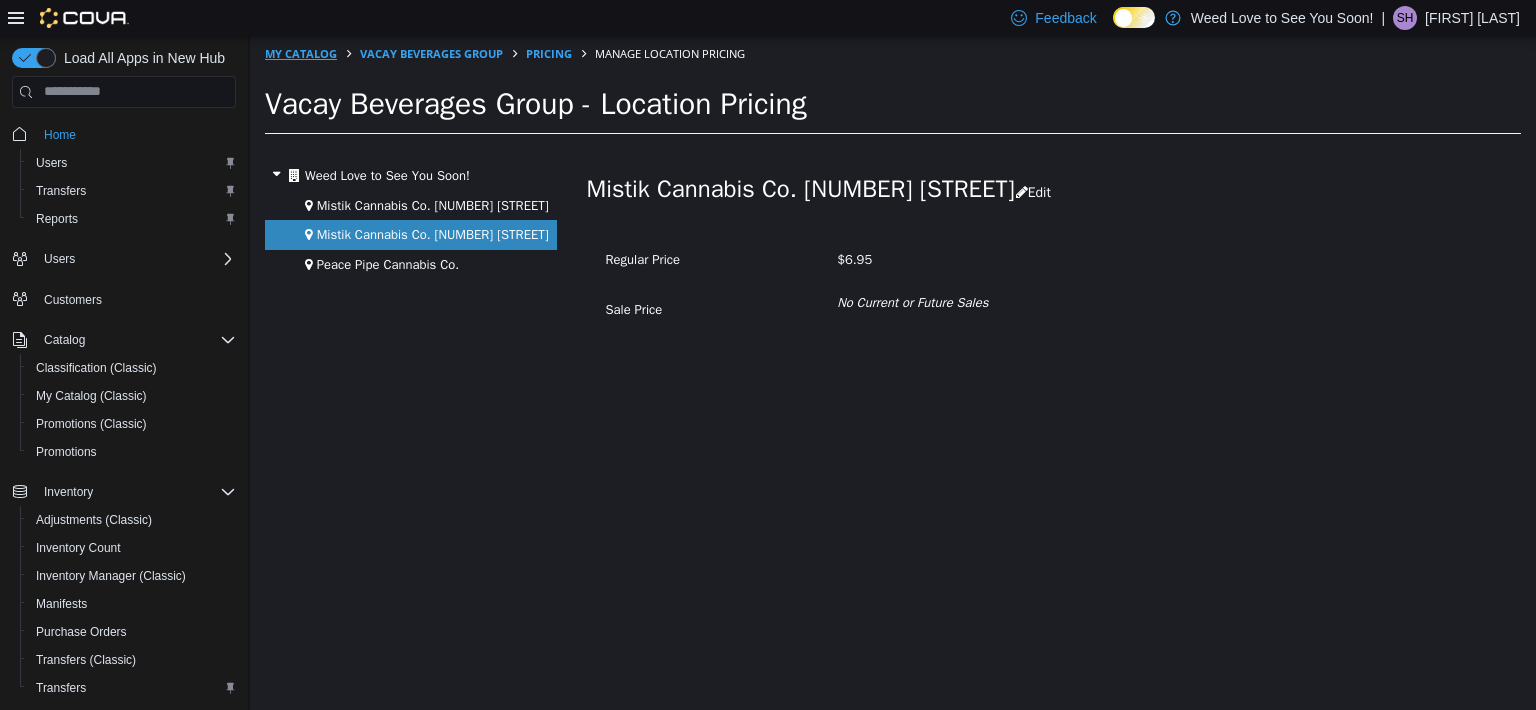 select on "**********" 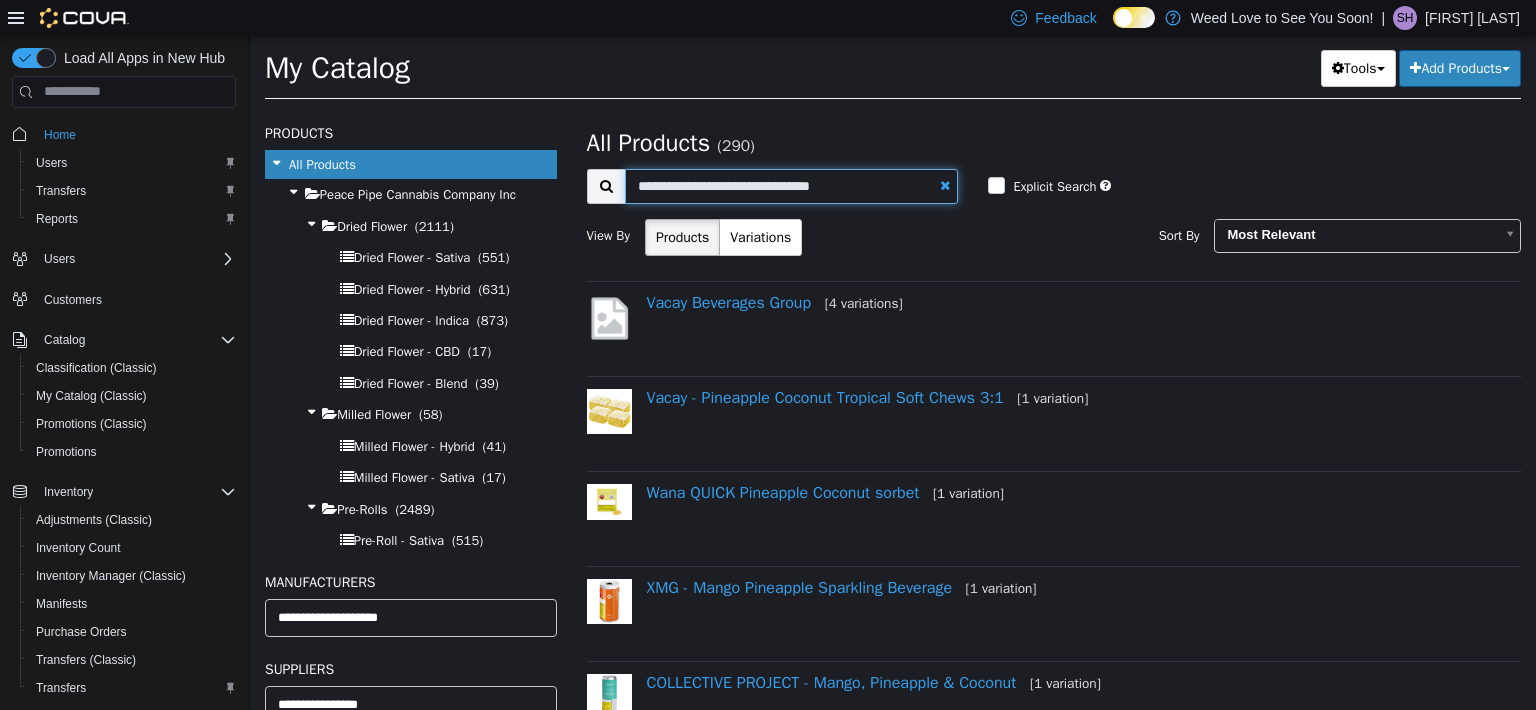 drag, startPoint x: 910, startPoint y: 177, endPoint x: 489, endPoint y: 145, distance: 422.2144 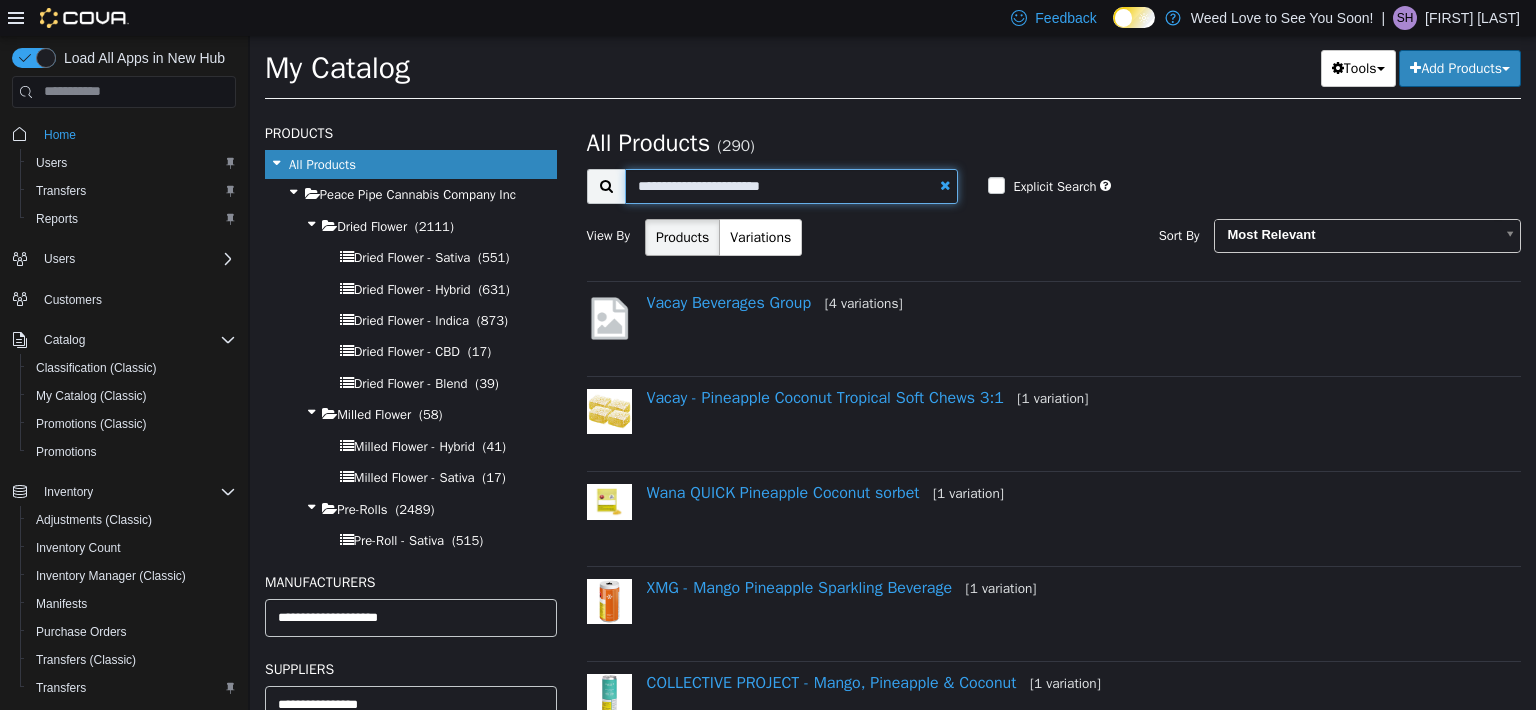 type on "**********" 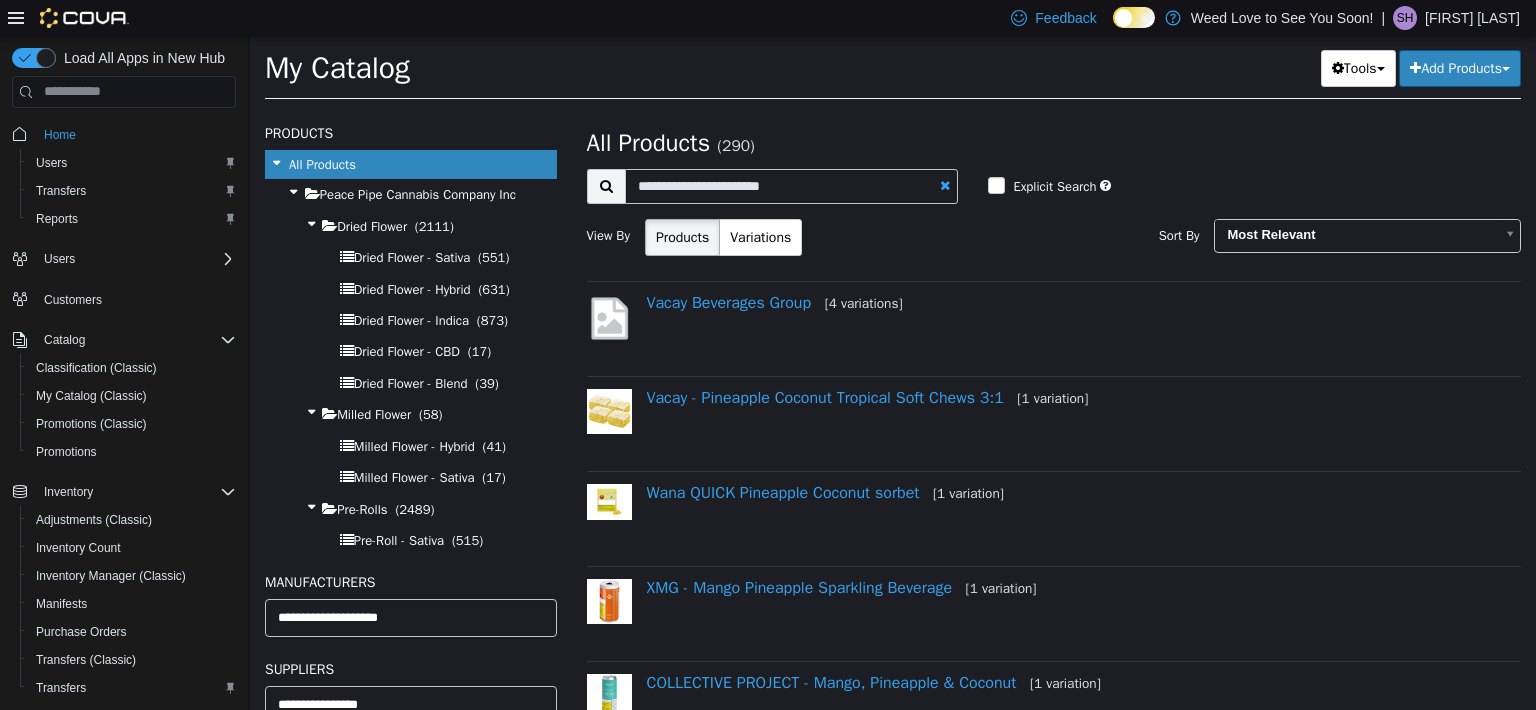 select on "**********" 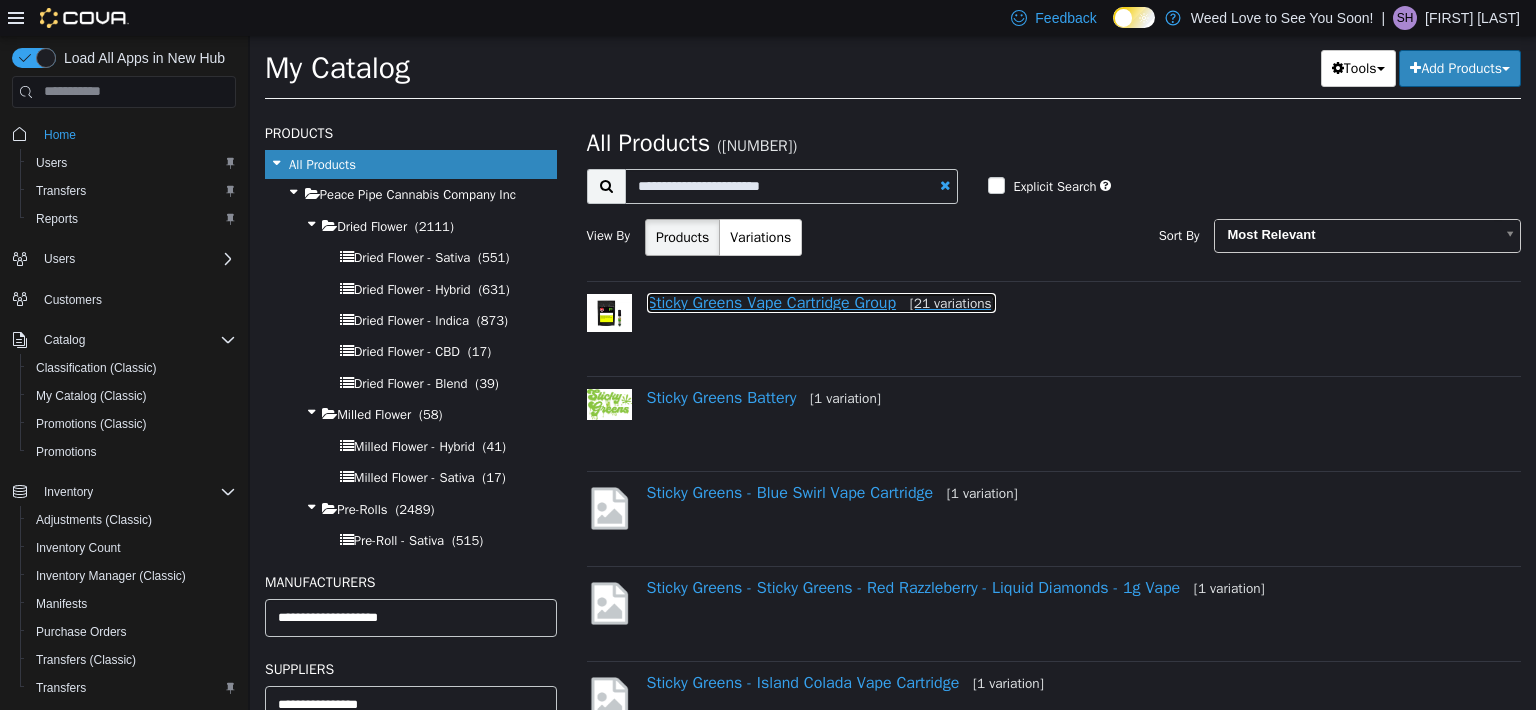 click on "Sticky Greens Vape Cartridge Group
[NUMBER] variations]" at bounding box center [821, 302] 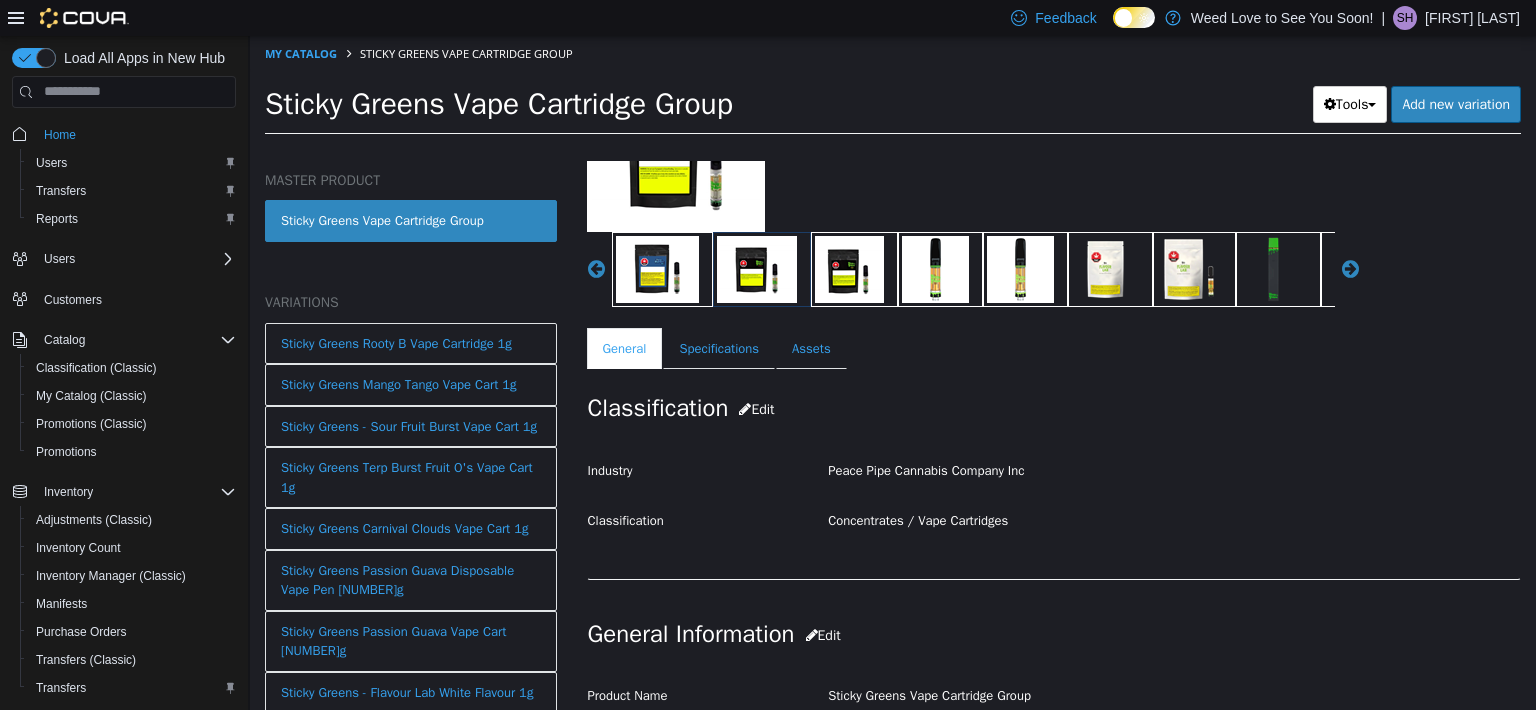 scroll, scrollTop: 200, scrollLeft: 0, axis: vertical 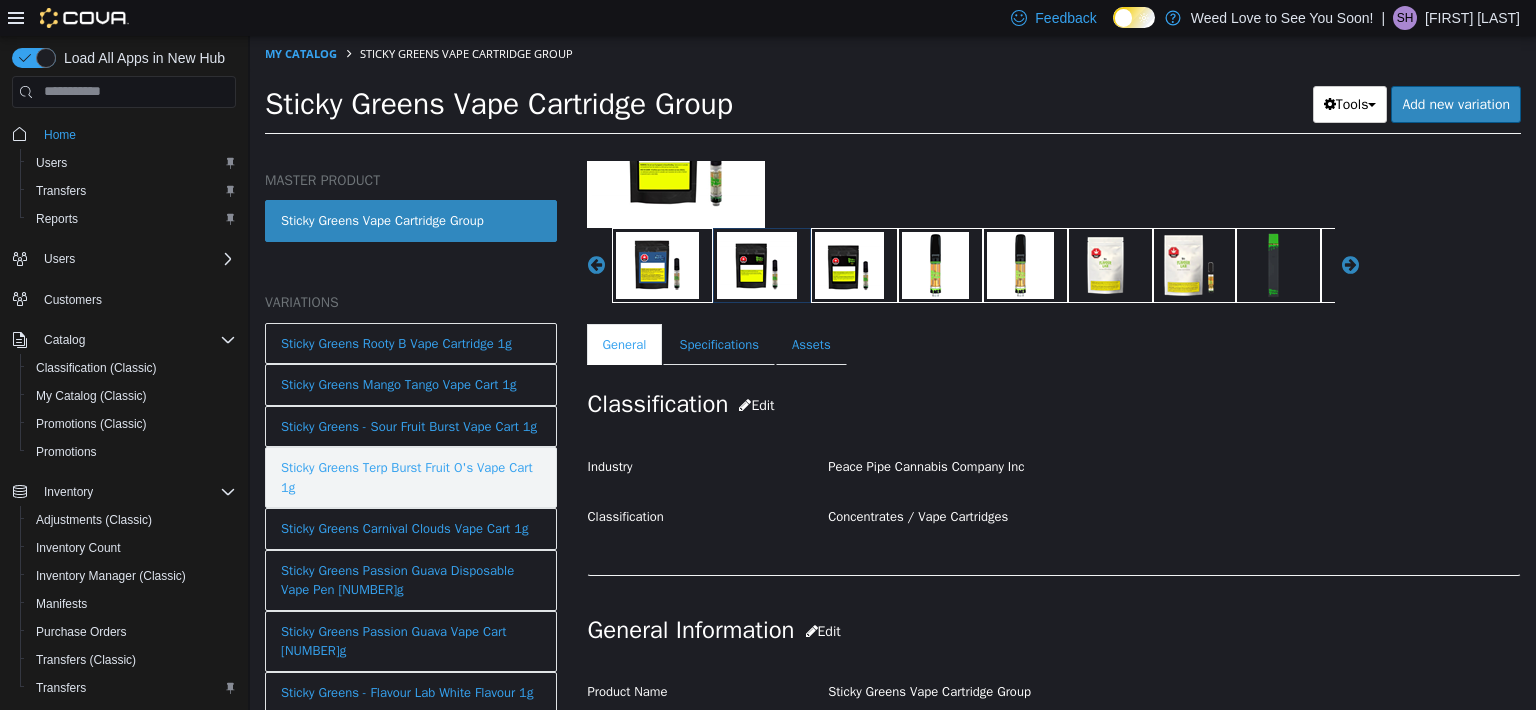 click on "Sticky Greens Terp Burst Fruit O's Vape Cart 1g" at bounding box center (411, 476) 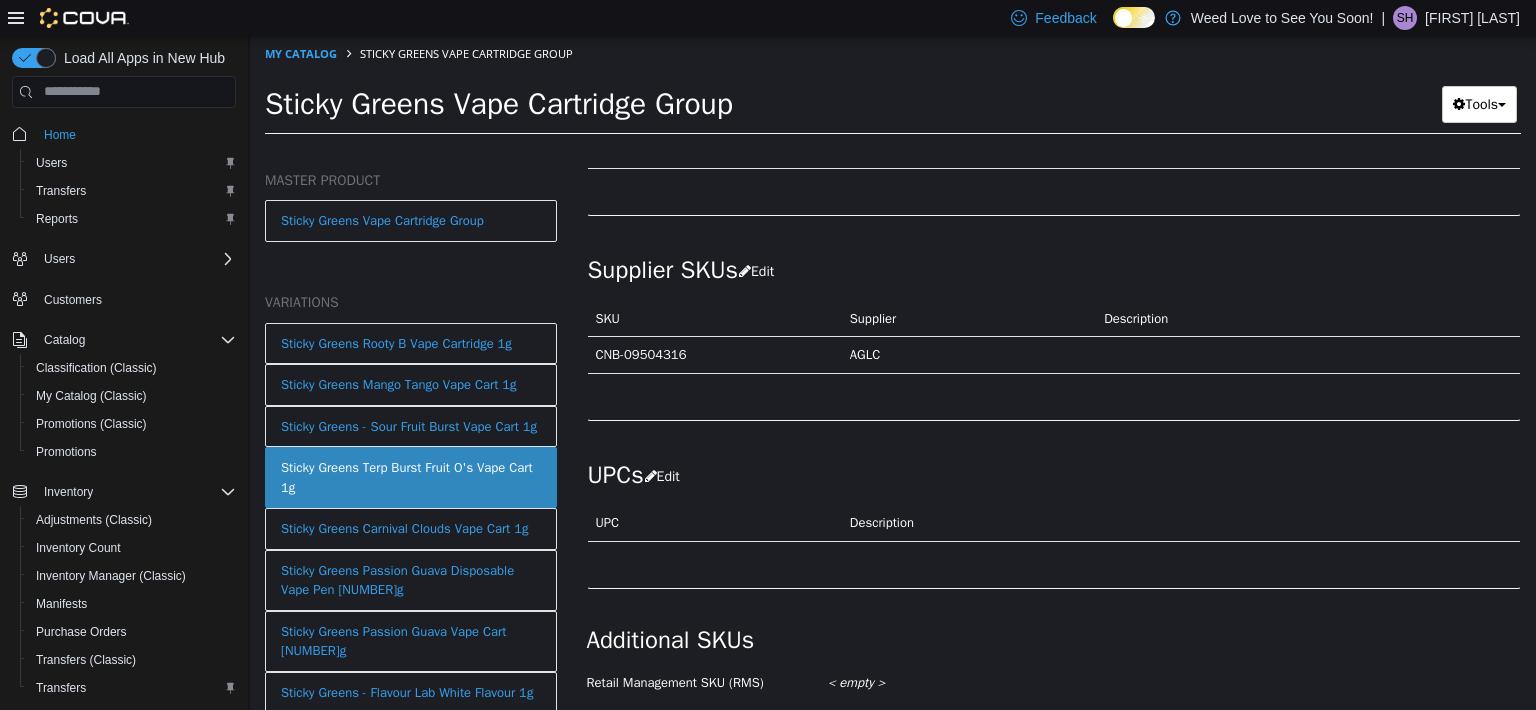 scroll, scrollTop: 1311, scrollLeft: 0, axis: vertical 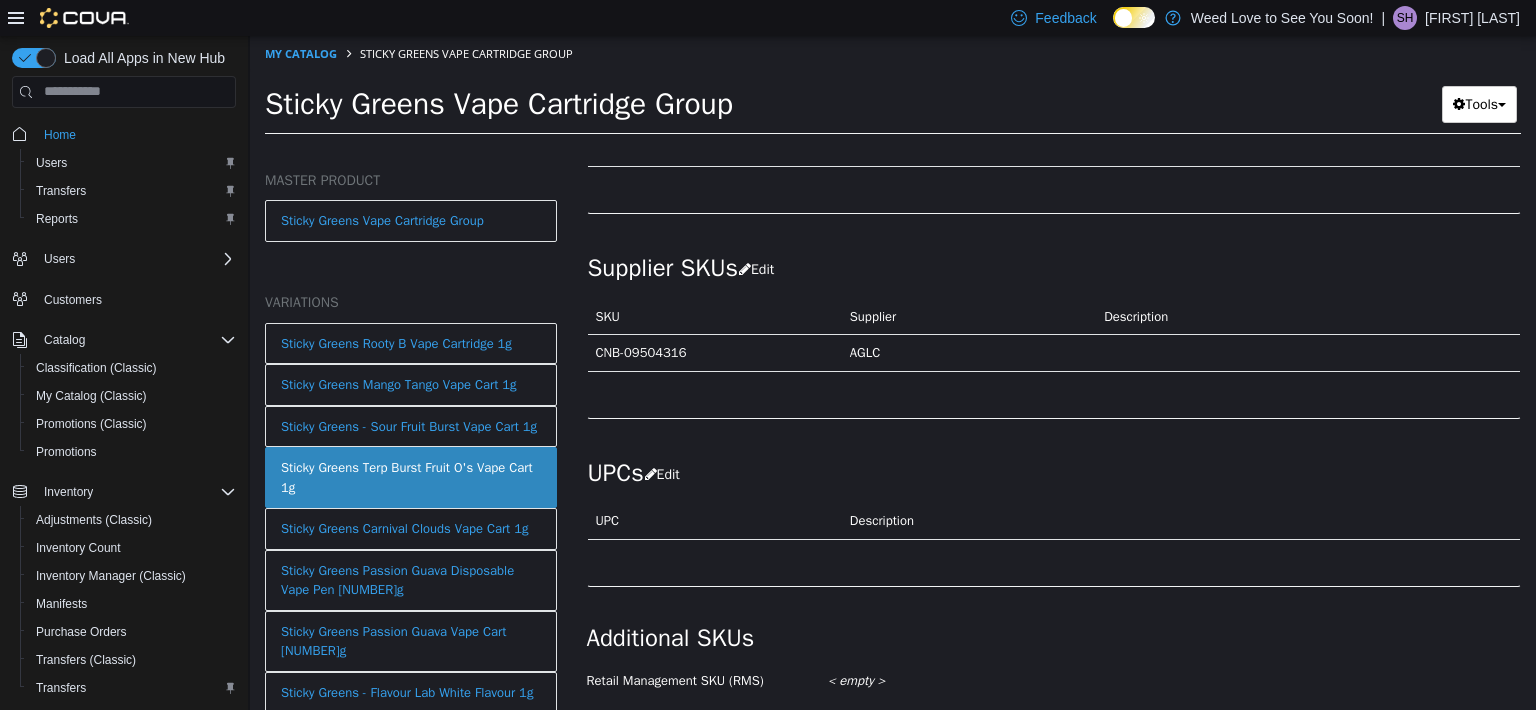 click on "UPCs  Edit UPC Description Cancel Save" at bounding box center (1054, 509) 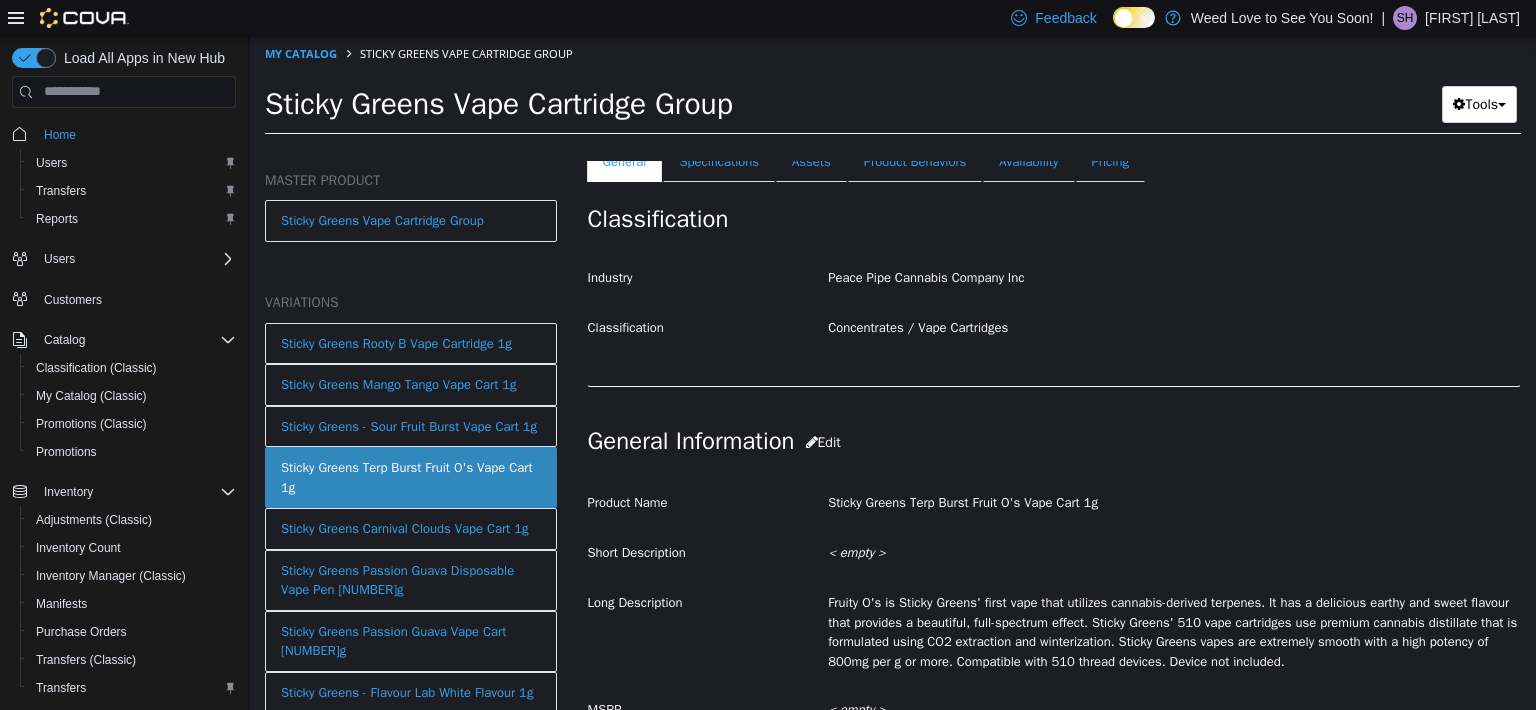 scroll, scrollTop: 312, scrollLeft: 0, axis: vertical 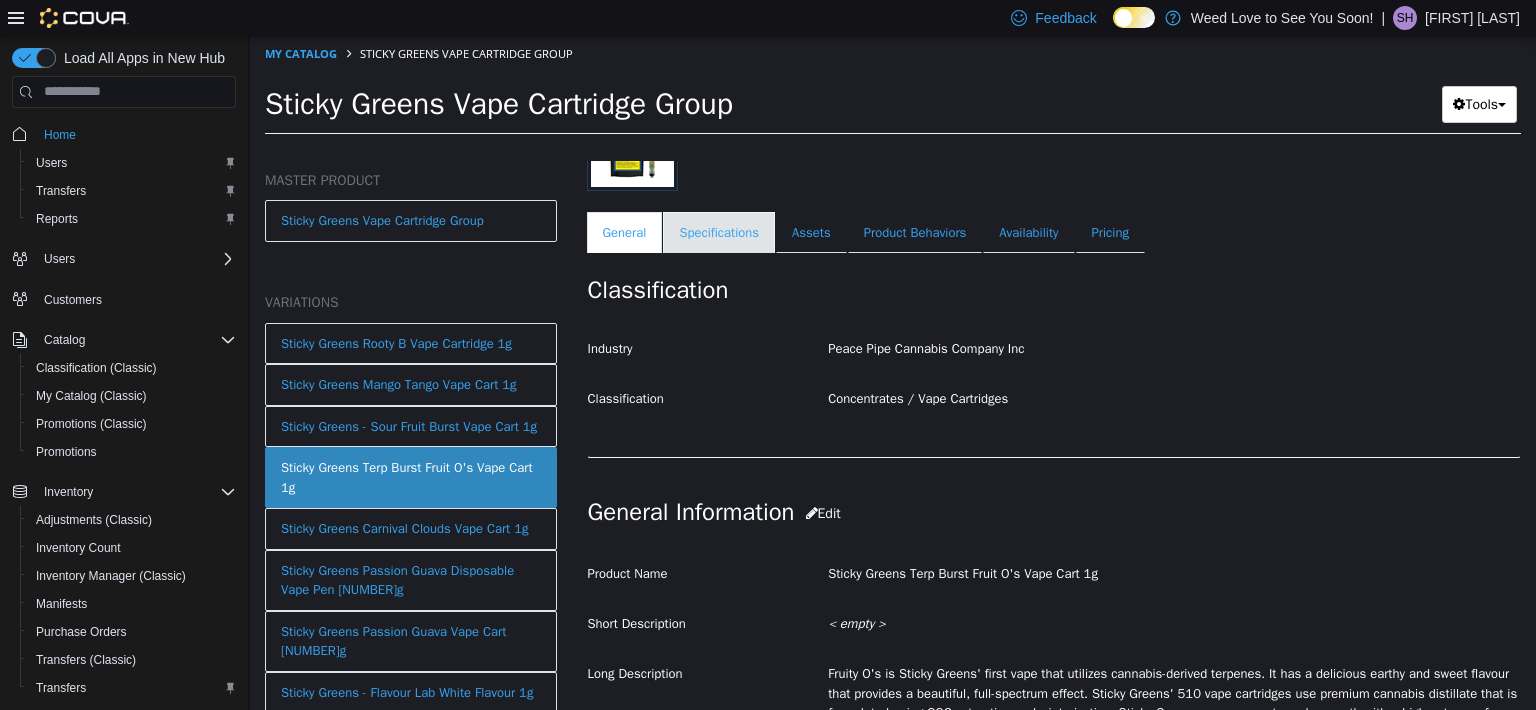 click on "Specifications" at bounding box center (719, 232) 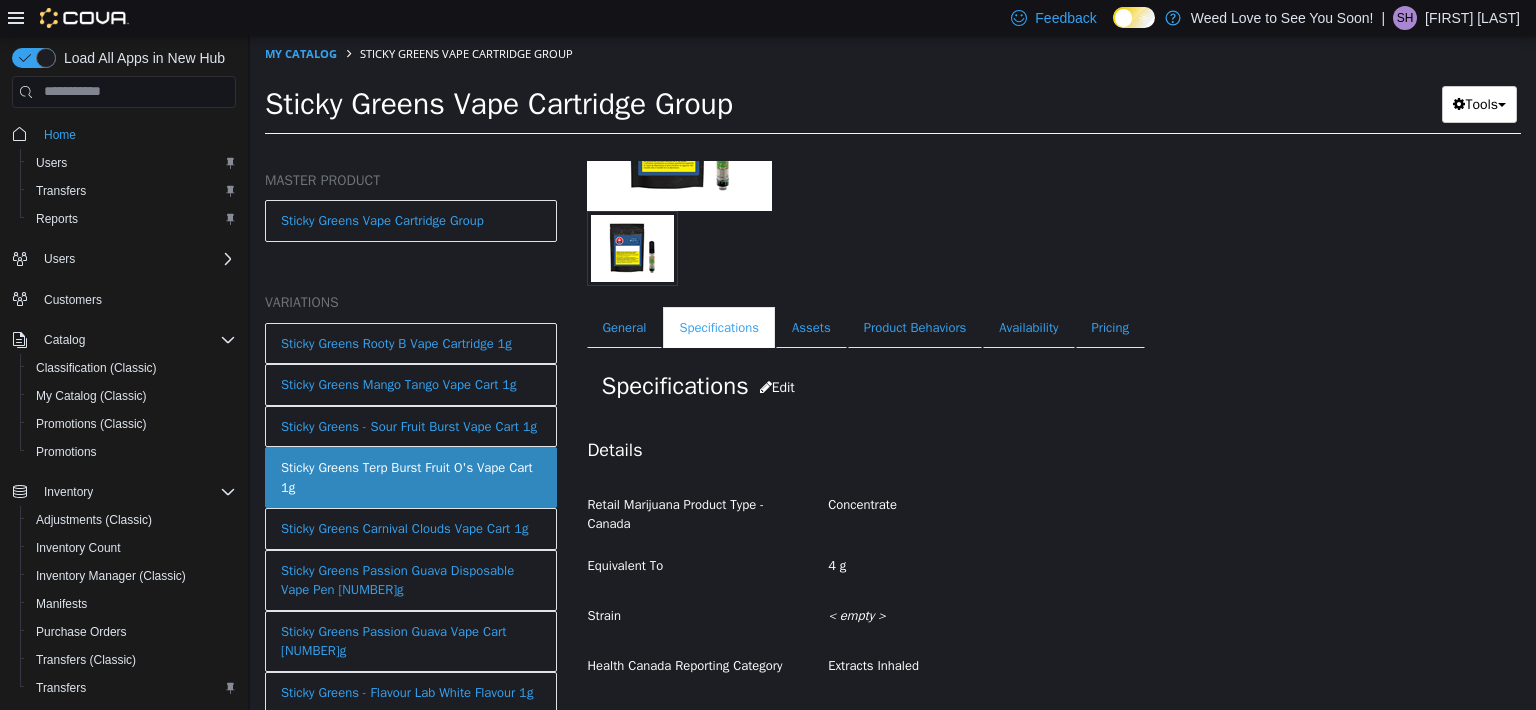 scroll, scrollTop: 0, scrollLeft: 0, axis: both 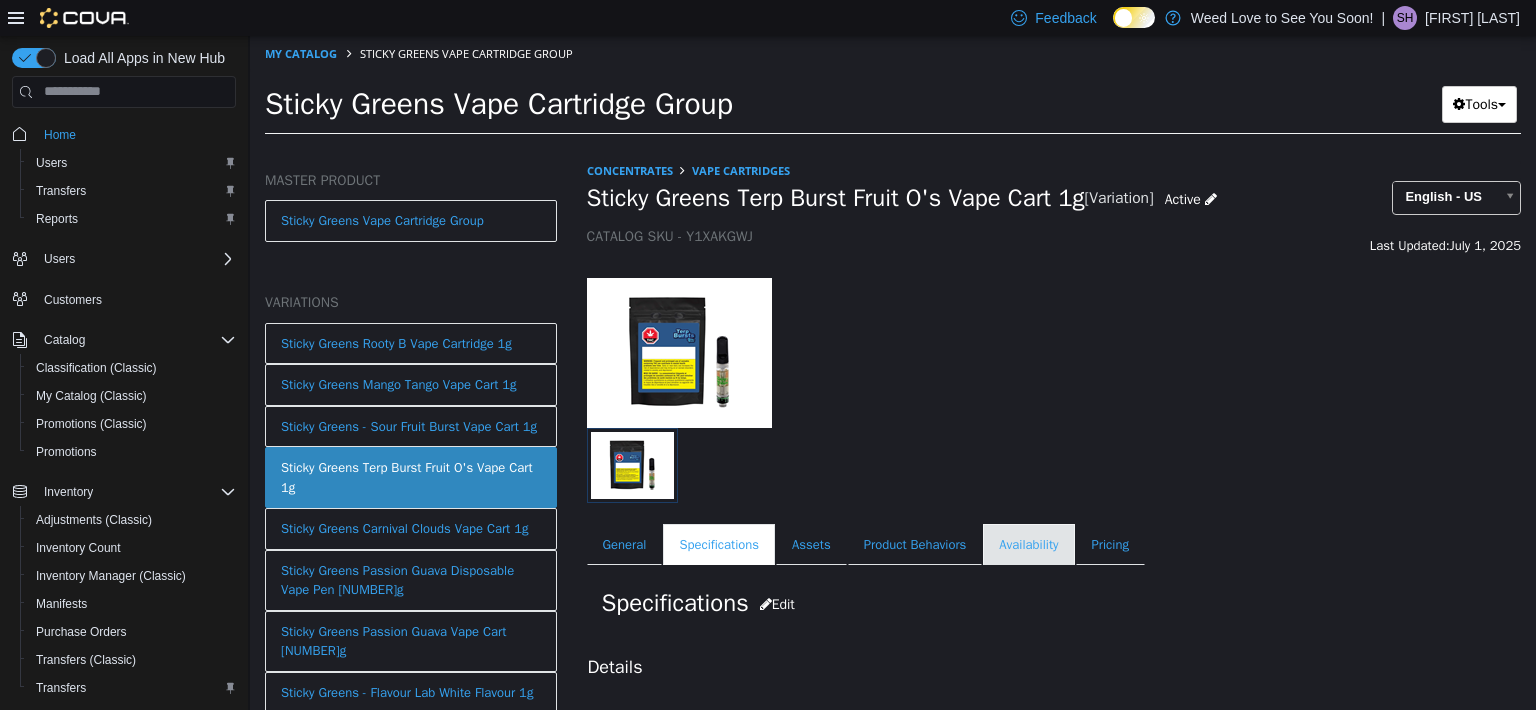 click on "Availability" at bounding box center [1028, 544] 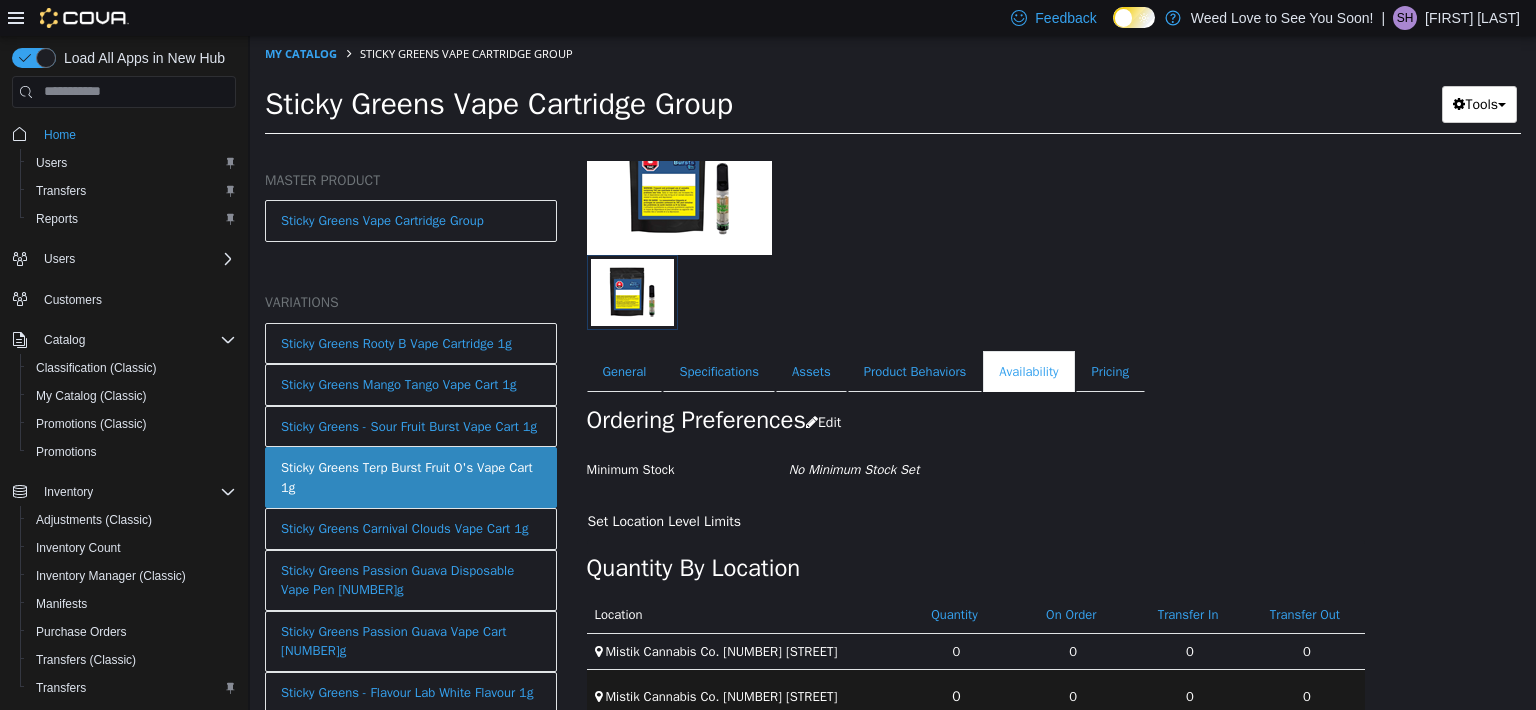 scroll, scrollTop: 259, scrollLeft: 0, axis: vertical 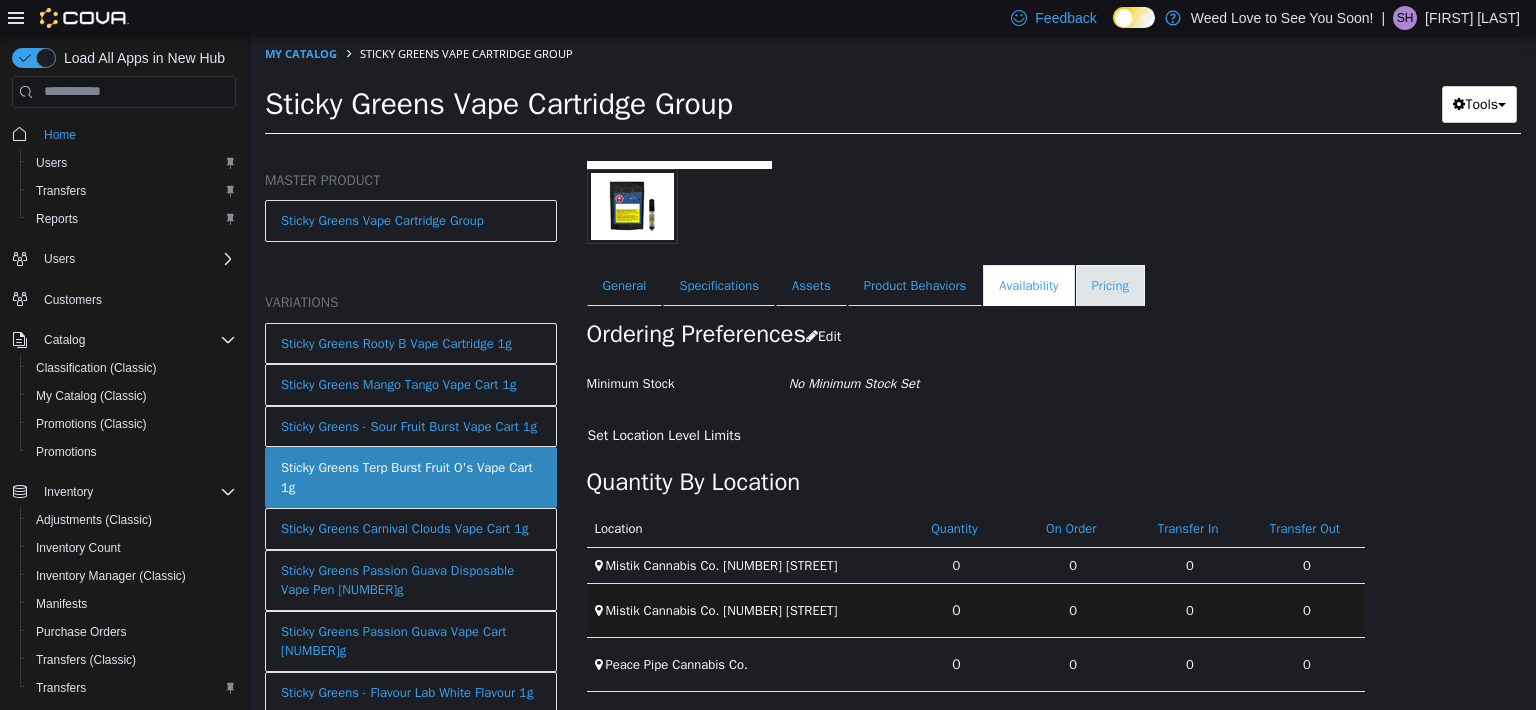click on "Pricing" at bounding box center (1110, 285) 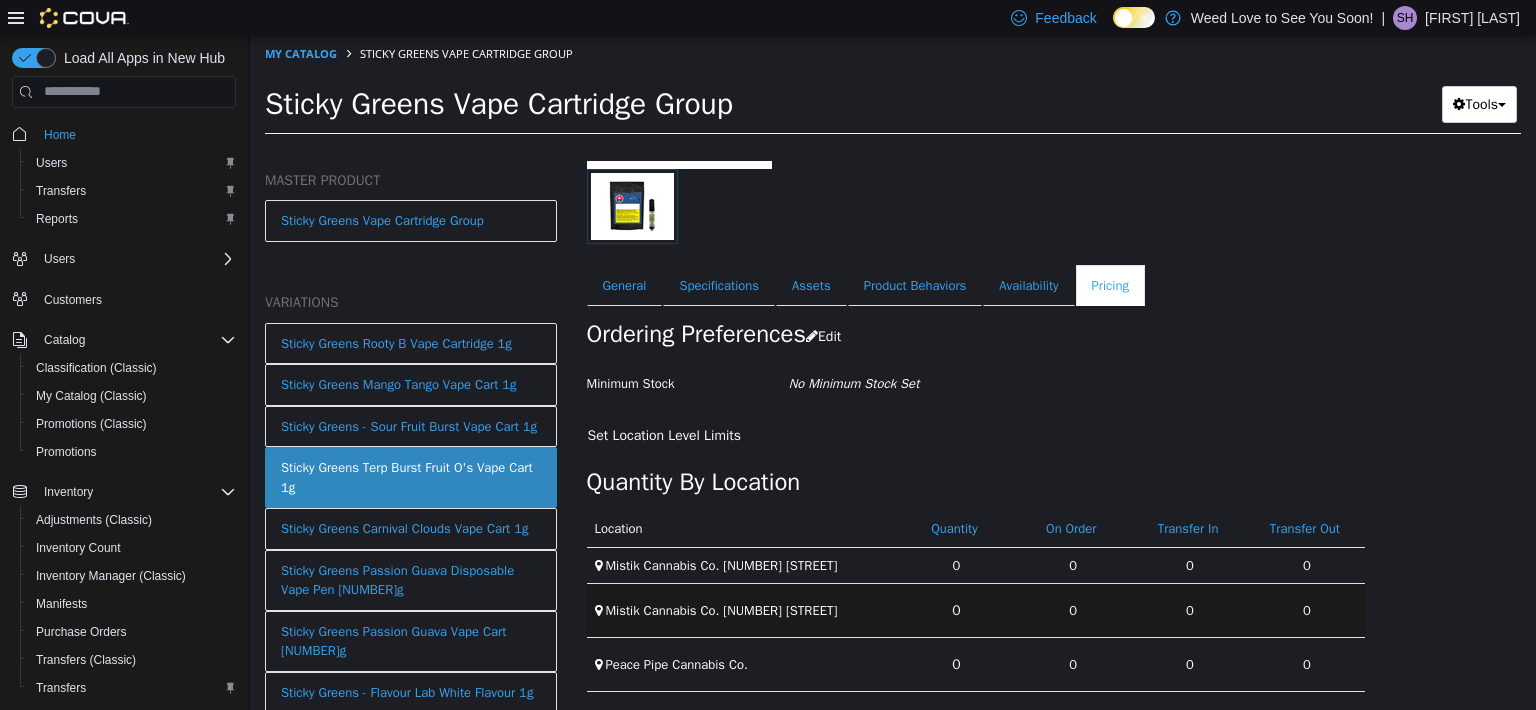 scroll, scrollTop: 165, scrollLeft: 0, axis: vertical 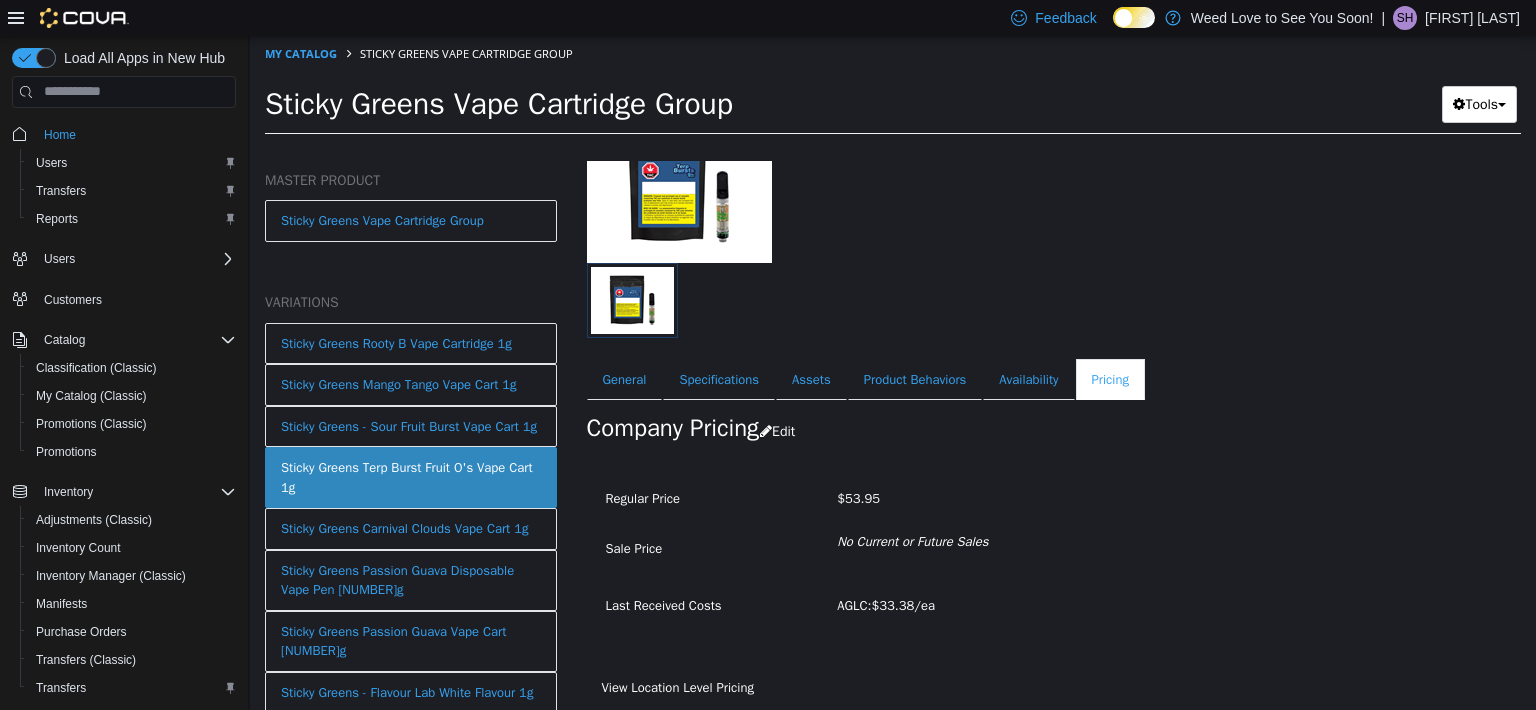 click on "Regular Price $[PRICE]
Sale Price No Current or Future Sales Last Received Costs AGLC:   $[PRICE]/ea" at bounding box center [1054, 559] 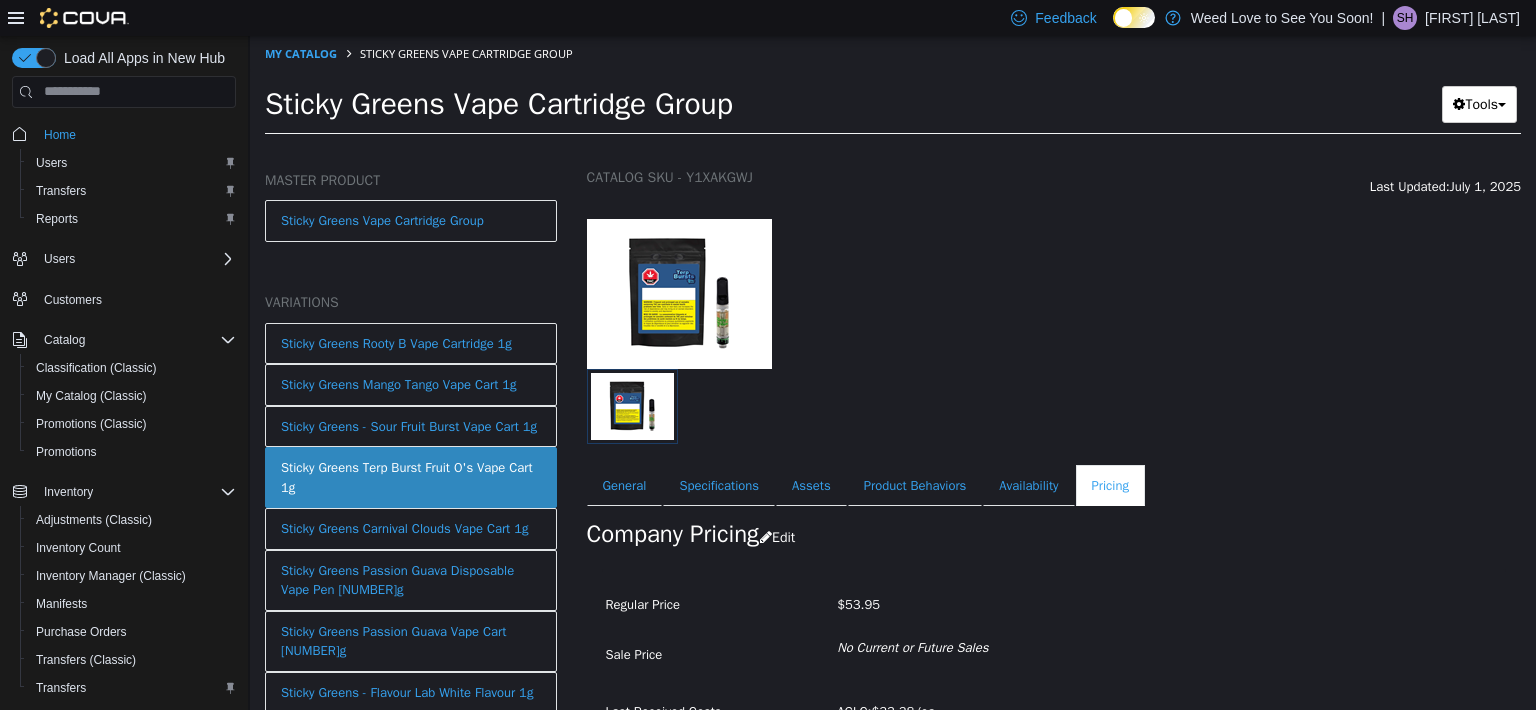 scroll, scrollTop: 0, scrollLeft: 0, axis: both 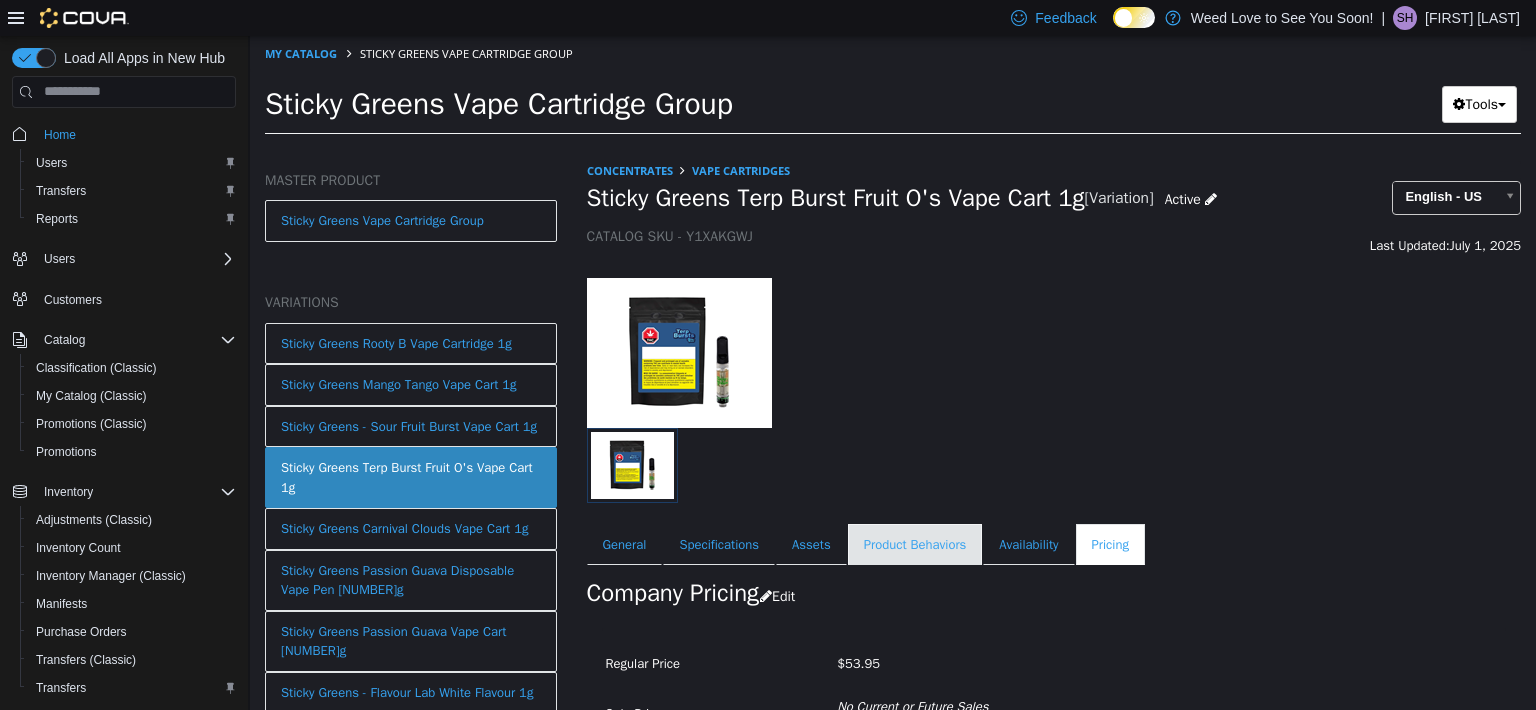 click on "Product Behaviors" at bounding box center (915, 544) 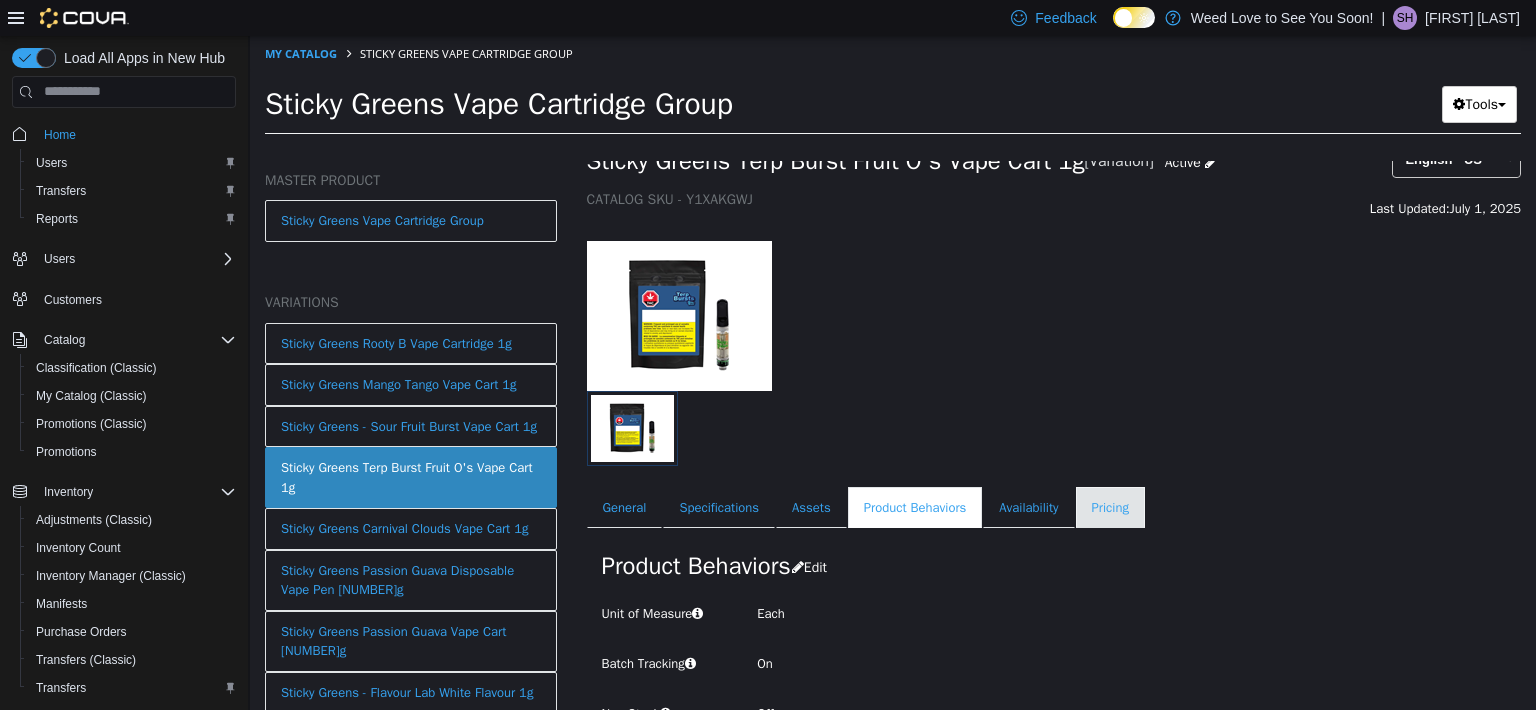 scroll, scrollTop: 72, scrollLeft: 0, axis: vertical 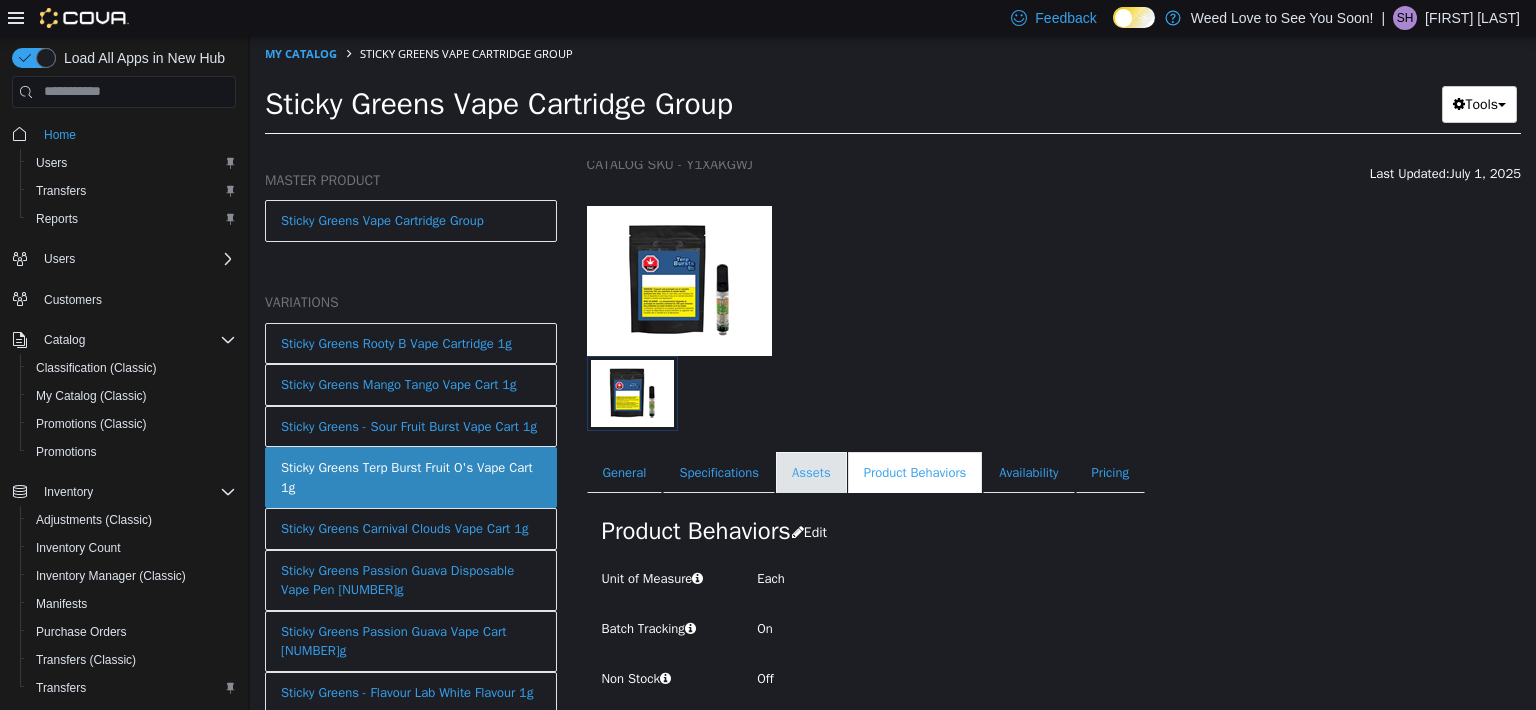 click on "Assets" at bounding box center (811, 472) 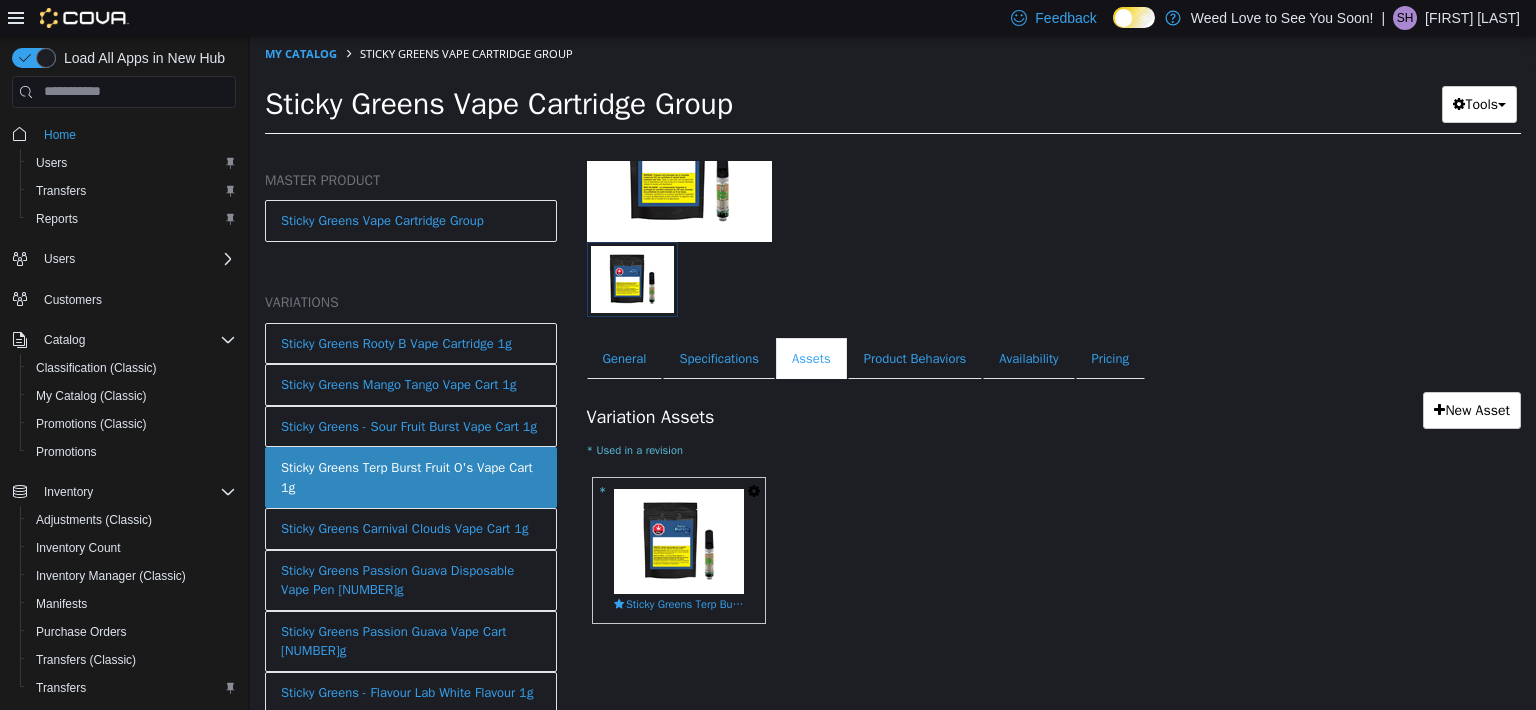 scroll, scrollTop: 187, scrollLeft: 0, axis: vertical 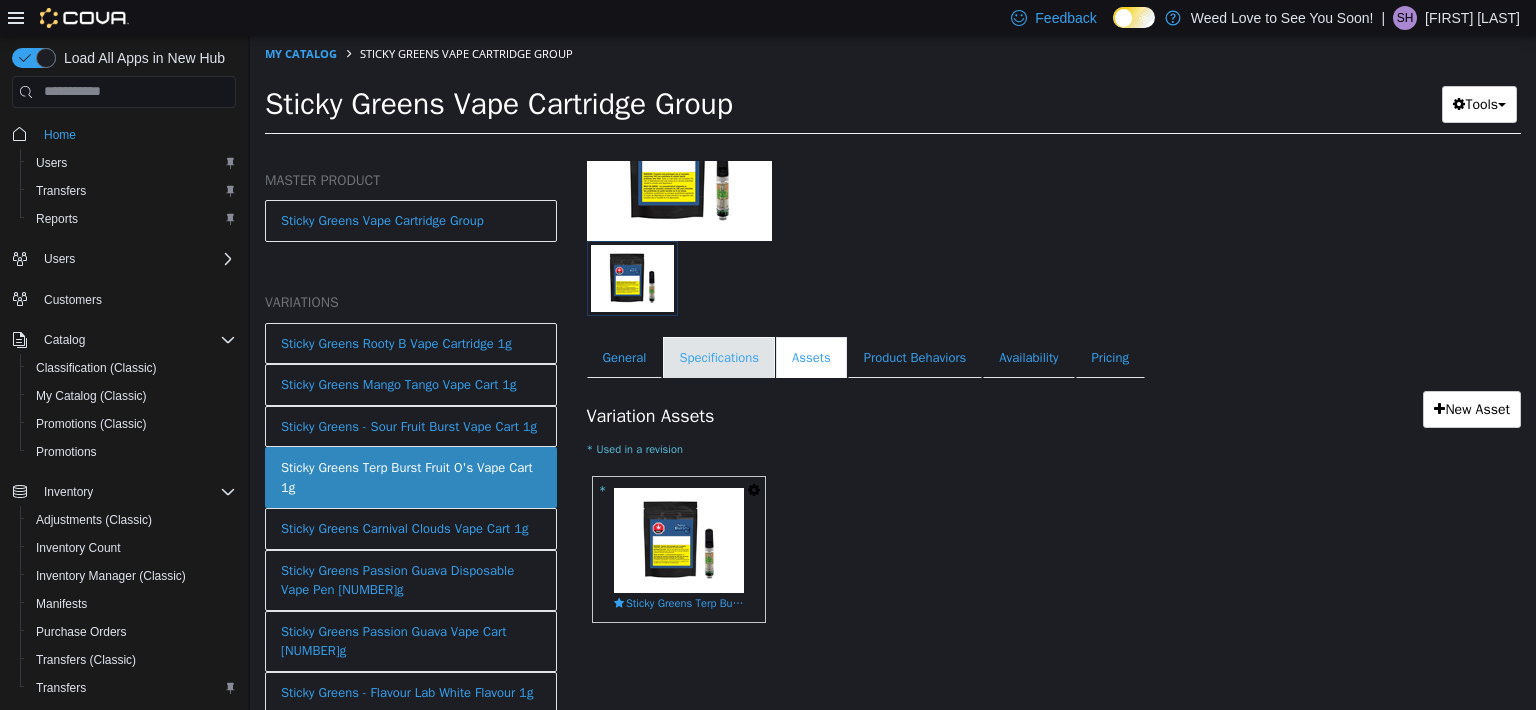 click on "Specifications" at bounding box center (719, 357) 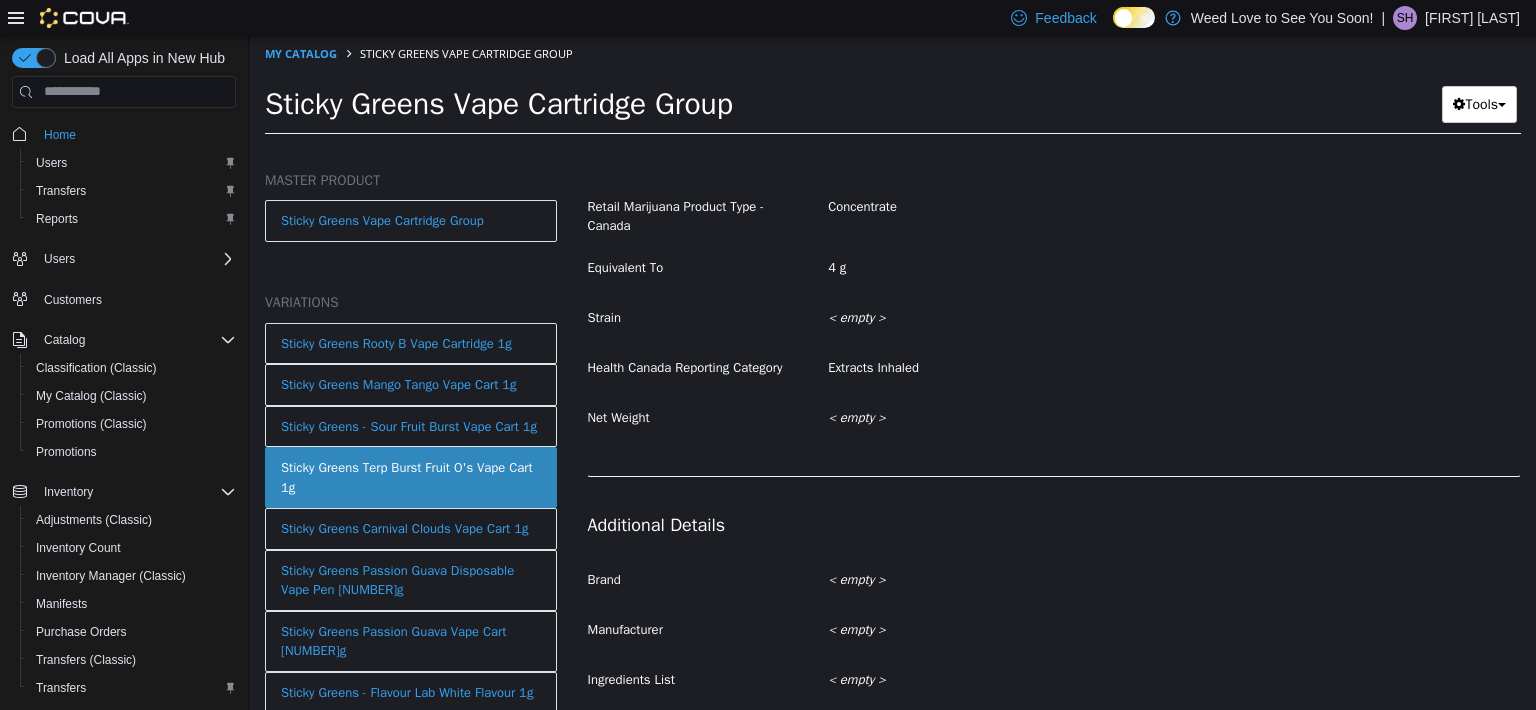 scroll, scrollTop: 191, scrollLeft: 0, axis: vertical 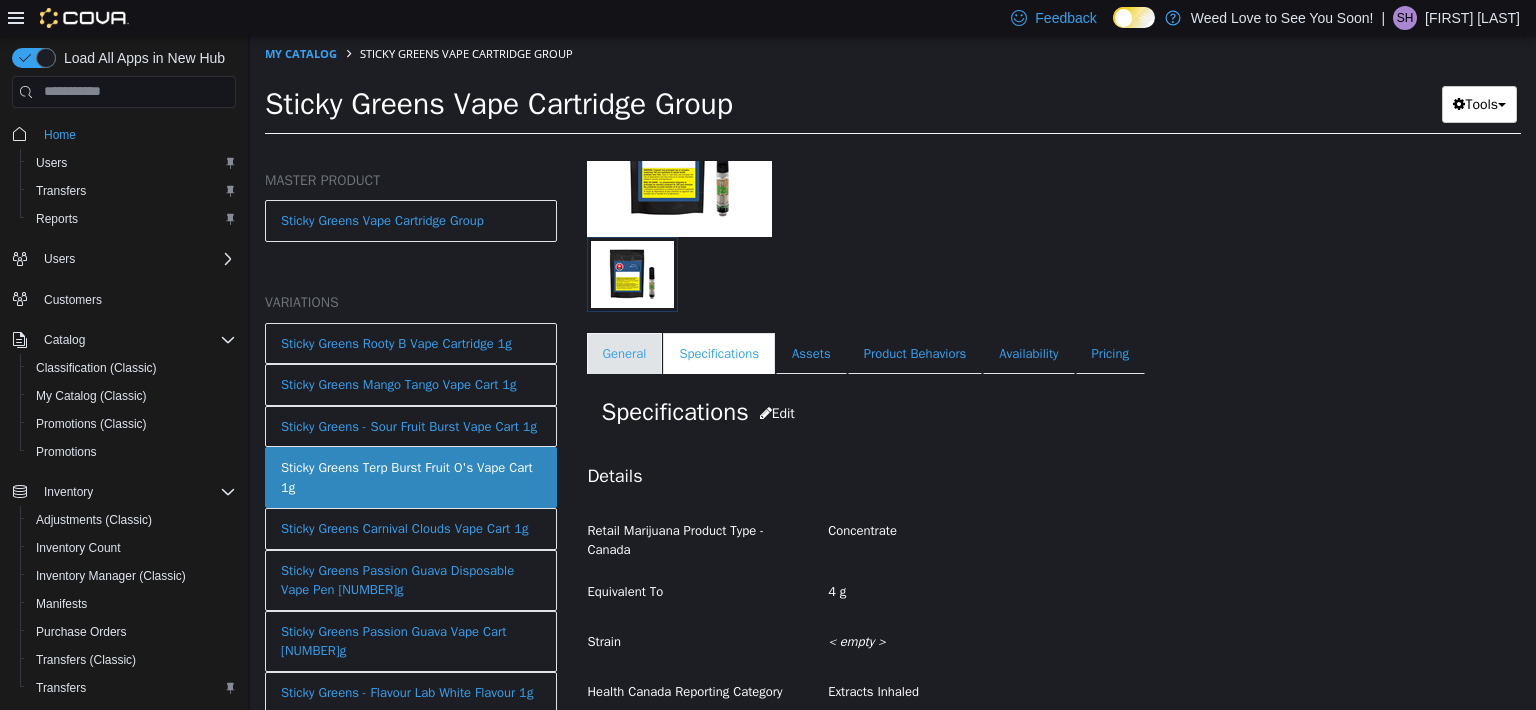 click on "General" at bounding box center [625, 353] 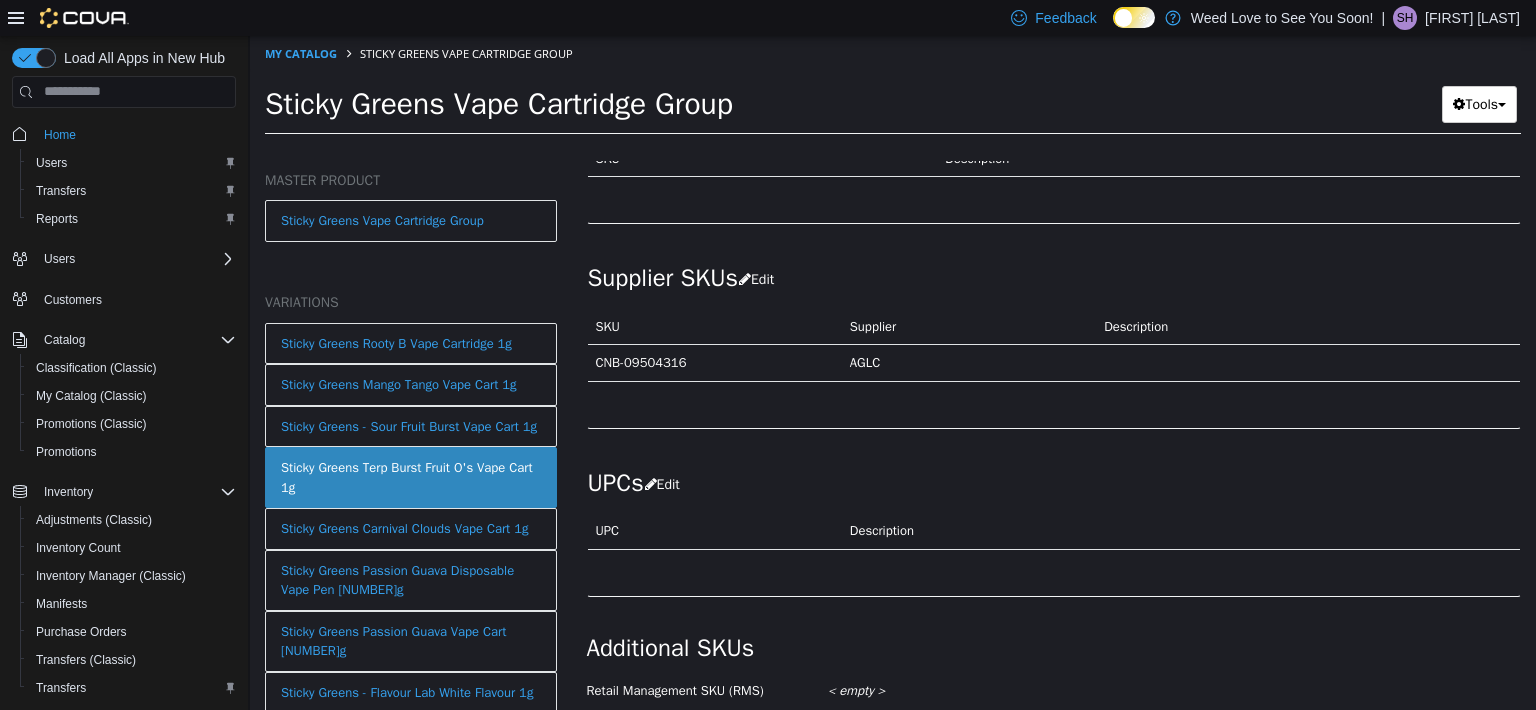 scroll, scrollTop: 1311, scrollLeft: 0, axis: vertical 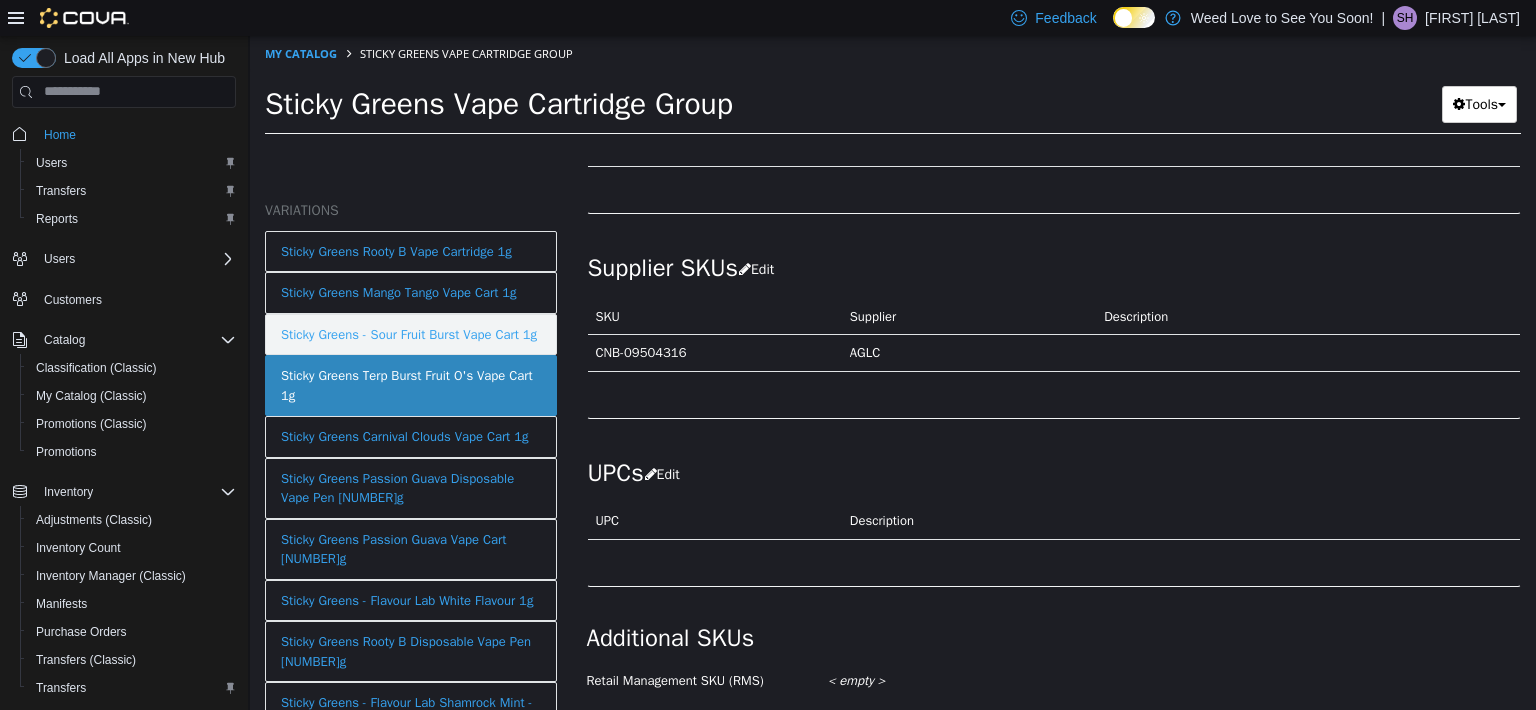 click on "Sticky Greens - Sour Fruit Burst Vape Cart 1g" at bounding box center [409, 334] 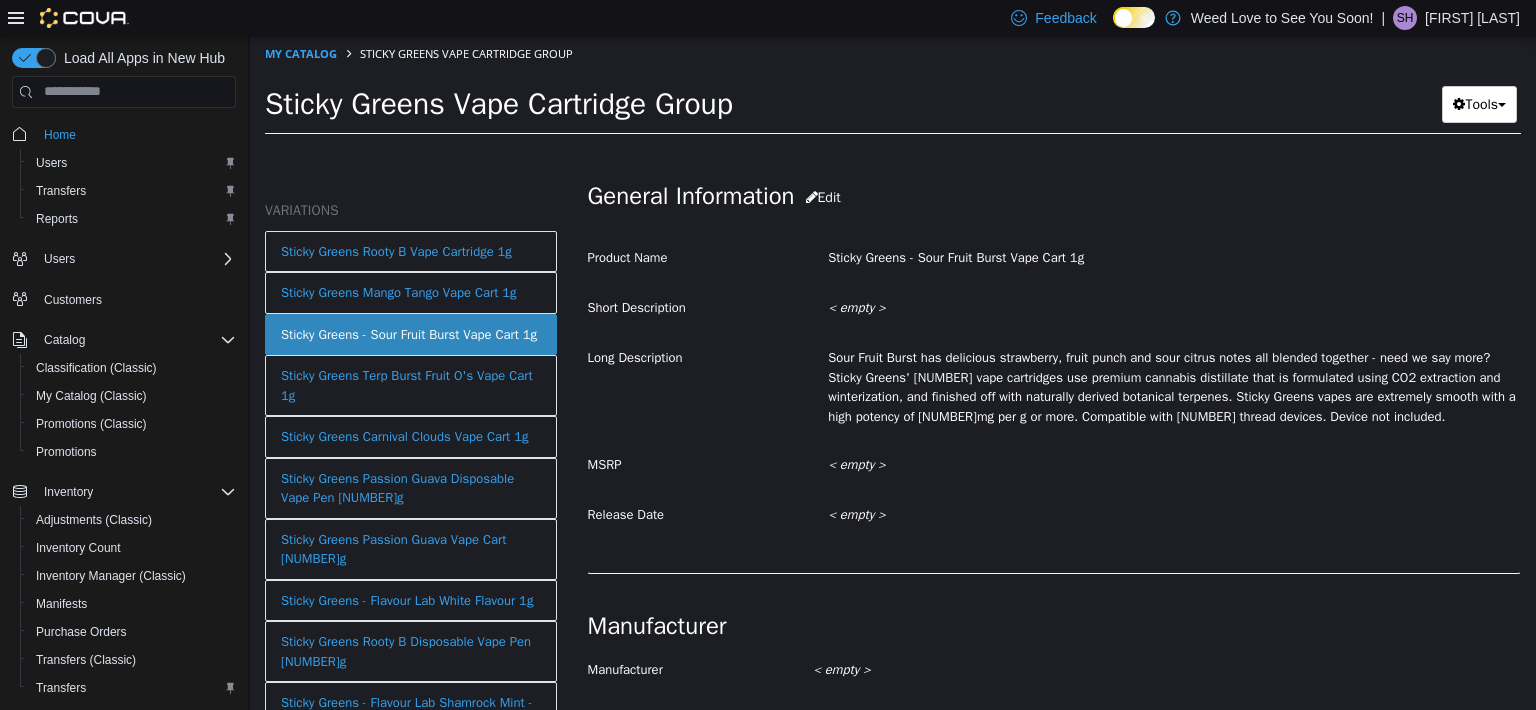scroll, scrollTop: 608, scrollLeft: 0, axis: vertical 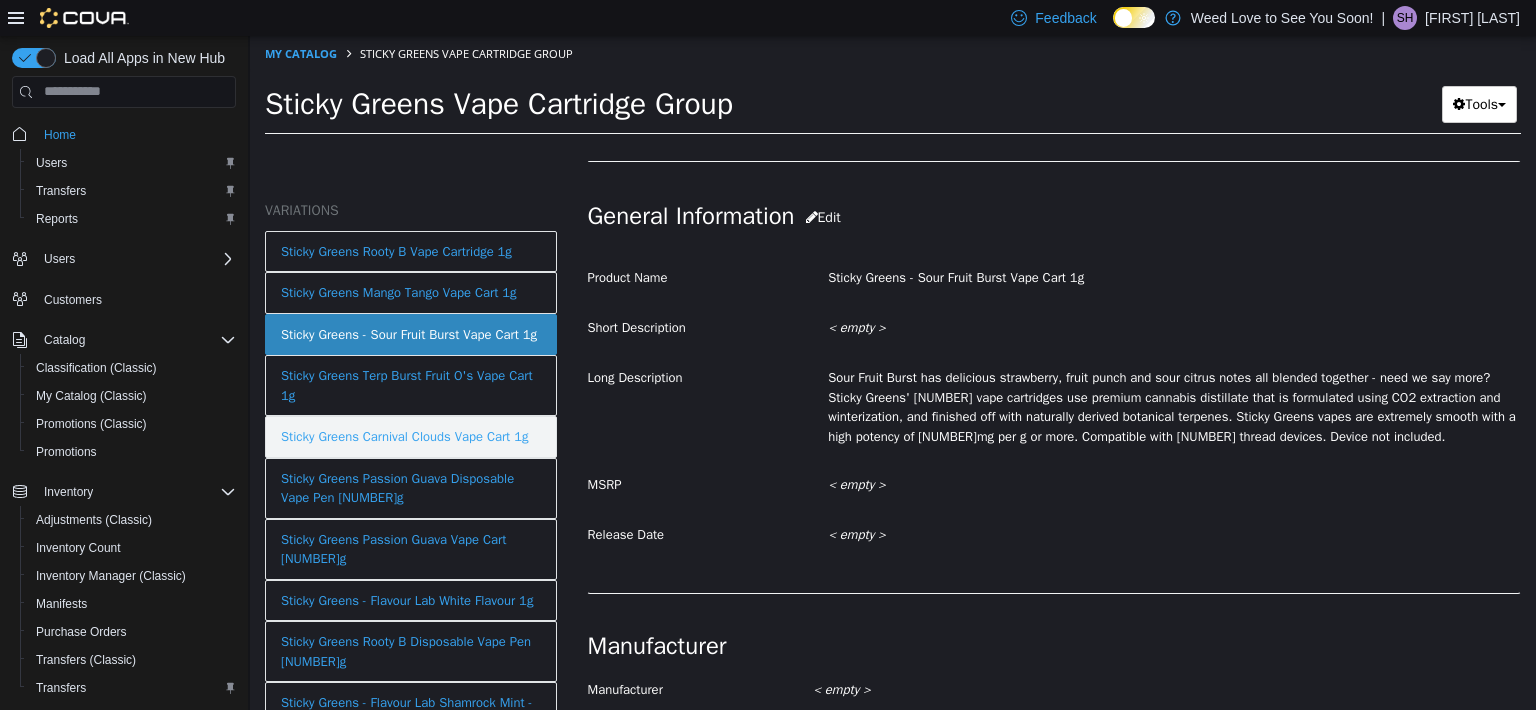 click on "Sticky Greens Carnival Clouds Vape Cart 1g" at bounding box center [404, 436] 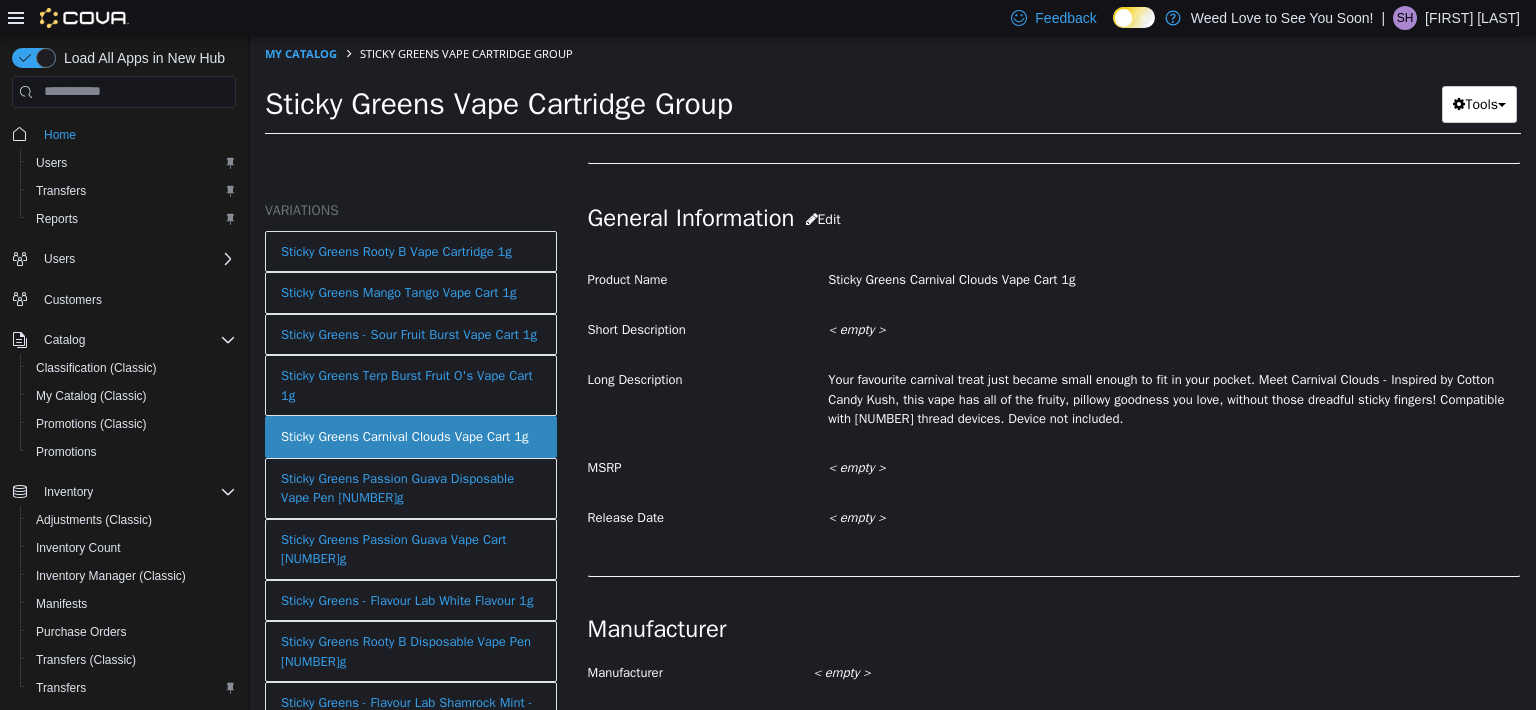 scroll, scrollTop: 106, scrollLeft: 0, axis: vertical 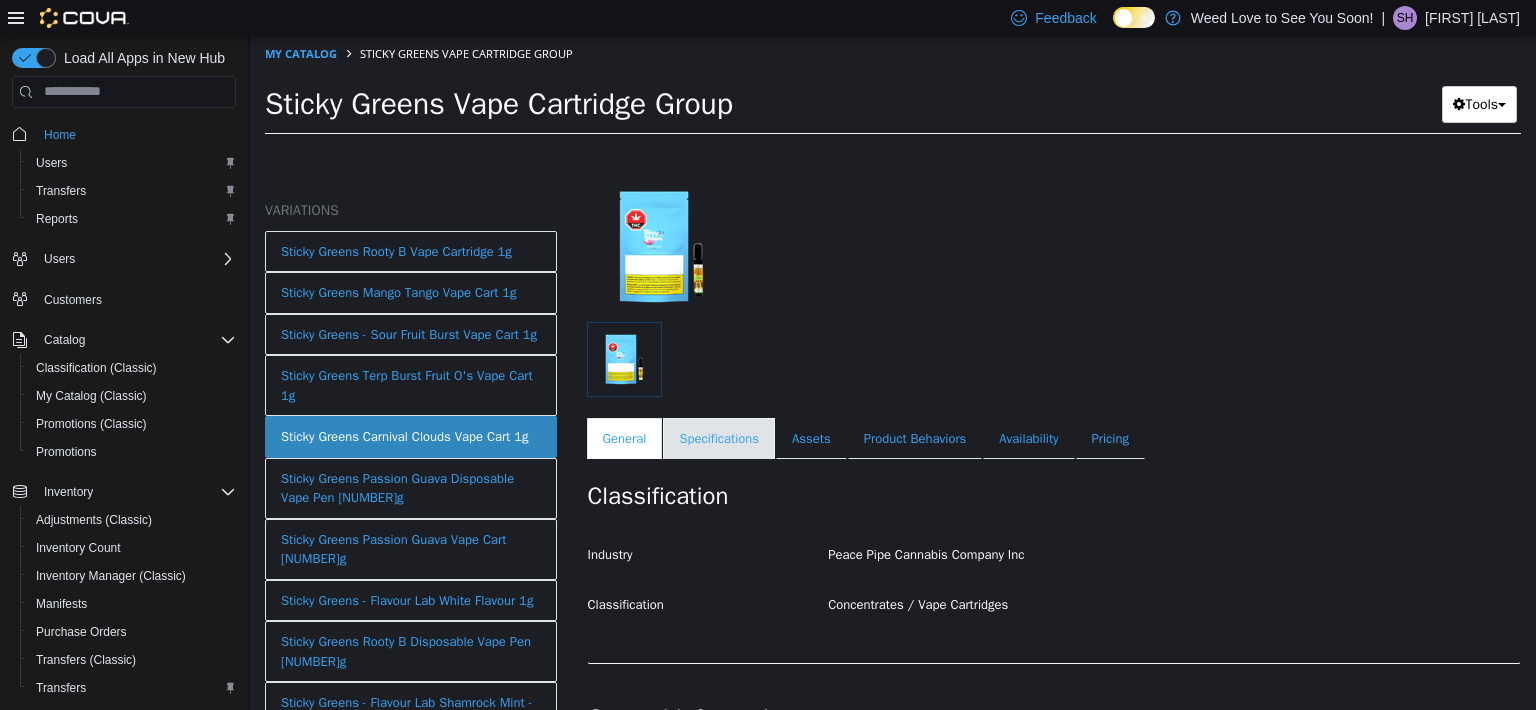 click on "Specifications" at bounding box center [719, 438] 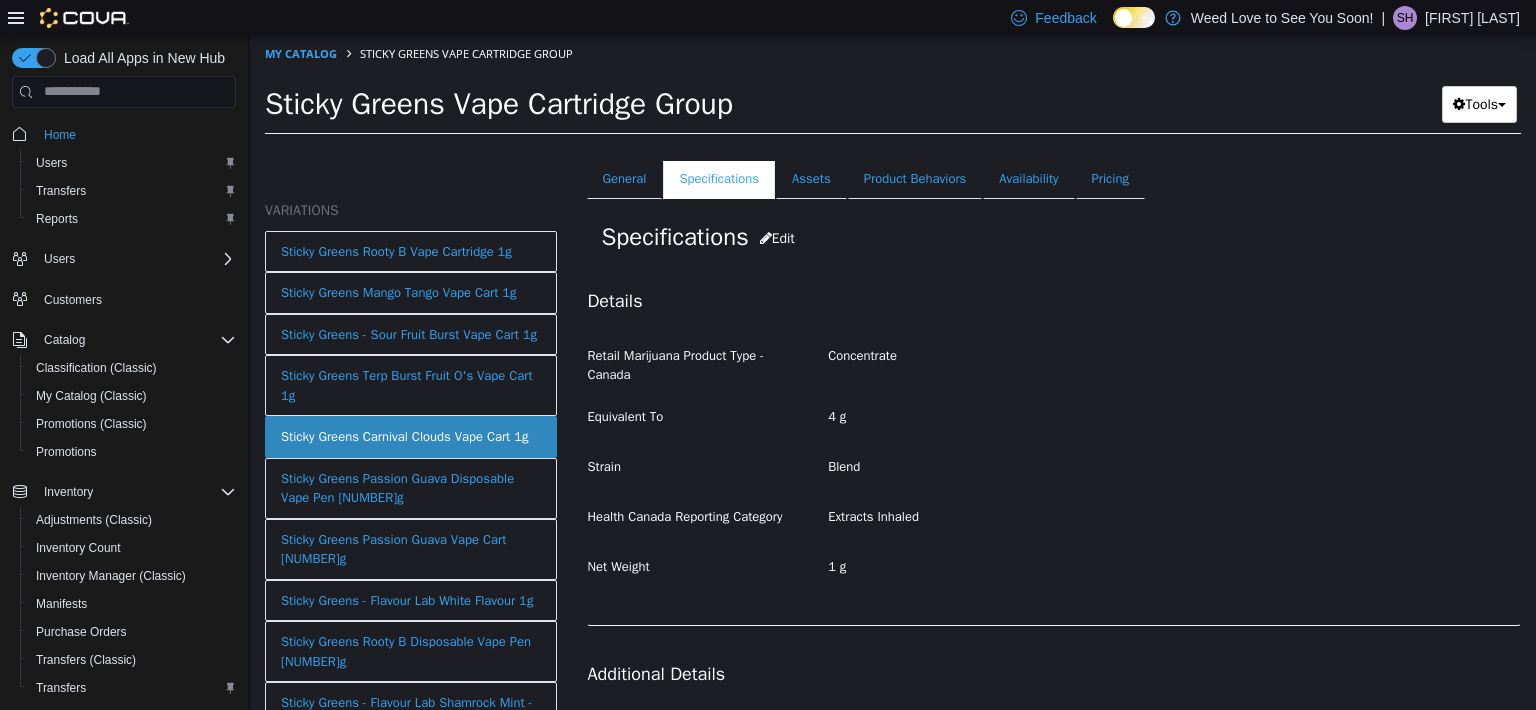 scroll, scrollTop: 0, scrollLeft: 0, axis: both 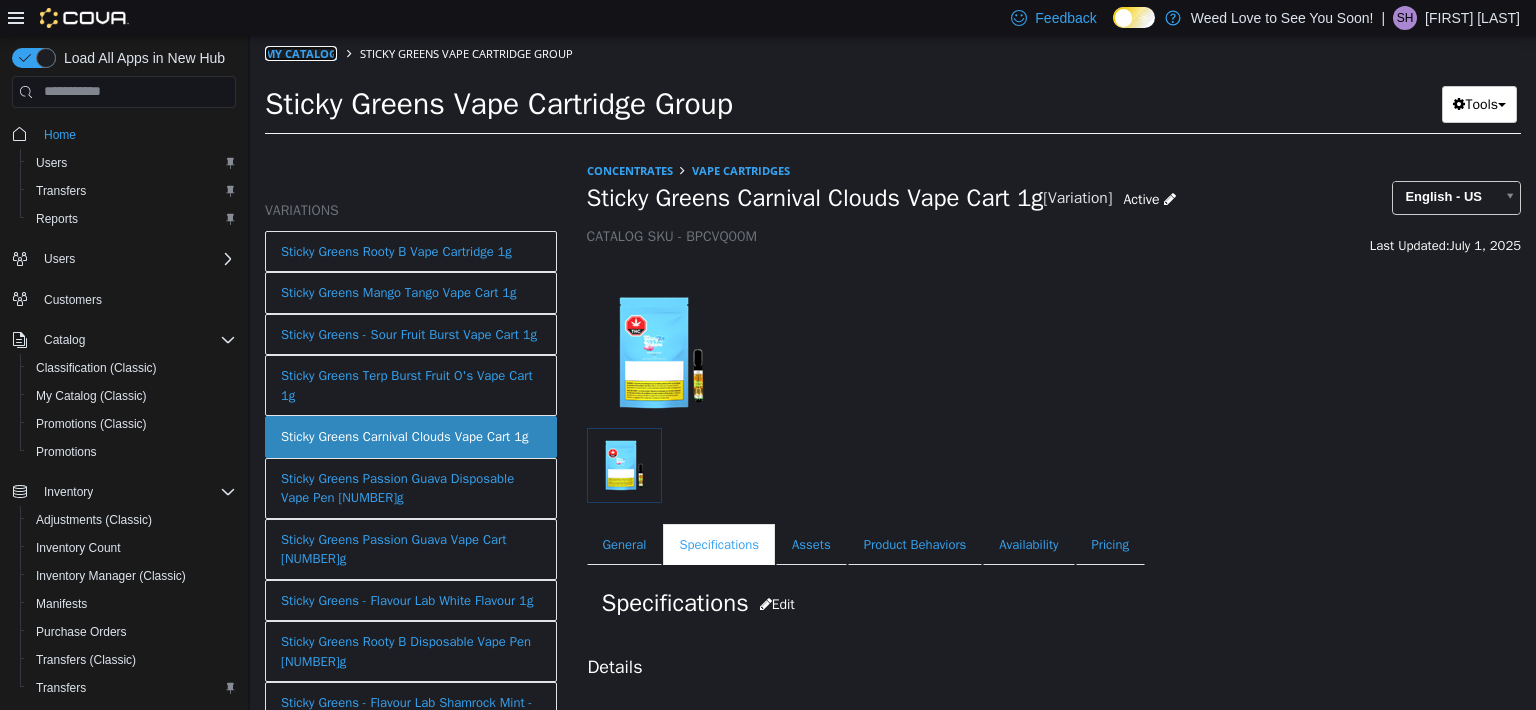click on "My Catalog" at bounding box center (301, 52) 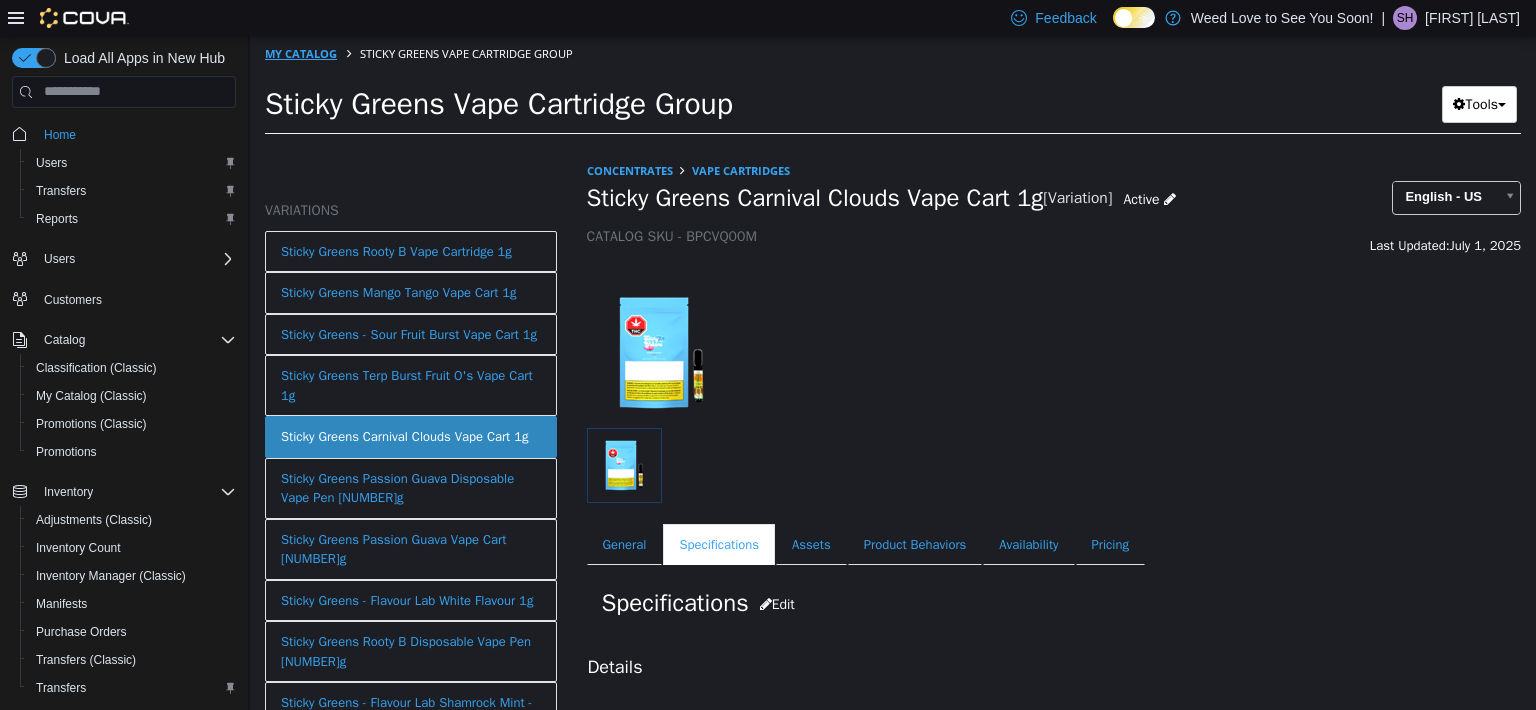 select on "**********" 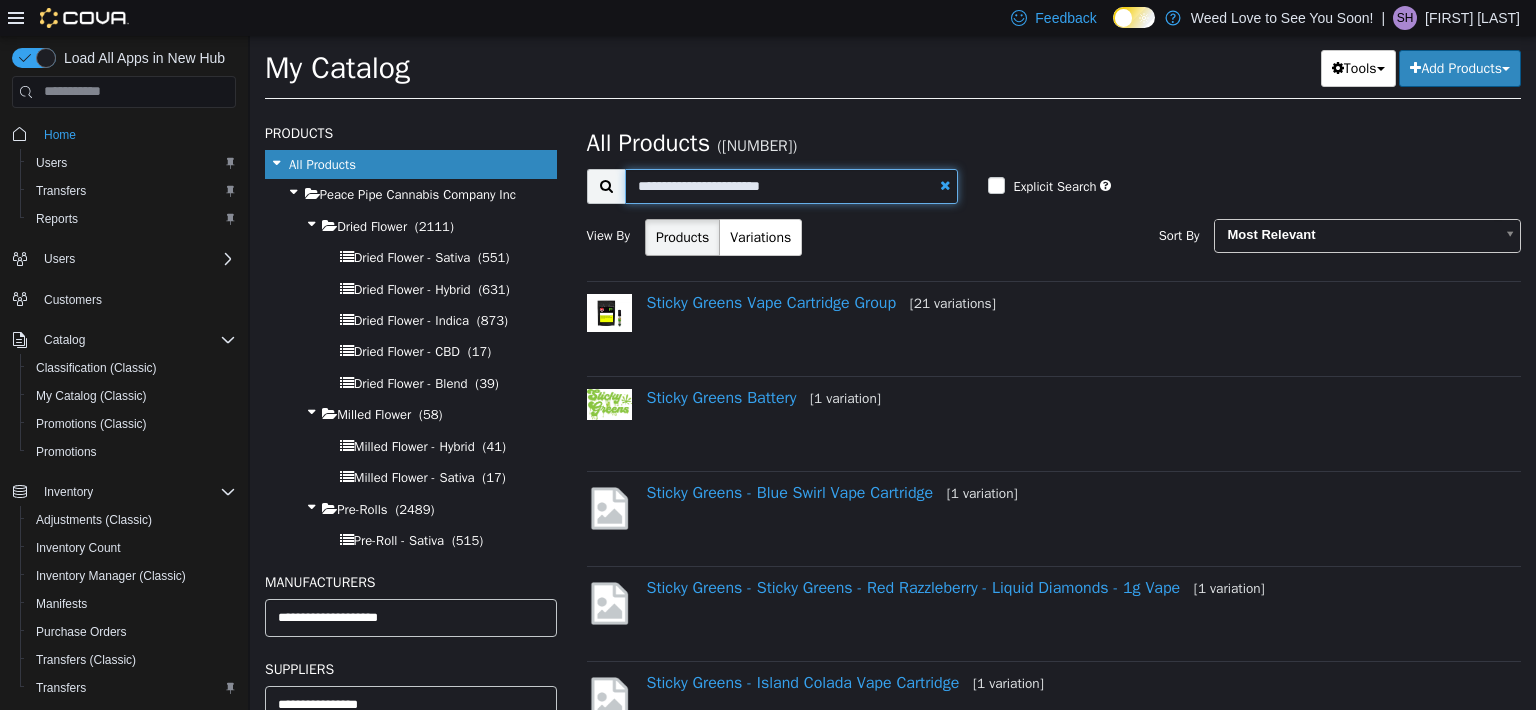 drag, startPoint x: 731, startPoint y: 189, endPoint x: 815, endPoint y: 184, distance: 84.14868 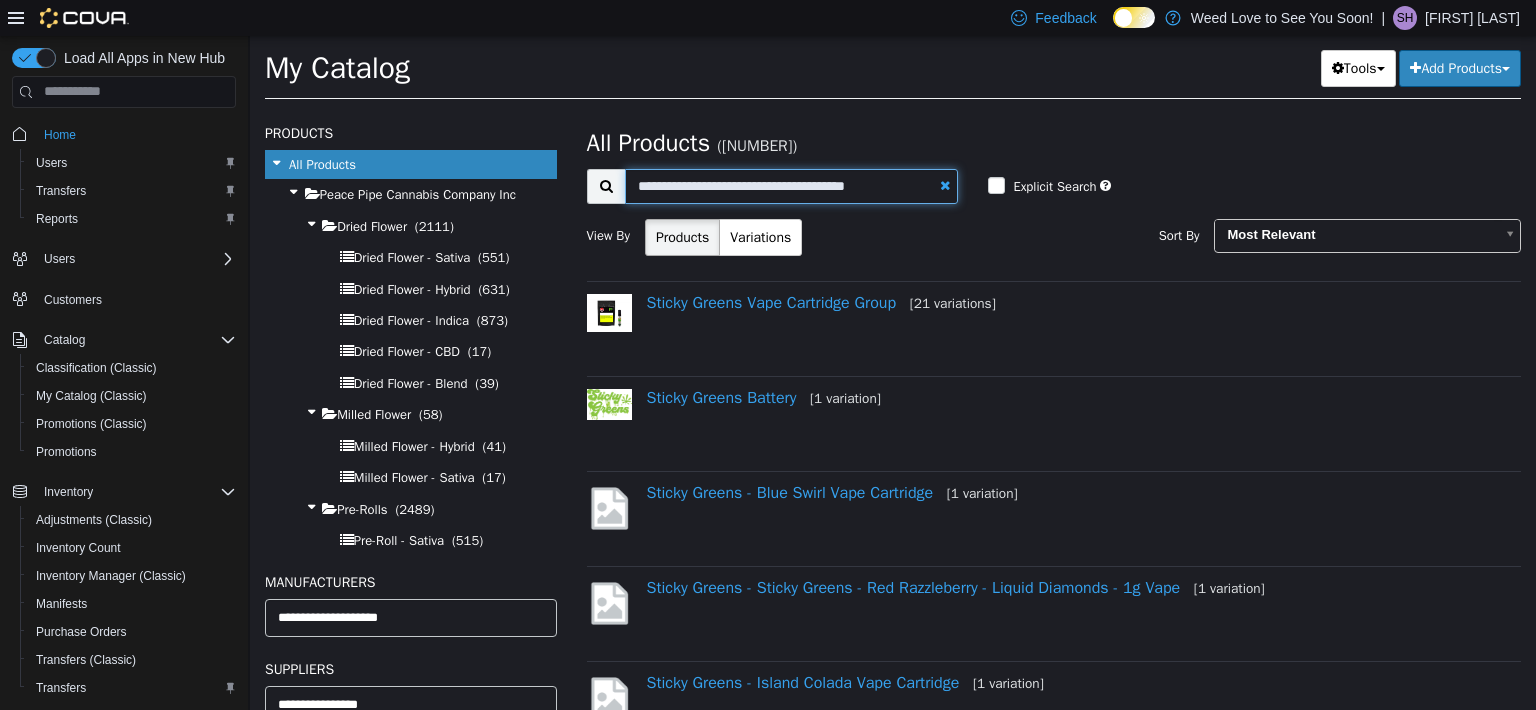 type on "**********" 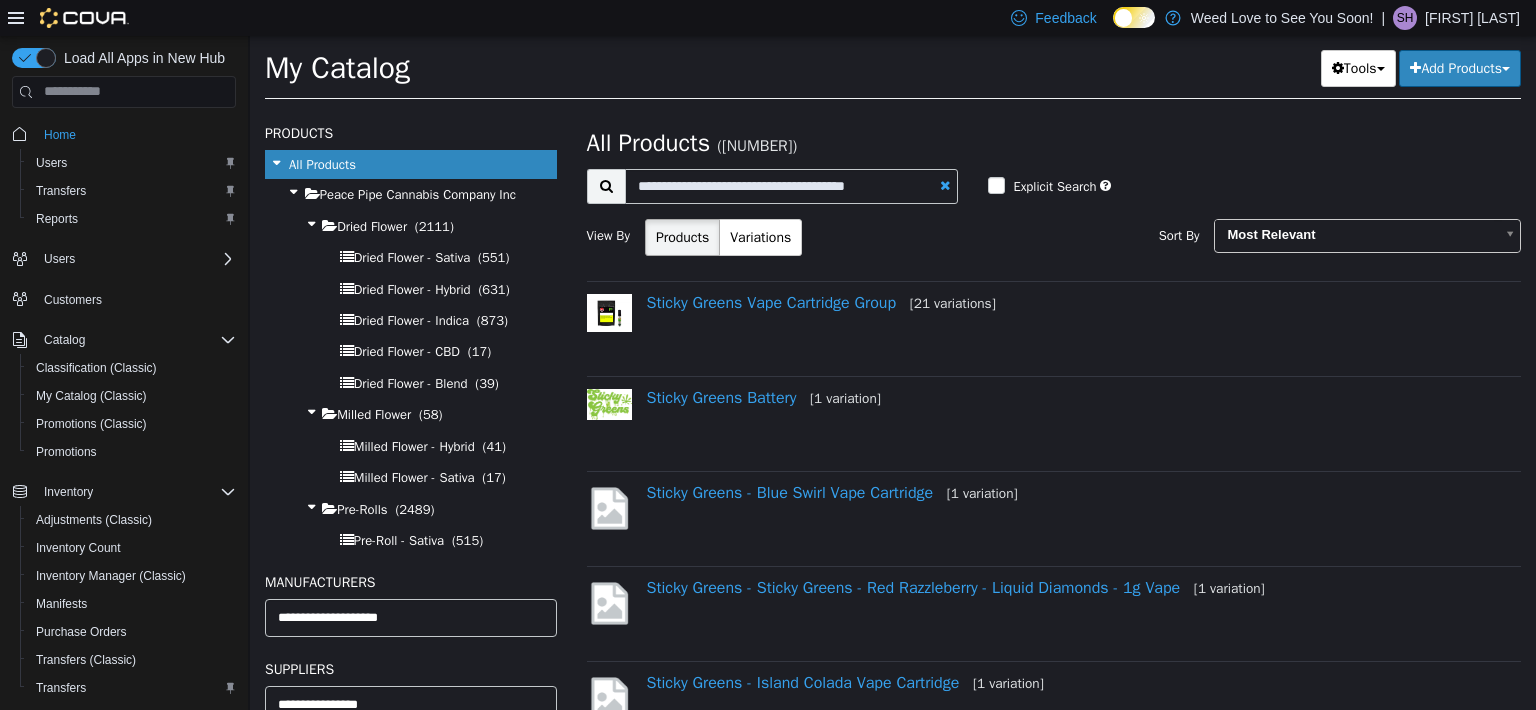 select on "**********" 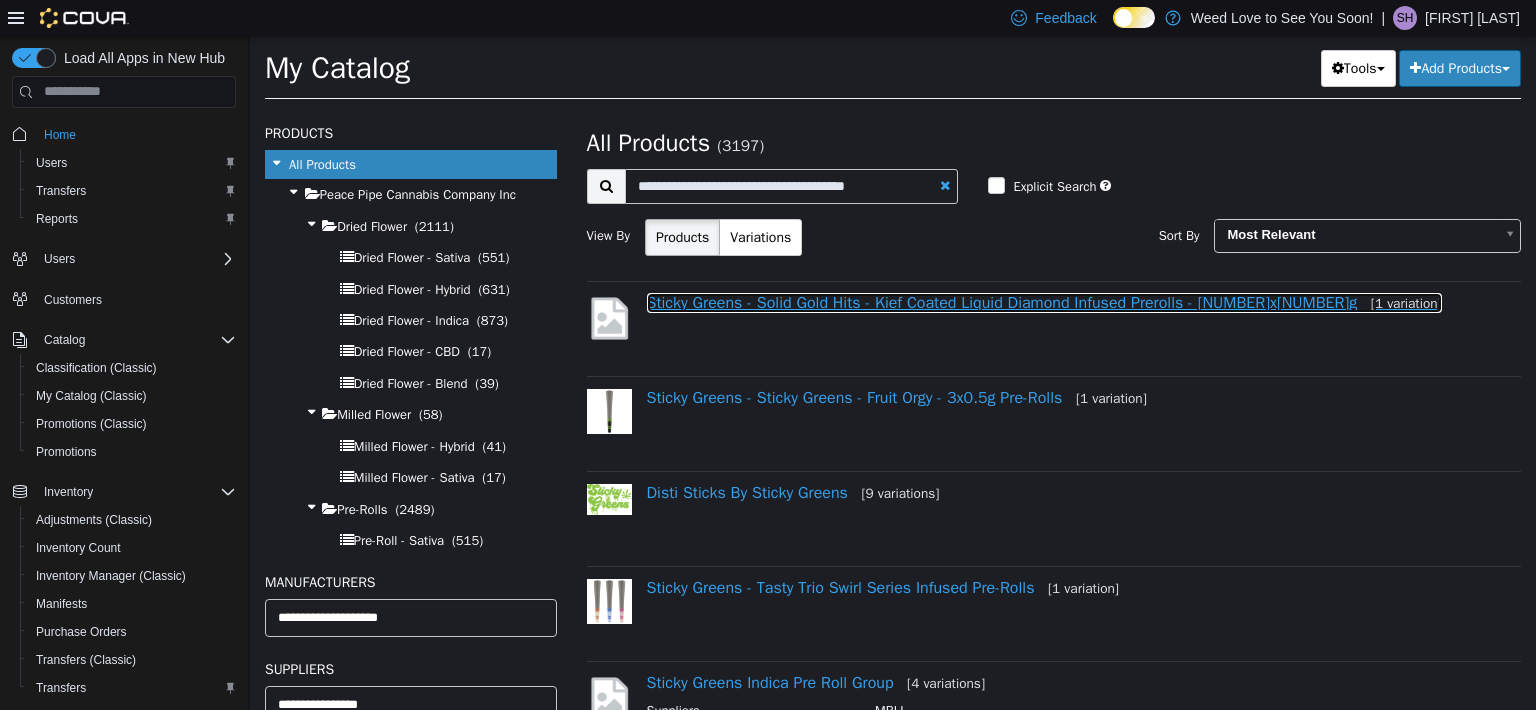 click on "Sticky Greens - Solid Gold Hits - Kief Coated Liquid Diamond Infused Prerolls - [NUMBER]x[NUMBER]g
[NUMBER] variation]" at bounding box center [1044, 302] 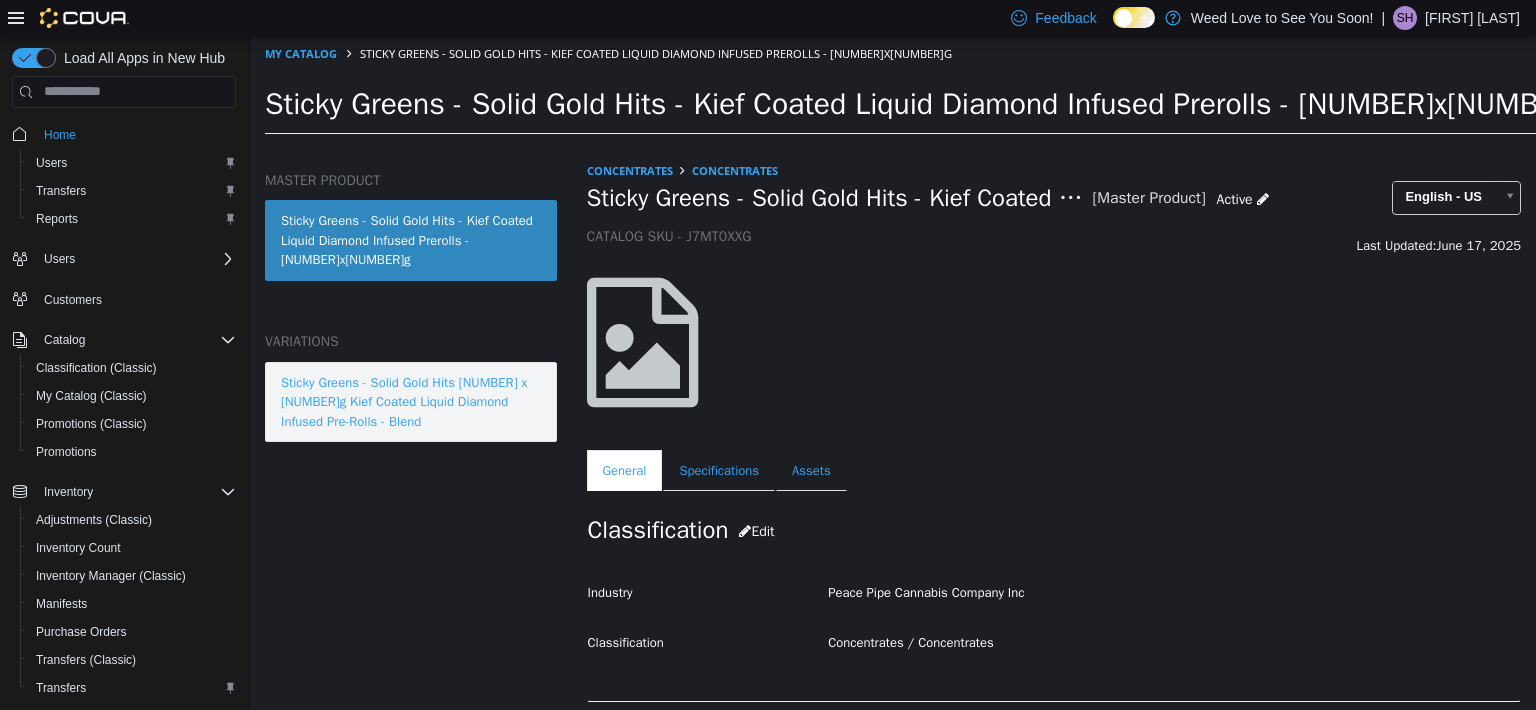 click on "Sticky Greens - Solid Gold Hits [NUMBER] x [NUMBER]g Kief Coated Liquid Diamond Infused Pre-Rolls - Blend" at bounding box center [411, 401] 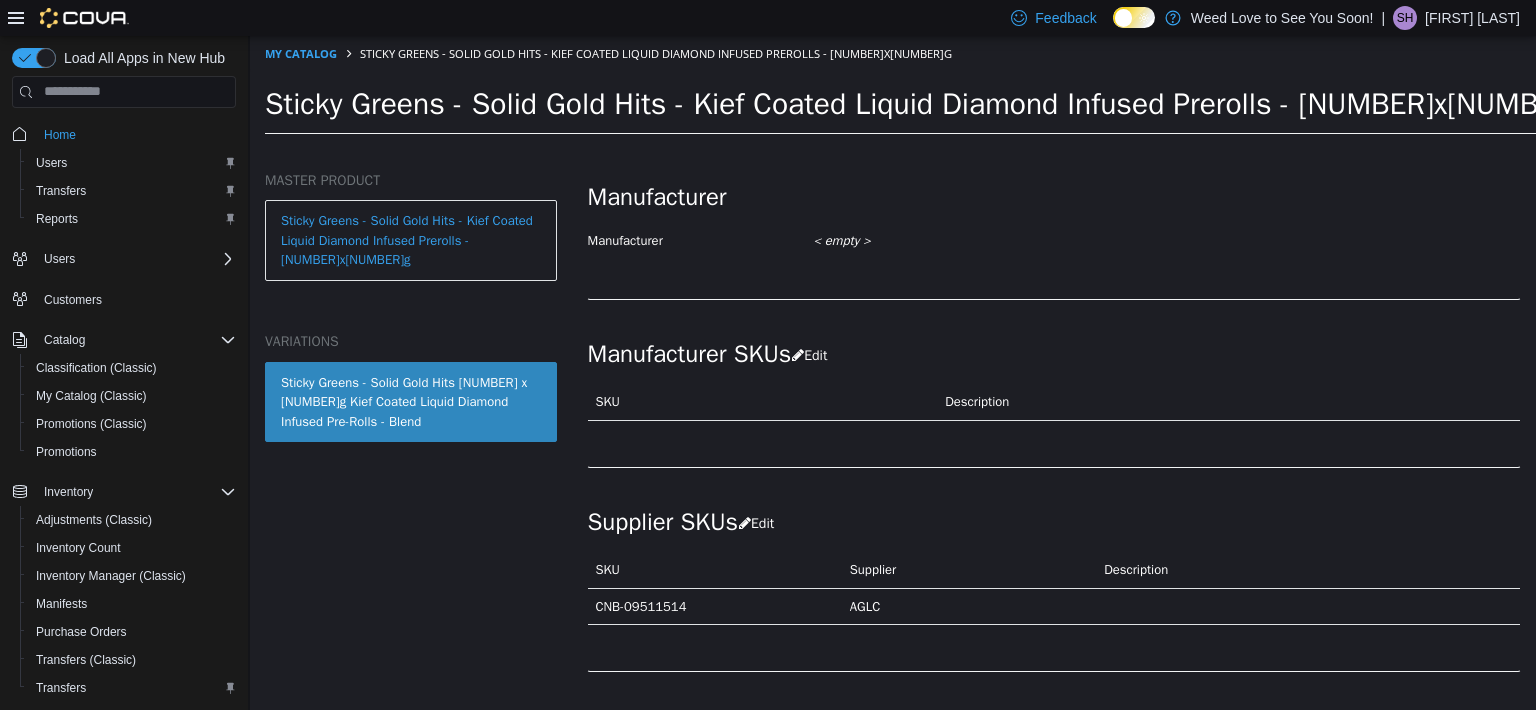 scroll, scrollTop: 1000, scrollLeft: 0, axis: vertical 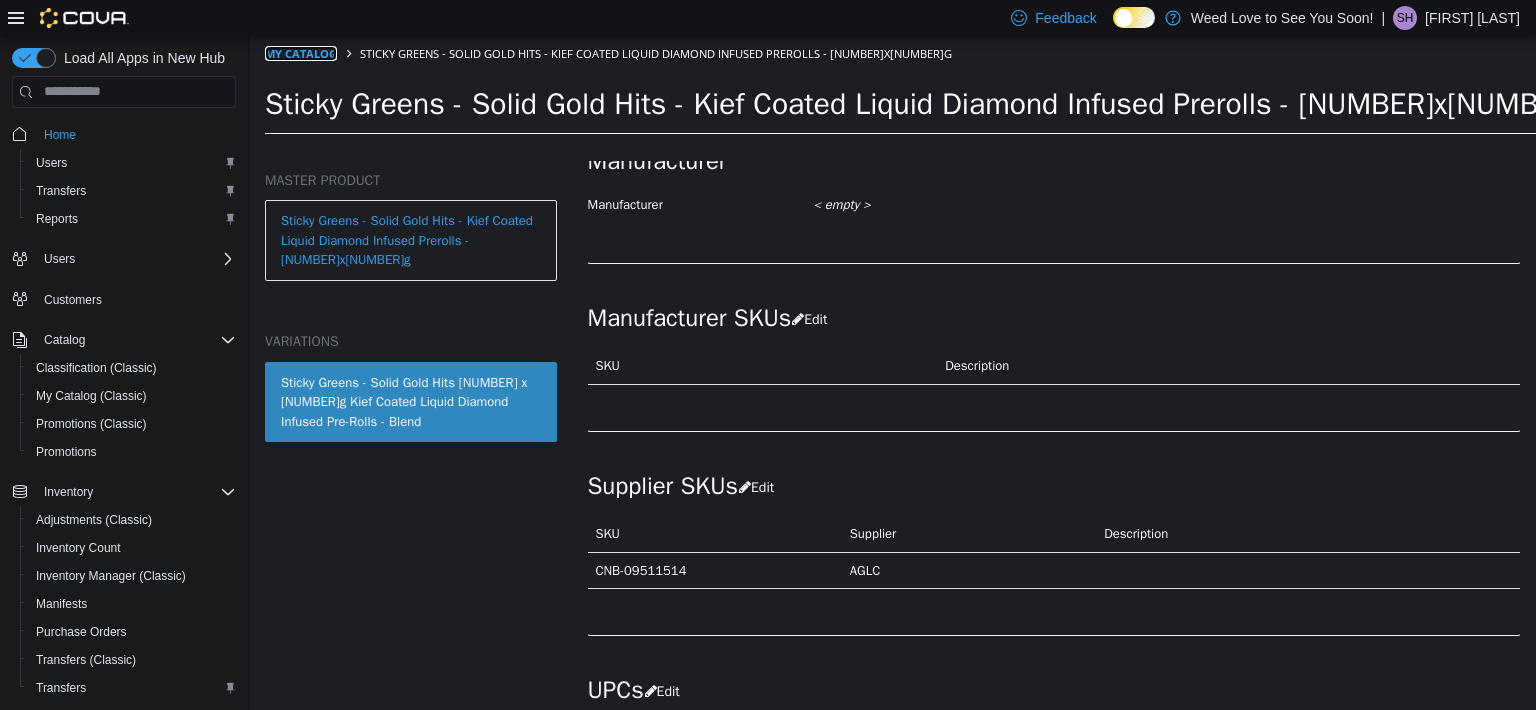 click on "My Catalog" at bounding box center (301, 52) 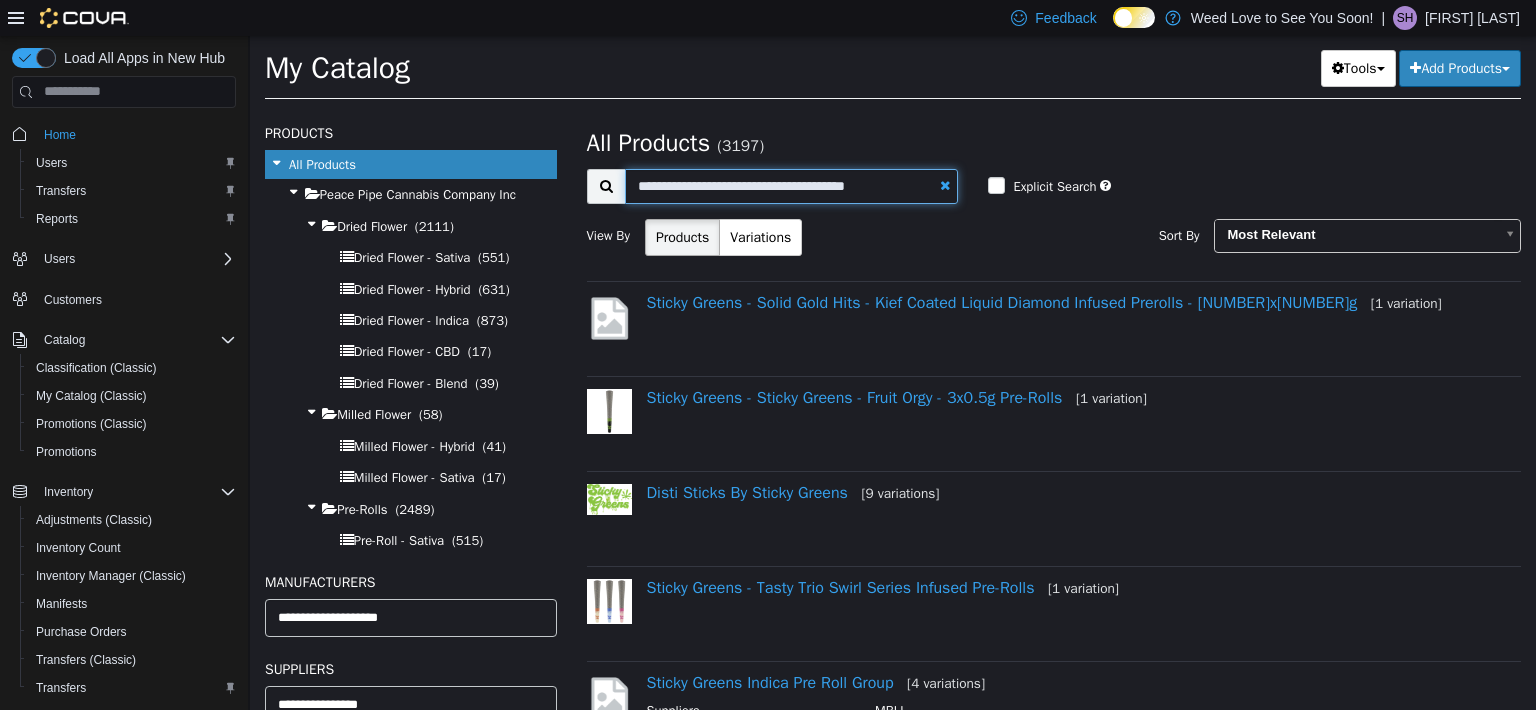 drag, startPoint x: 731, startPoint y: 183, endPoint x: 822, endPoint y: 179, distance: 91.08787 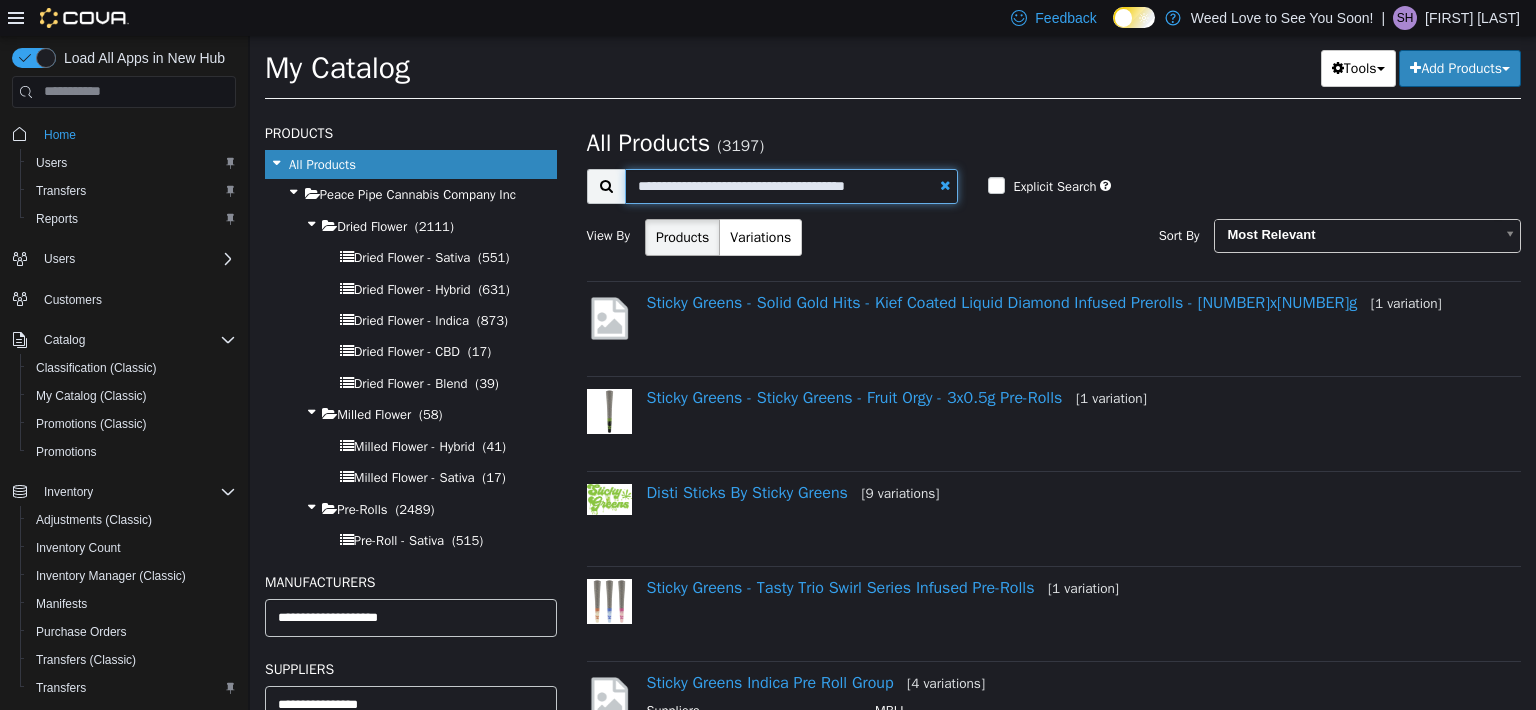 type on "**********" 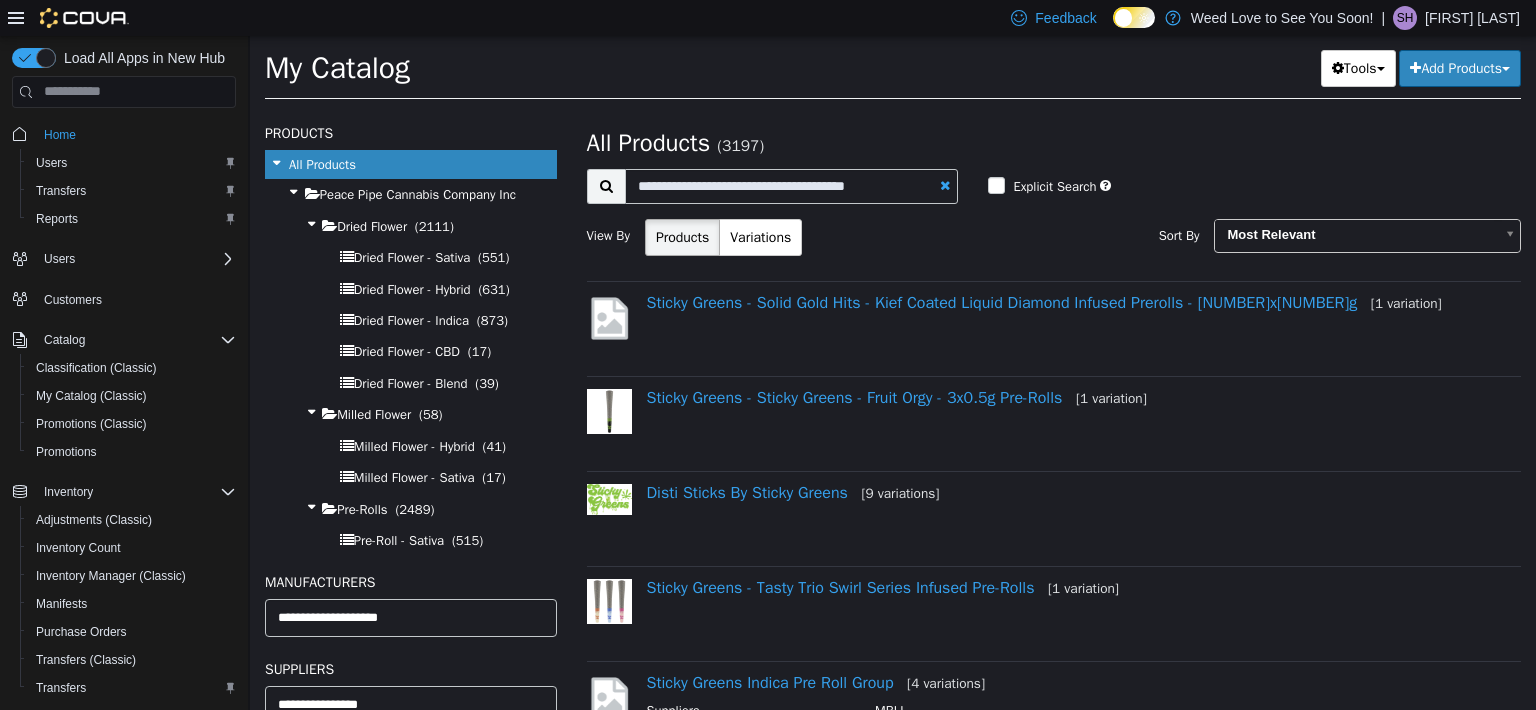 select on "**********" 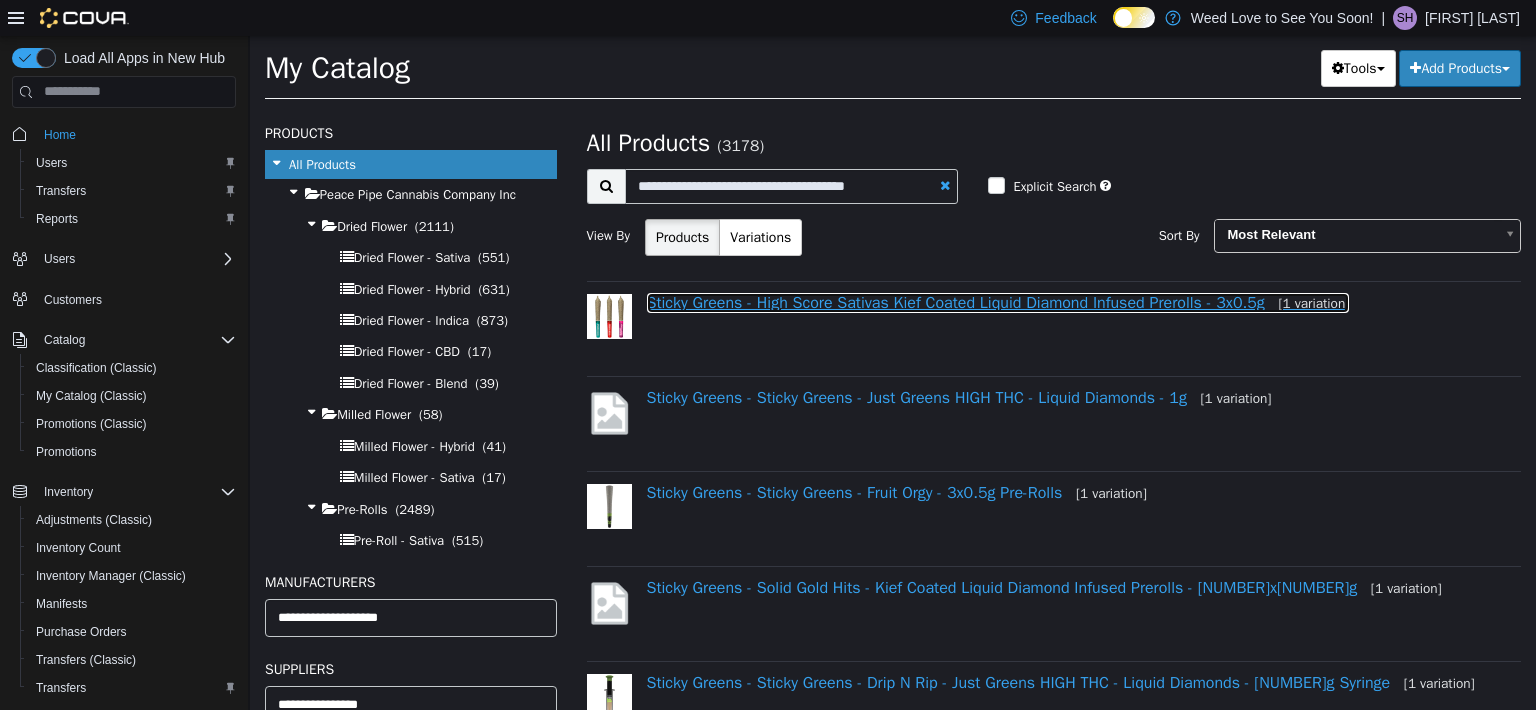 click on "Sticky Greens - High Score Sativas Kief Coated Liquid Diamond Infused Prerolls - 3x0.5g
[1 variation]" at bounding box center [998, 302] 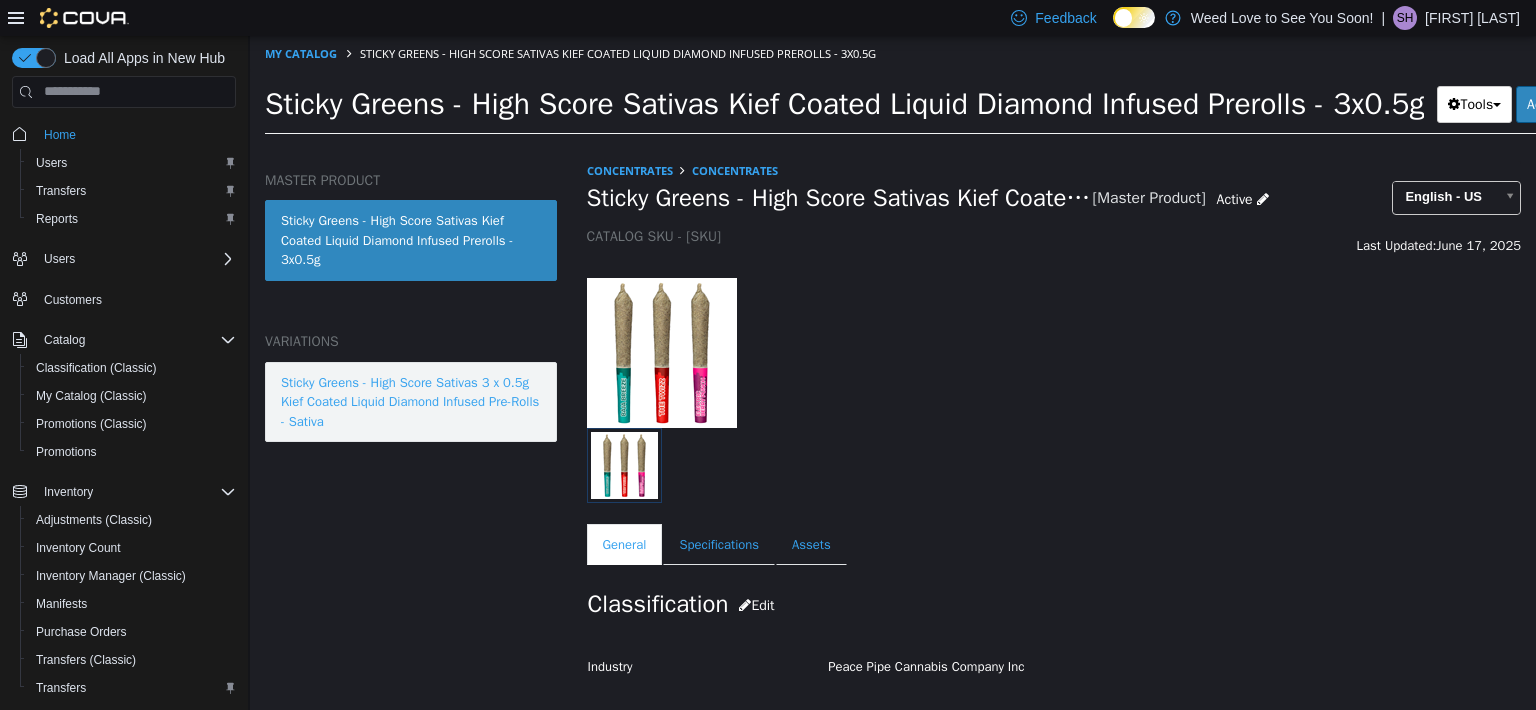 click on "Sticky Greens - High Score Sativas 3 x 0.5g Kief Coated Liquid Diamond Infused Pre-Rolls - Sativa" at bounding box center (411, 401) 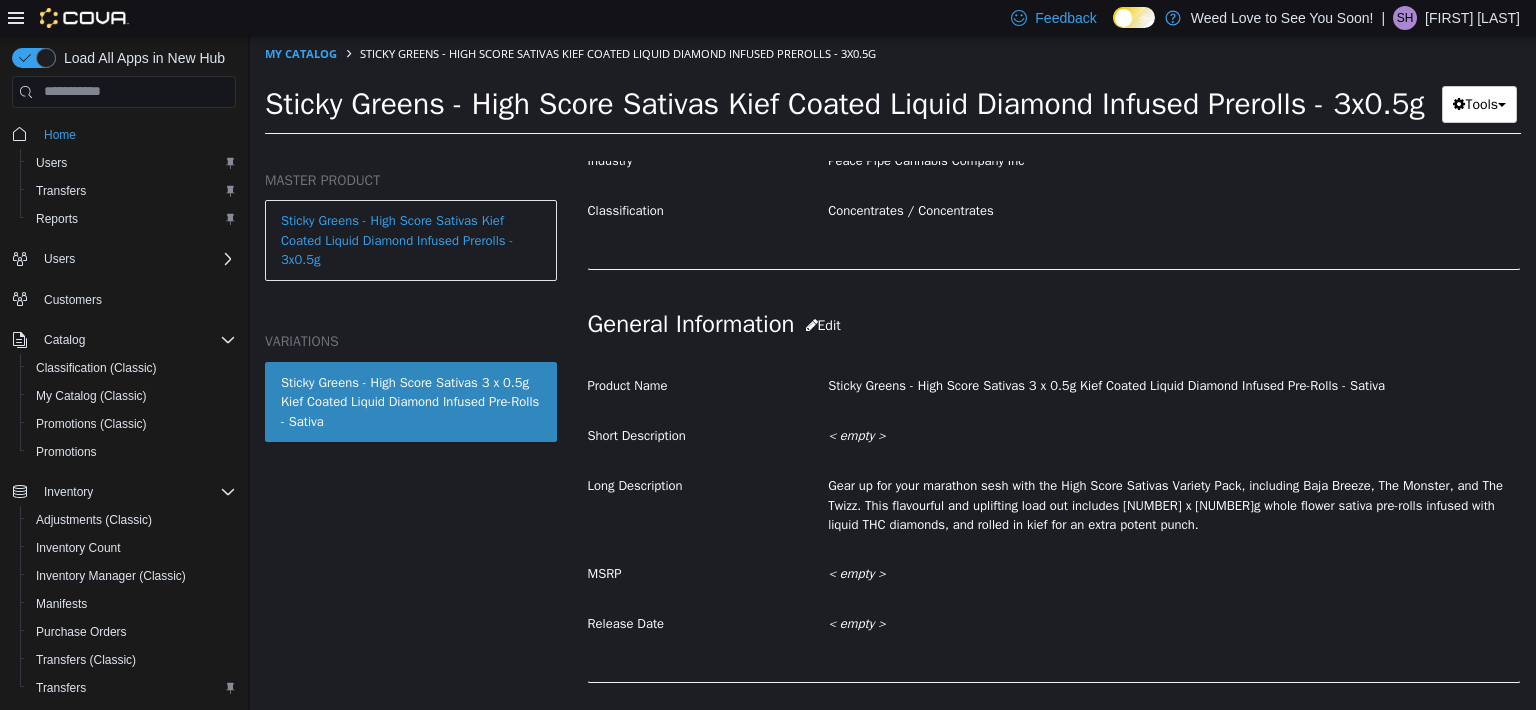 scroll, scrollTop: 0, scrollLeft: 0, axis: both 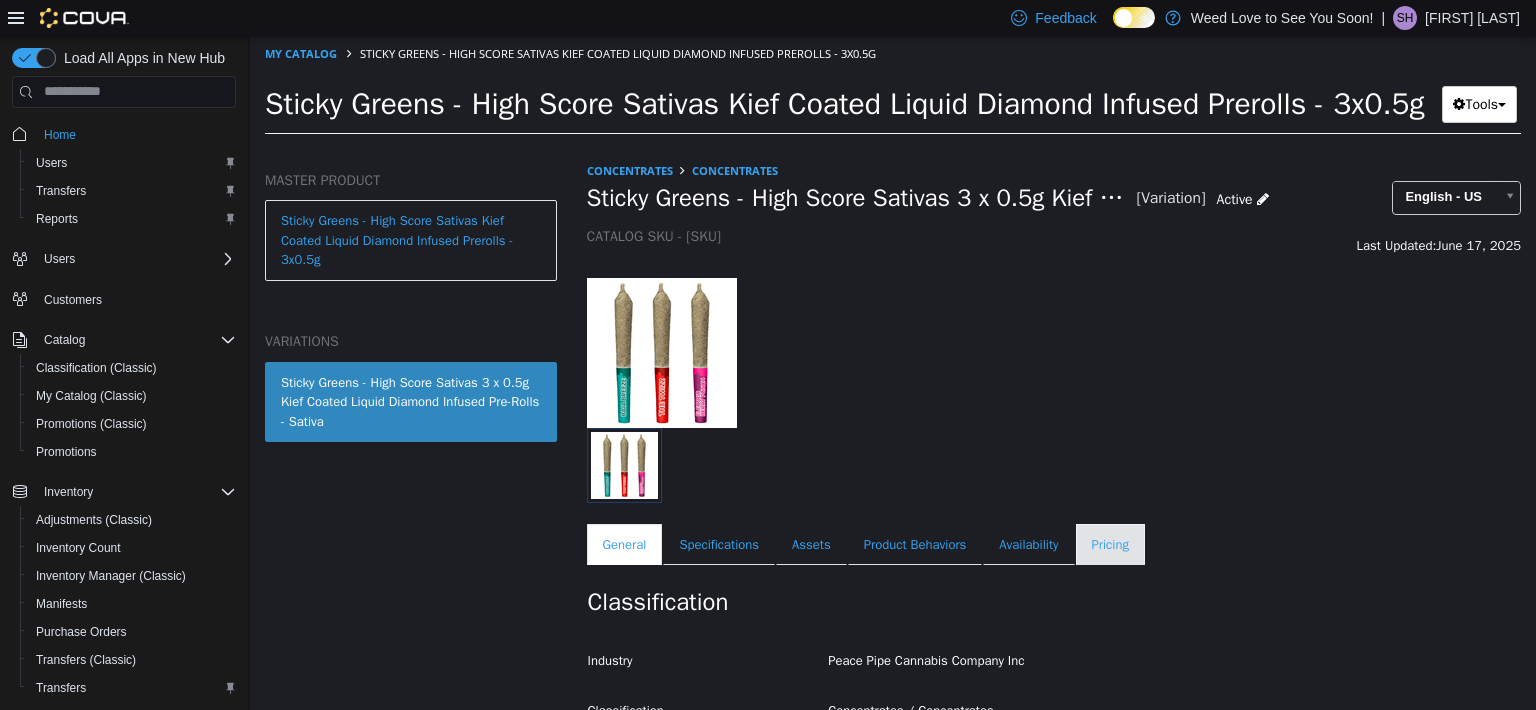 click on "Pricing" at bounding box center [1110, 544] 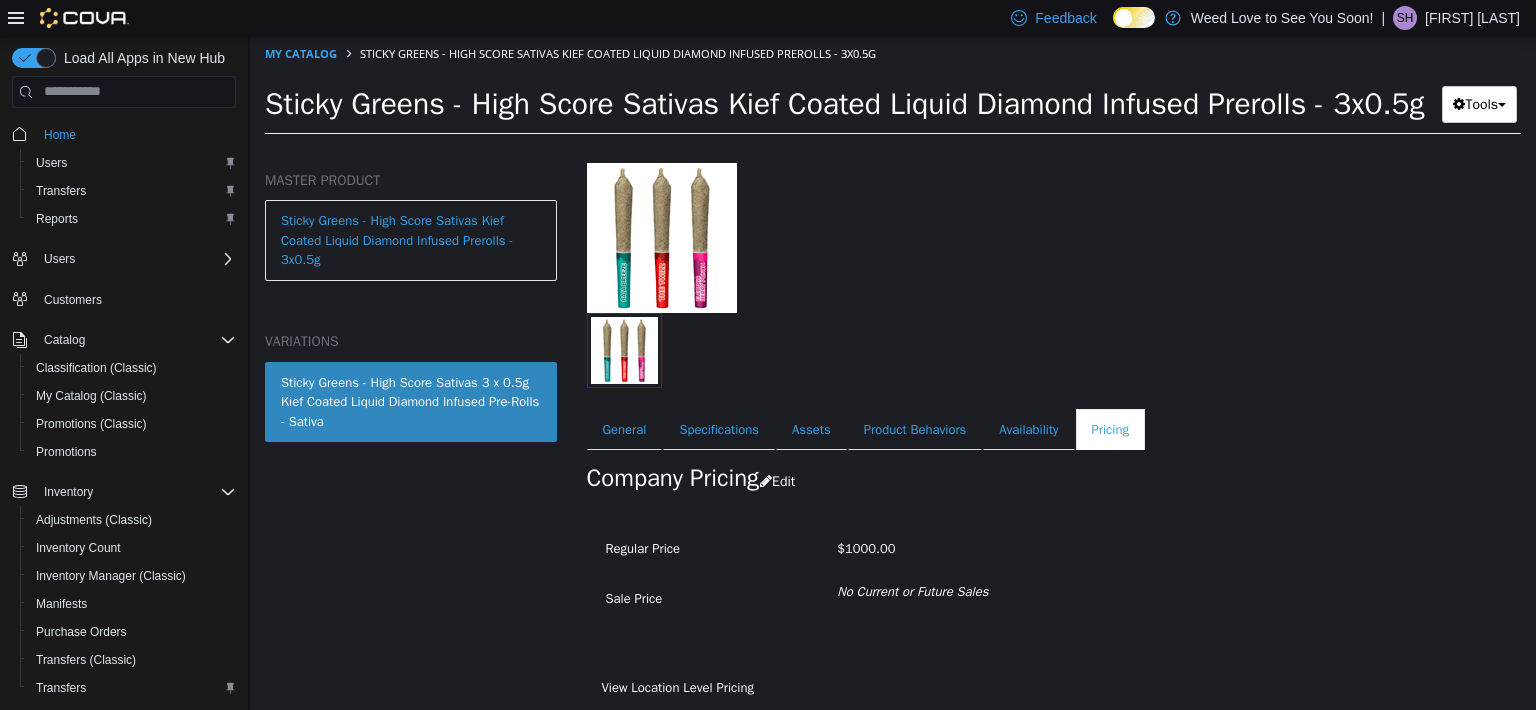 scroll, scrollTop: 116, scrollLeft: 0, axis: vertical 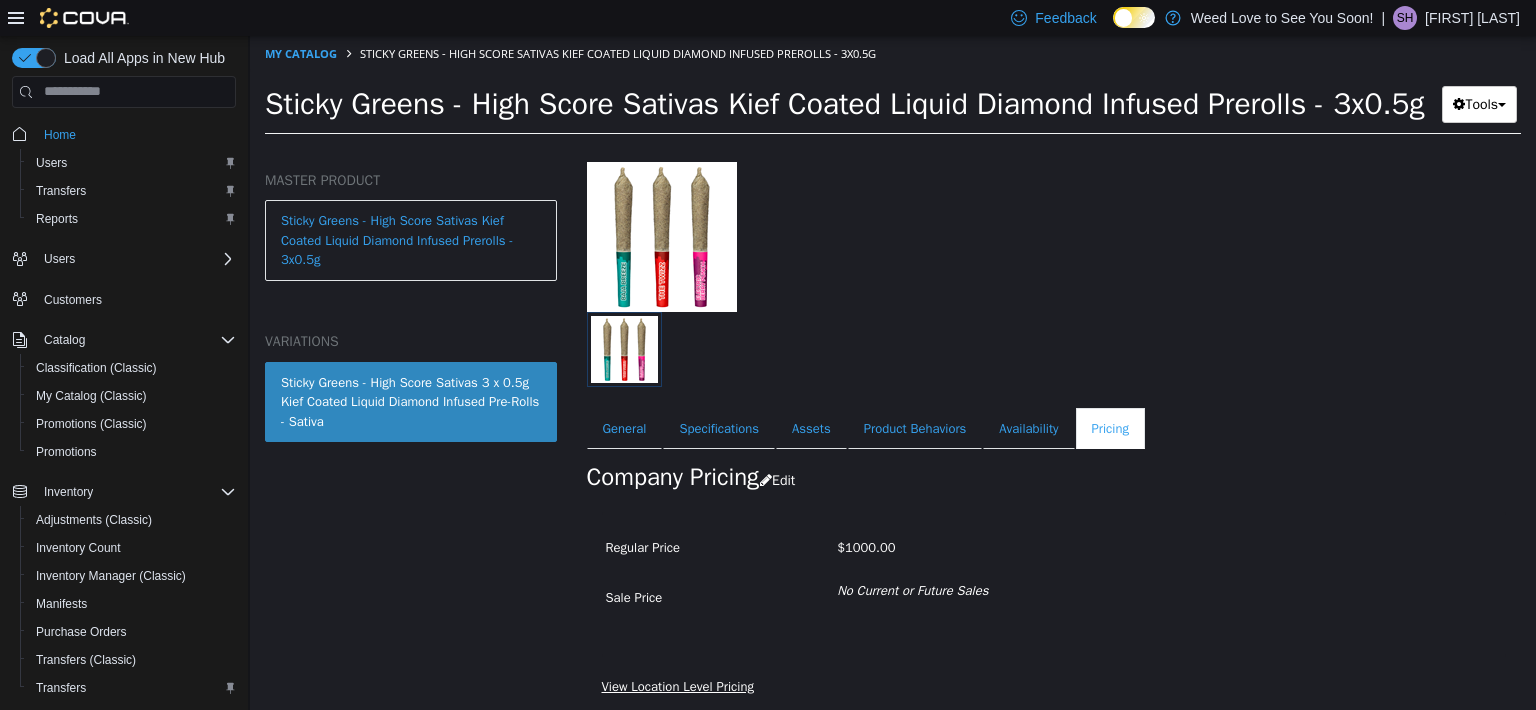 click on "View Location Level Pricing" at bounding box center (678, 685) 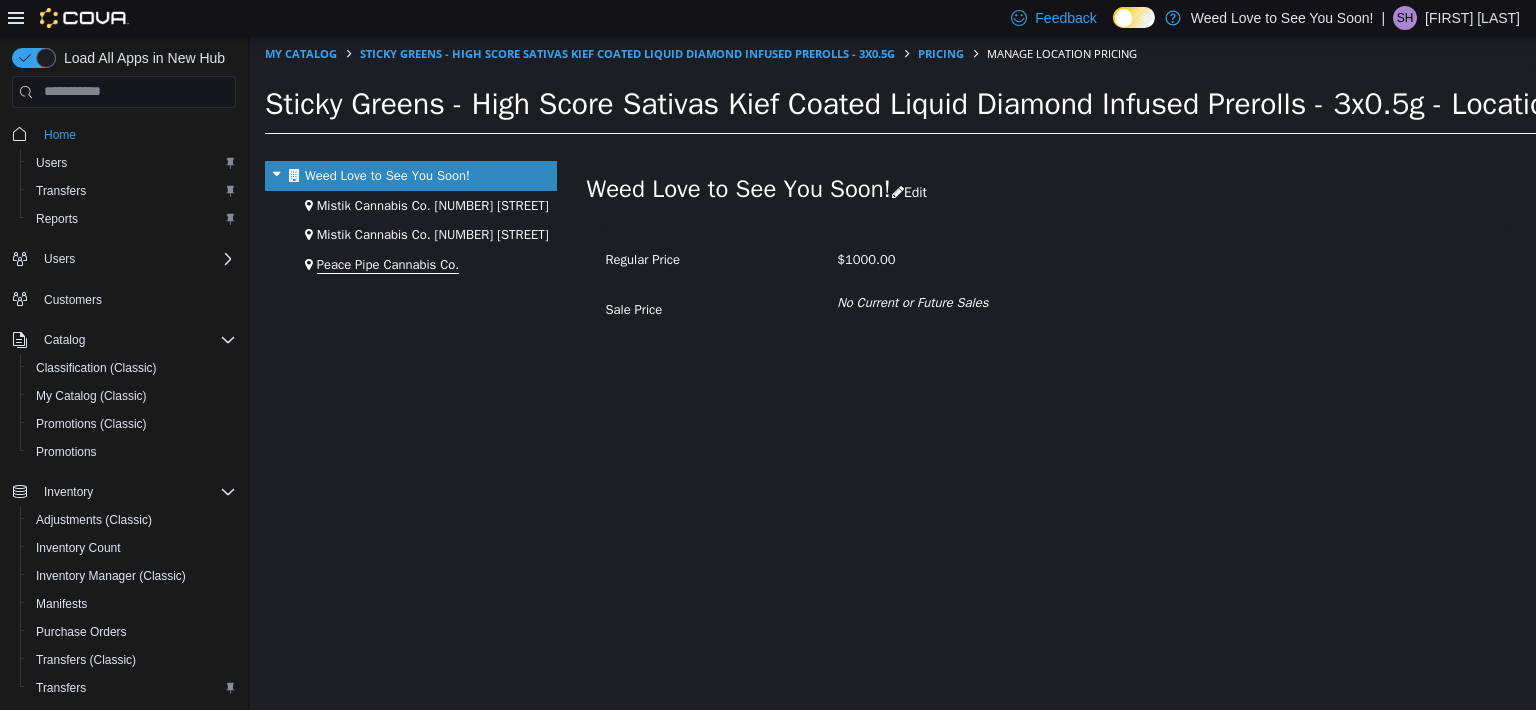 click on "Peace Pipe Cannabis Co." at bounding box center (388, 264) 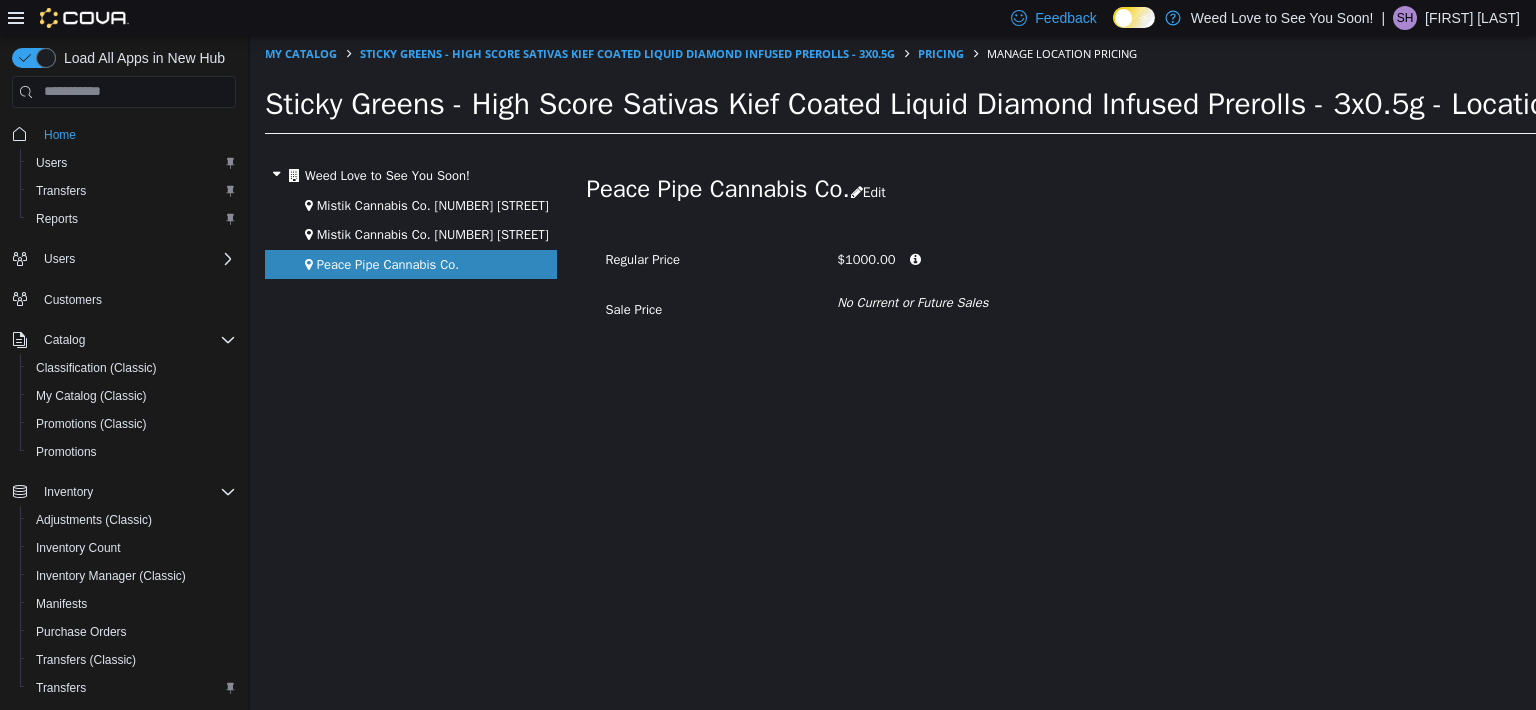 click on "Mistik Cannabis Co. [NUMBER] [STREET]" at bounding box center (433, 233) 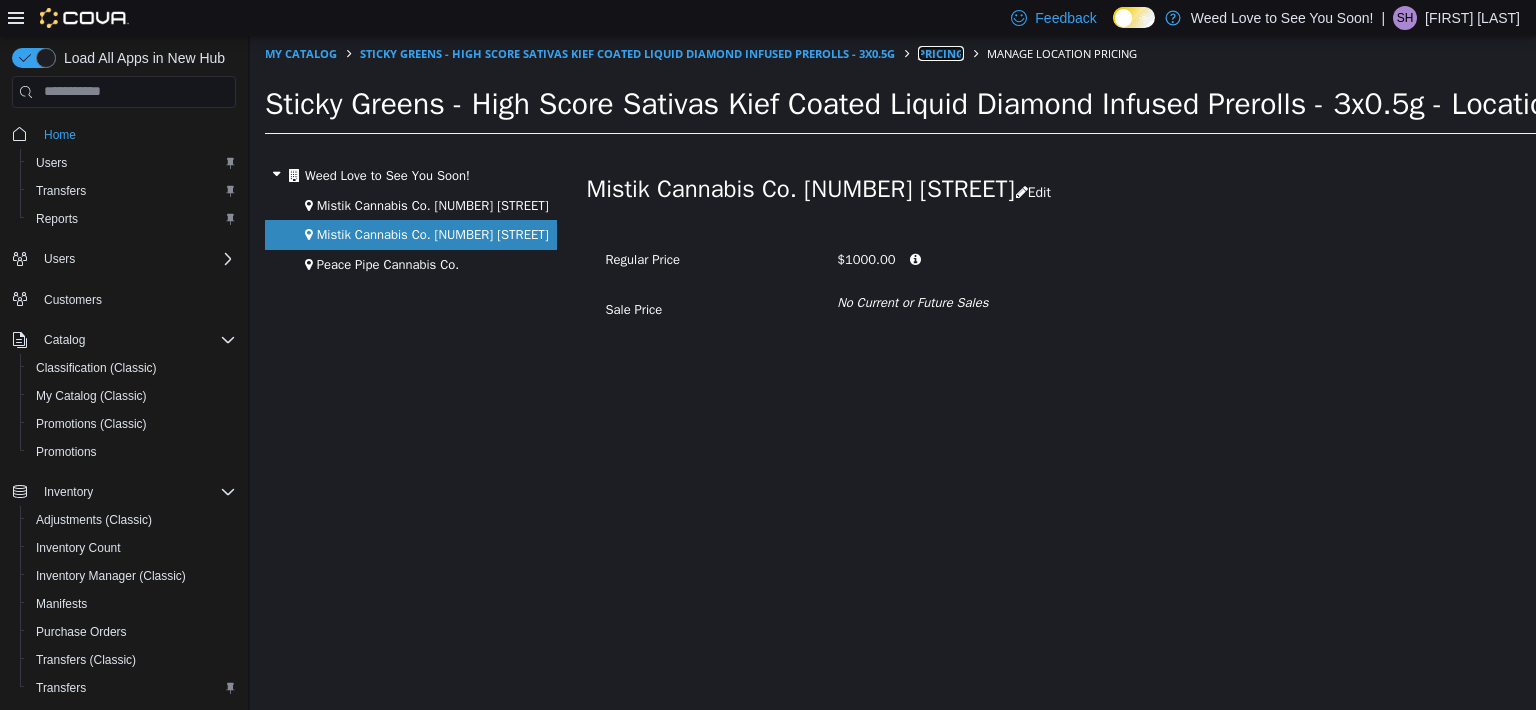 click on "Pricing" at bounding box center [941, 52] 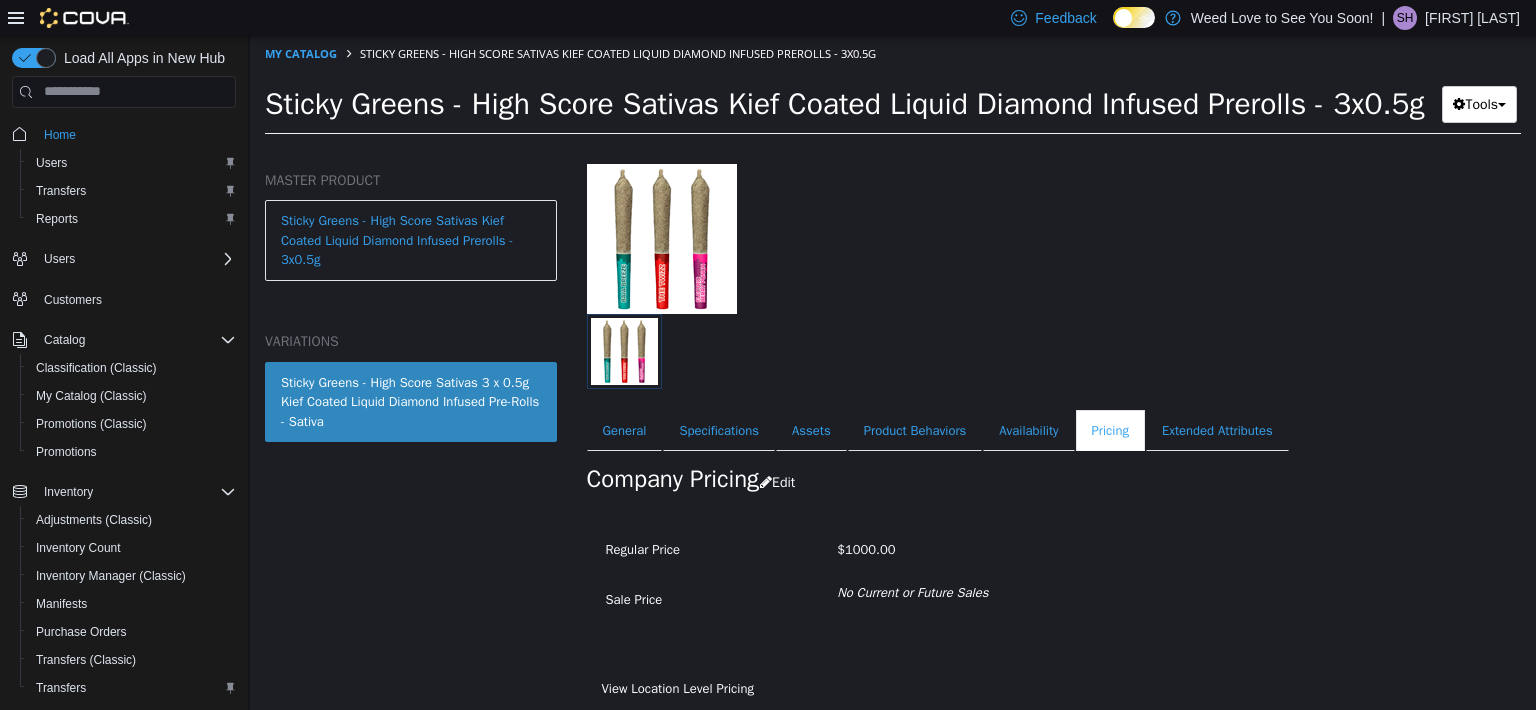 scroll, scrollTop: 116, scrollLeft: 0, axis: vertical 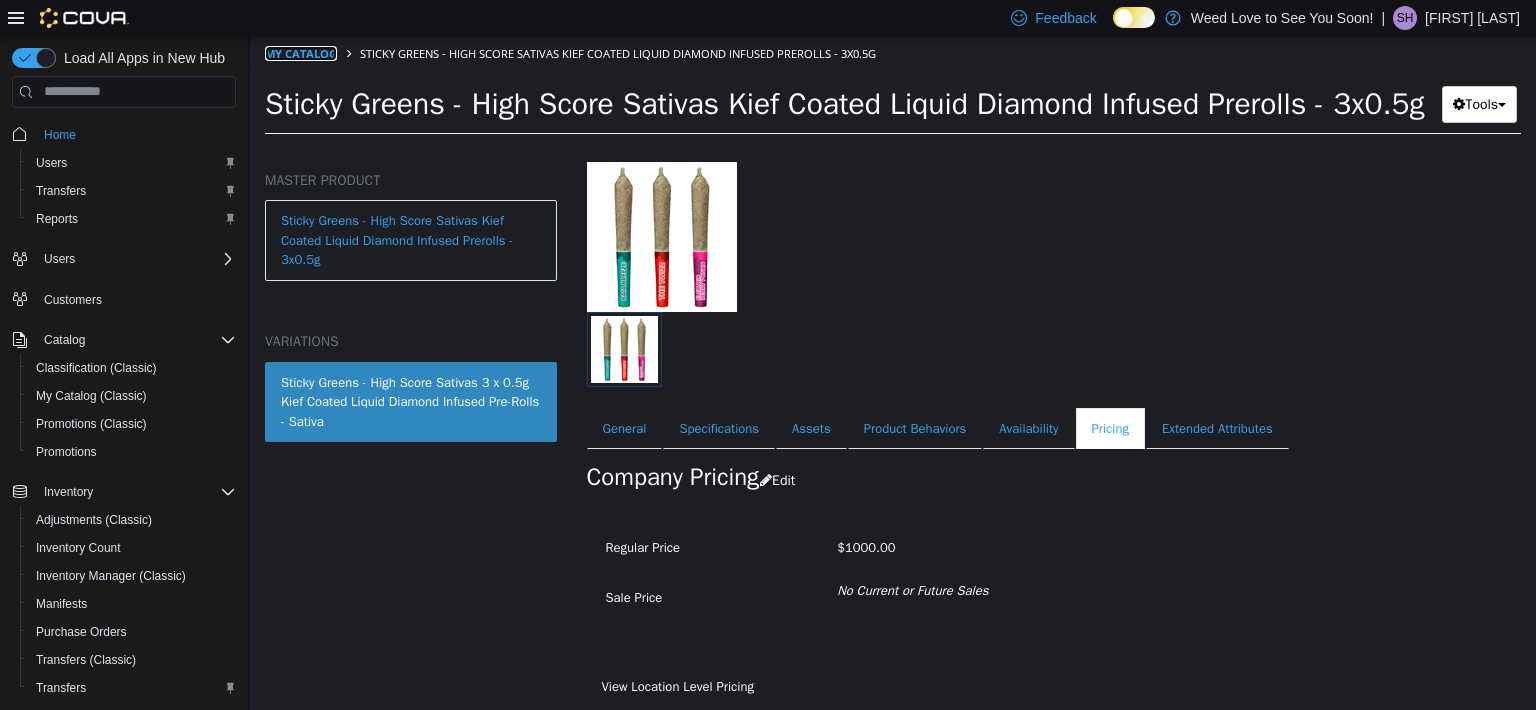 click on "My Catalog" at bounding box center (301, 52) 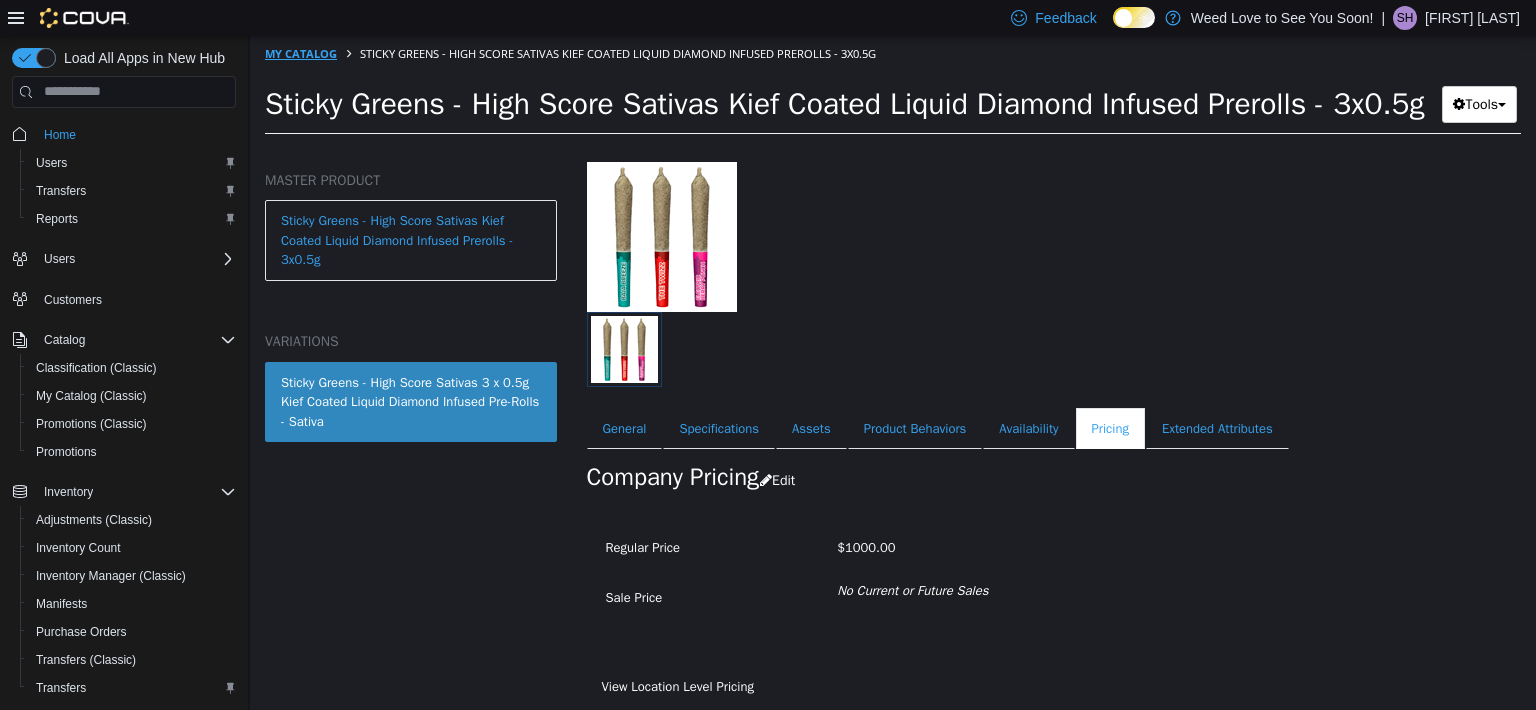 select on "**********" 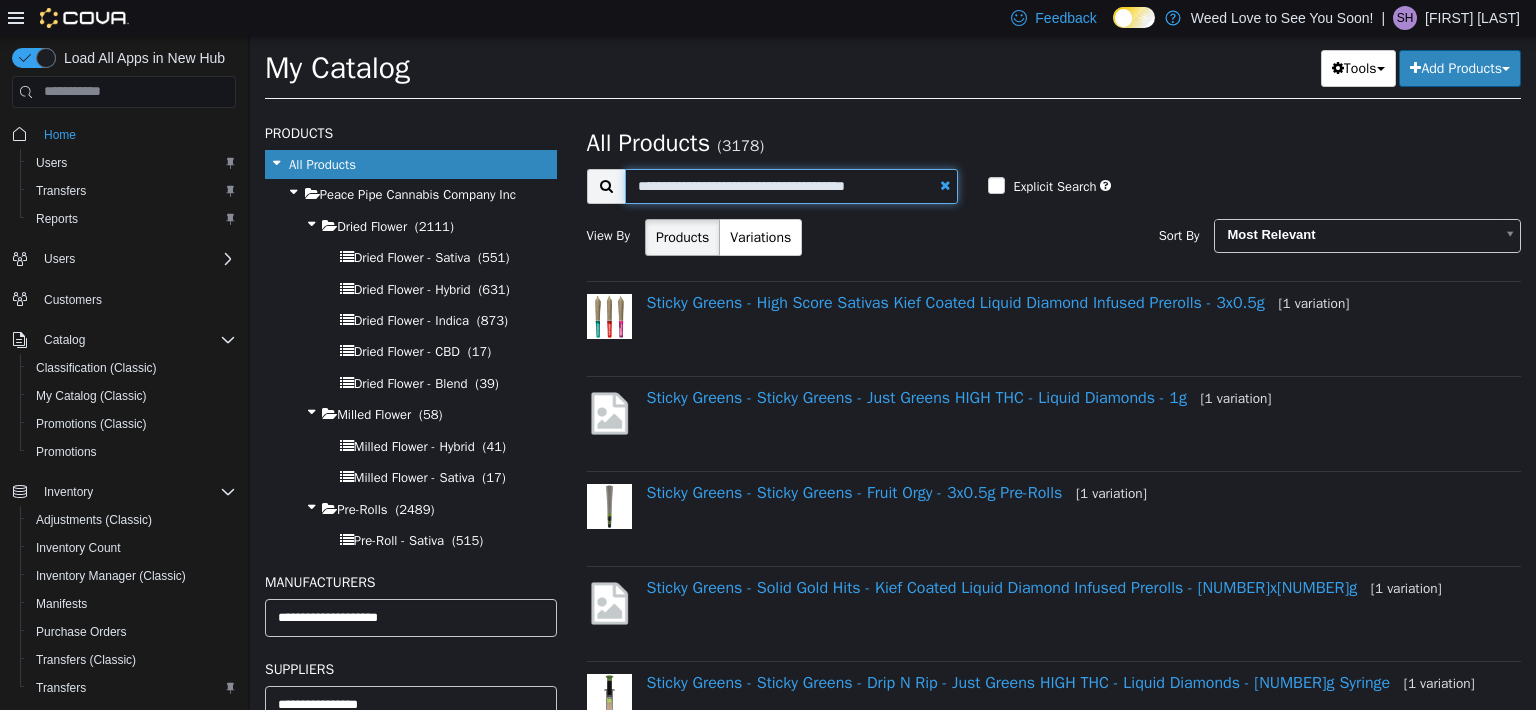 drag, startPoint x: 730, startPoint y: 185, endPoint x: 800, endPoint y: 186, distance: 70.00714 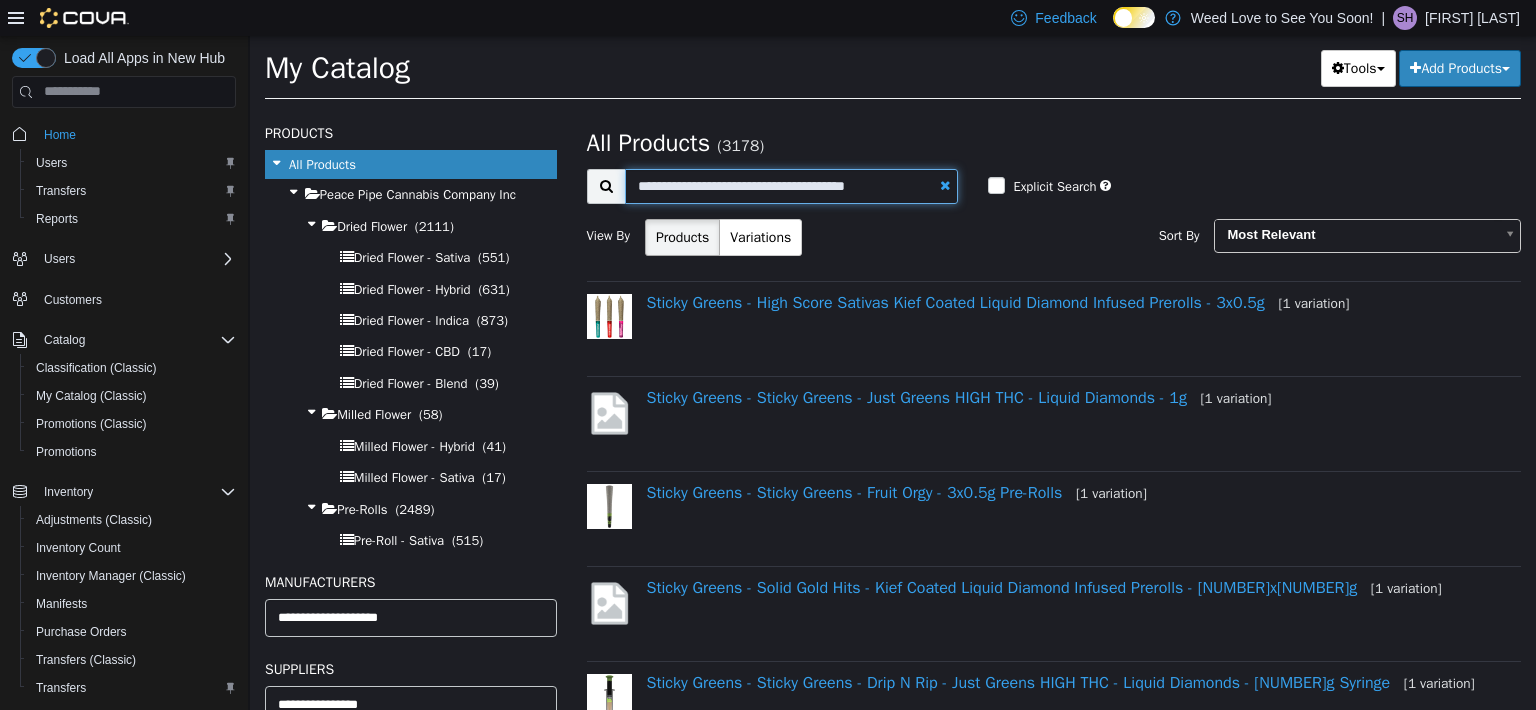type on "**********" 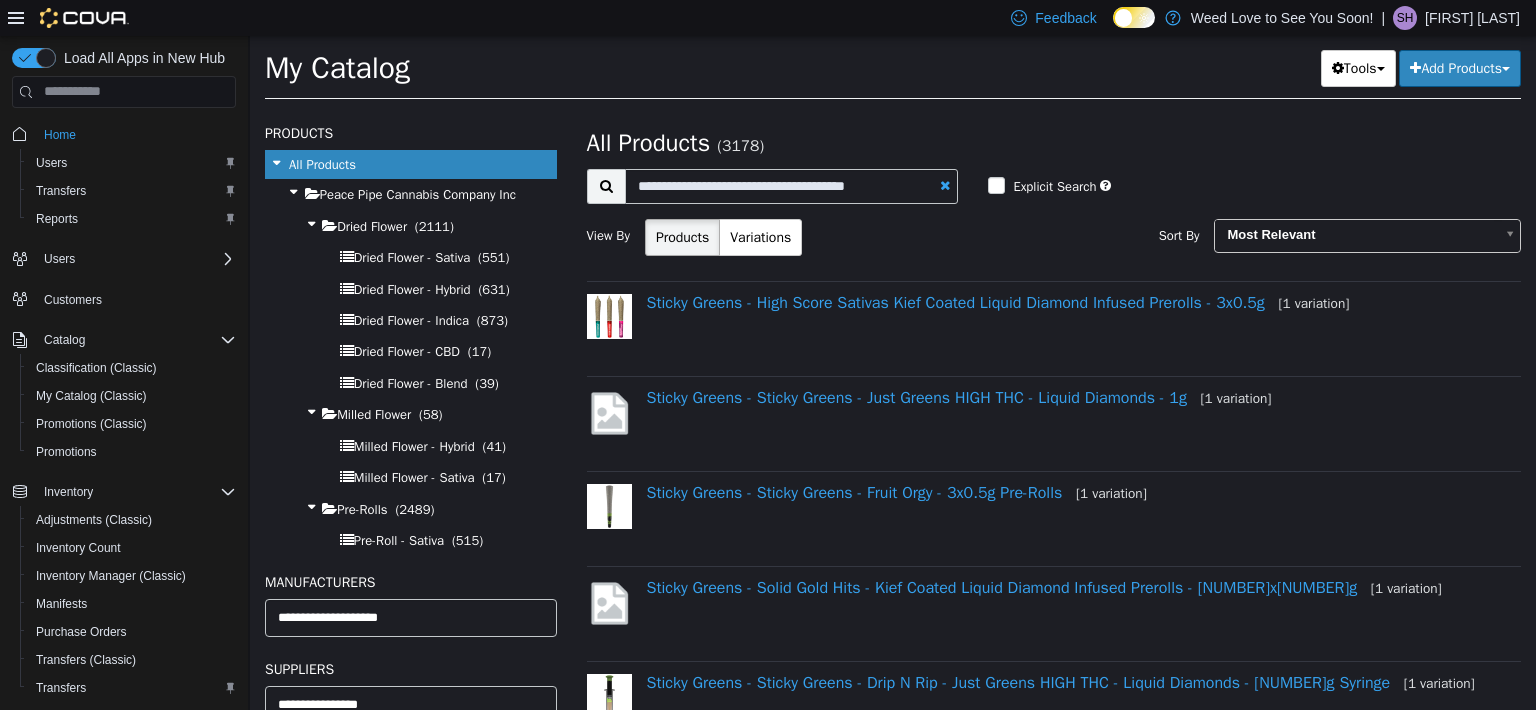 select on "**********" 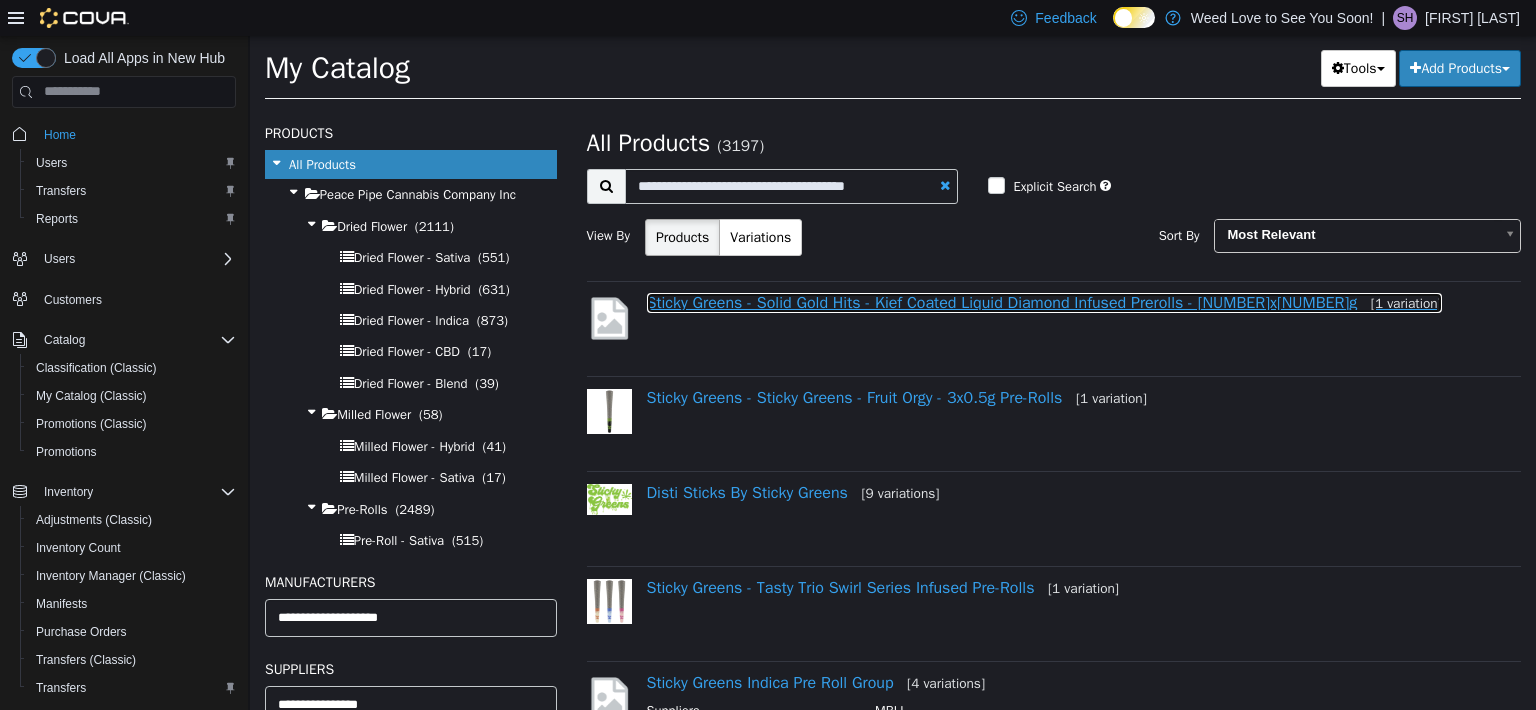 click on "Sticky Greens - Solid Gold Hits - Kief Coated Liquid Diamond Infused Prerolls - [NUMBER]x[NUMBER]g
[NUMBER] variation]" at bounding box center [1044, 302] 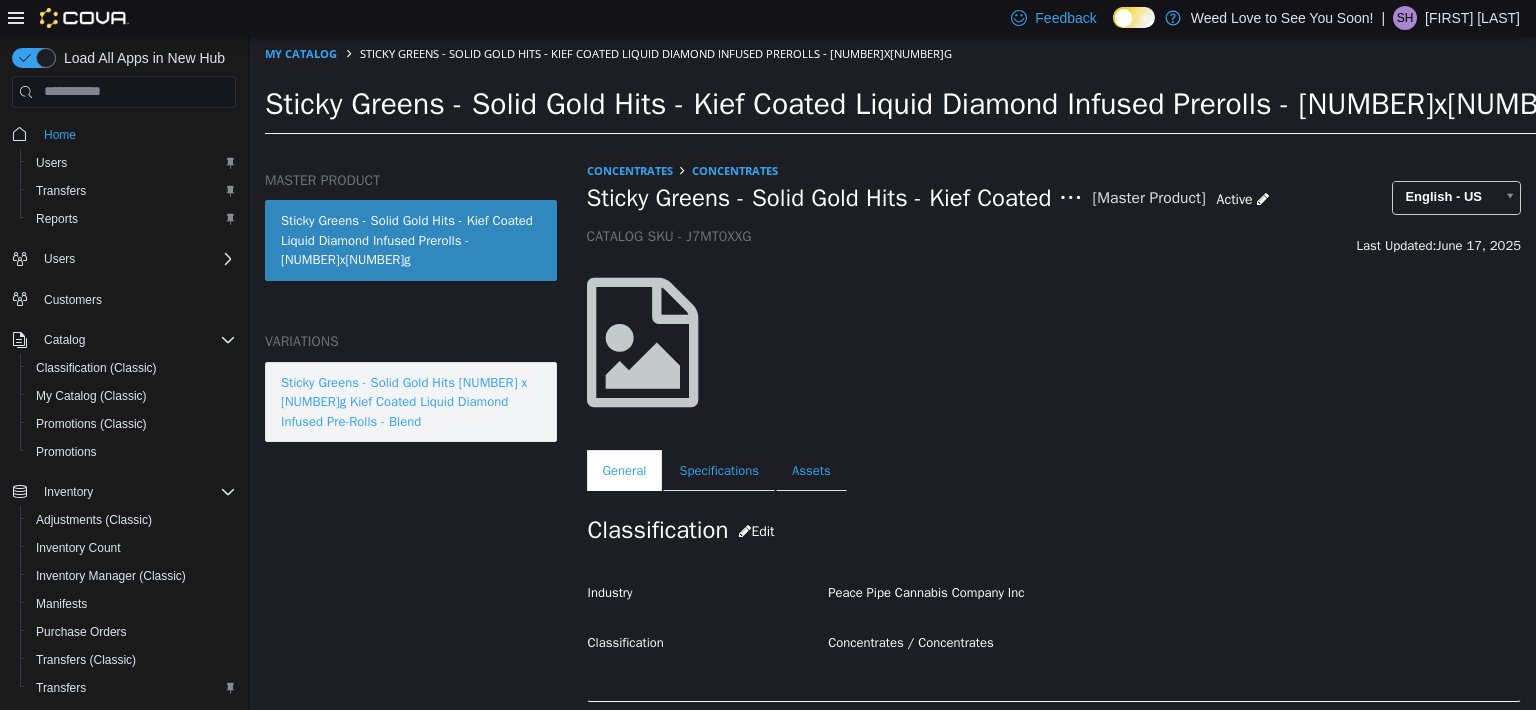 click on "Sticky Greens - Solid Gold Hits [NUMBER] x [NUMBER]g Kief Coated Liquid Diamond Infused Pre-Rolls - Blend" at bounding box center [411, 401] 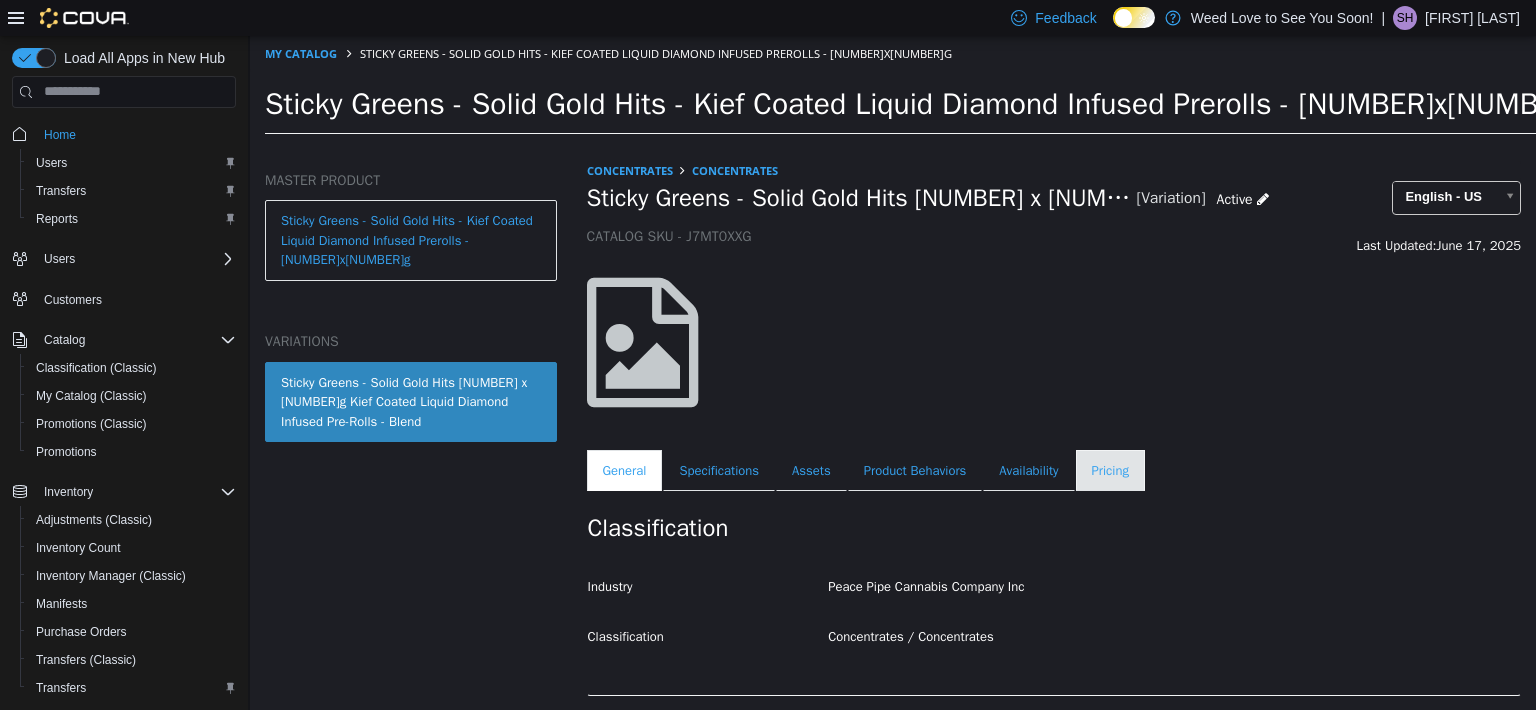 click on "Pricing" at bounding box center (1110, 470) 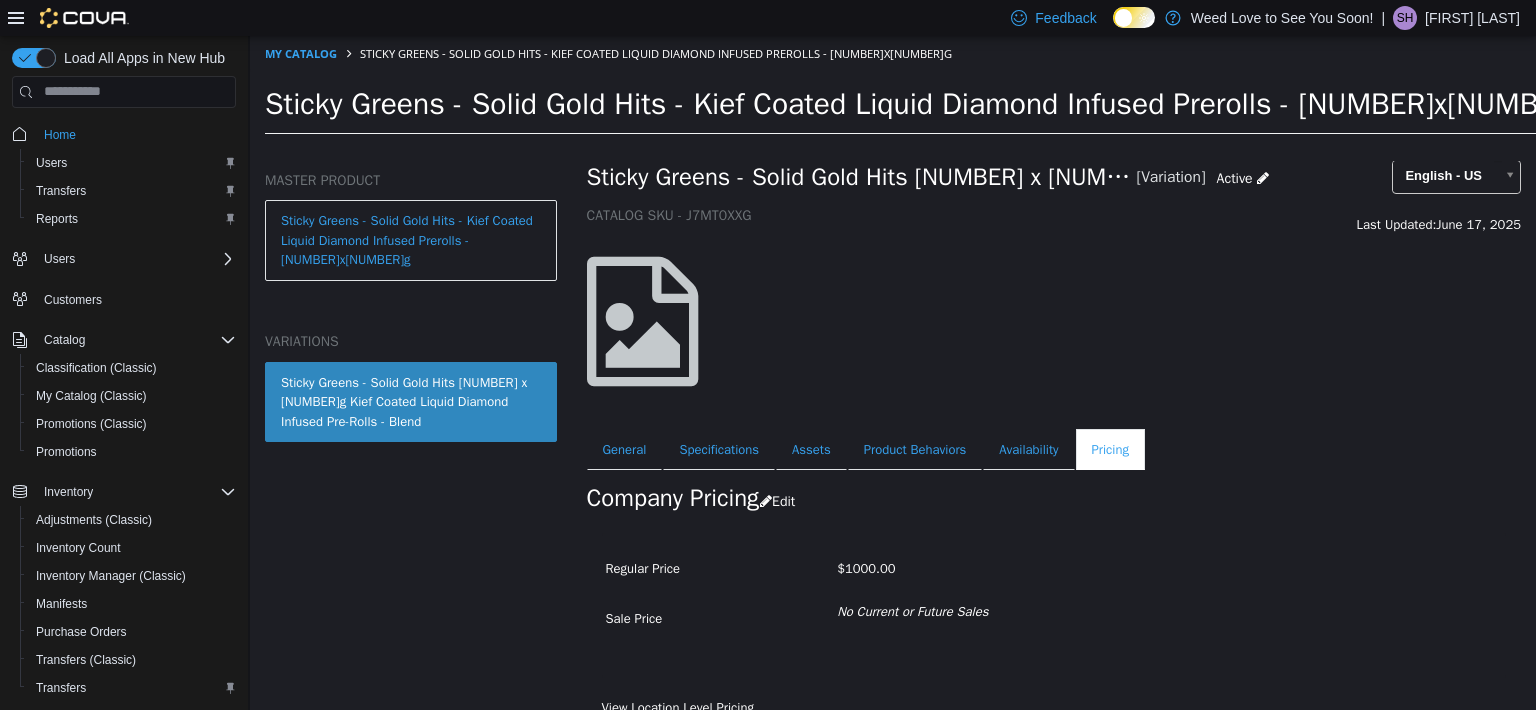 scroll, scrollTop: 41, scrollLeft: 0, axis: vertical 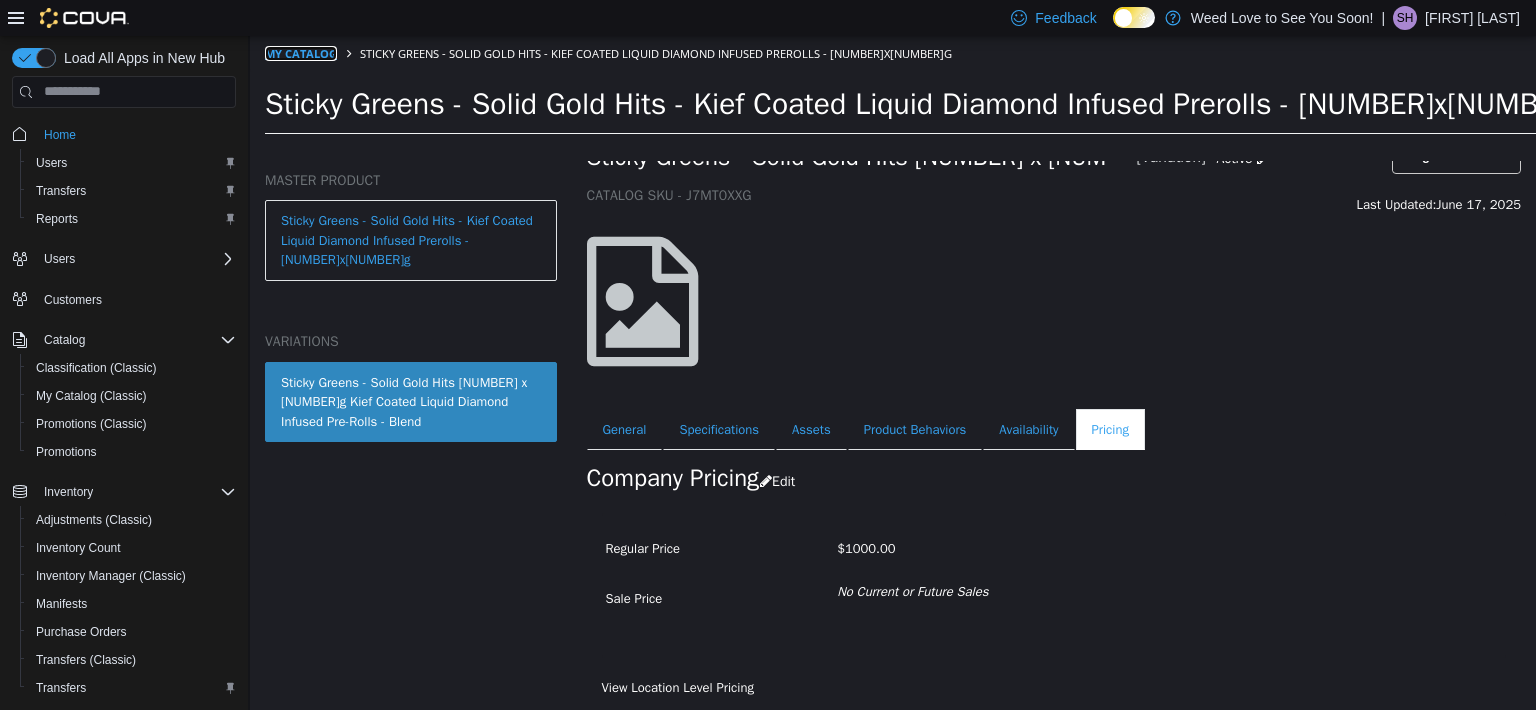 click on "My Catalog" at bounding box center (301, 52) 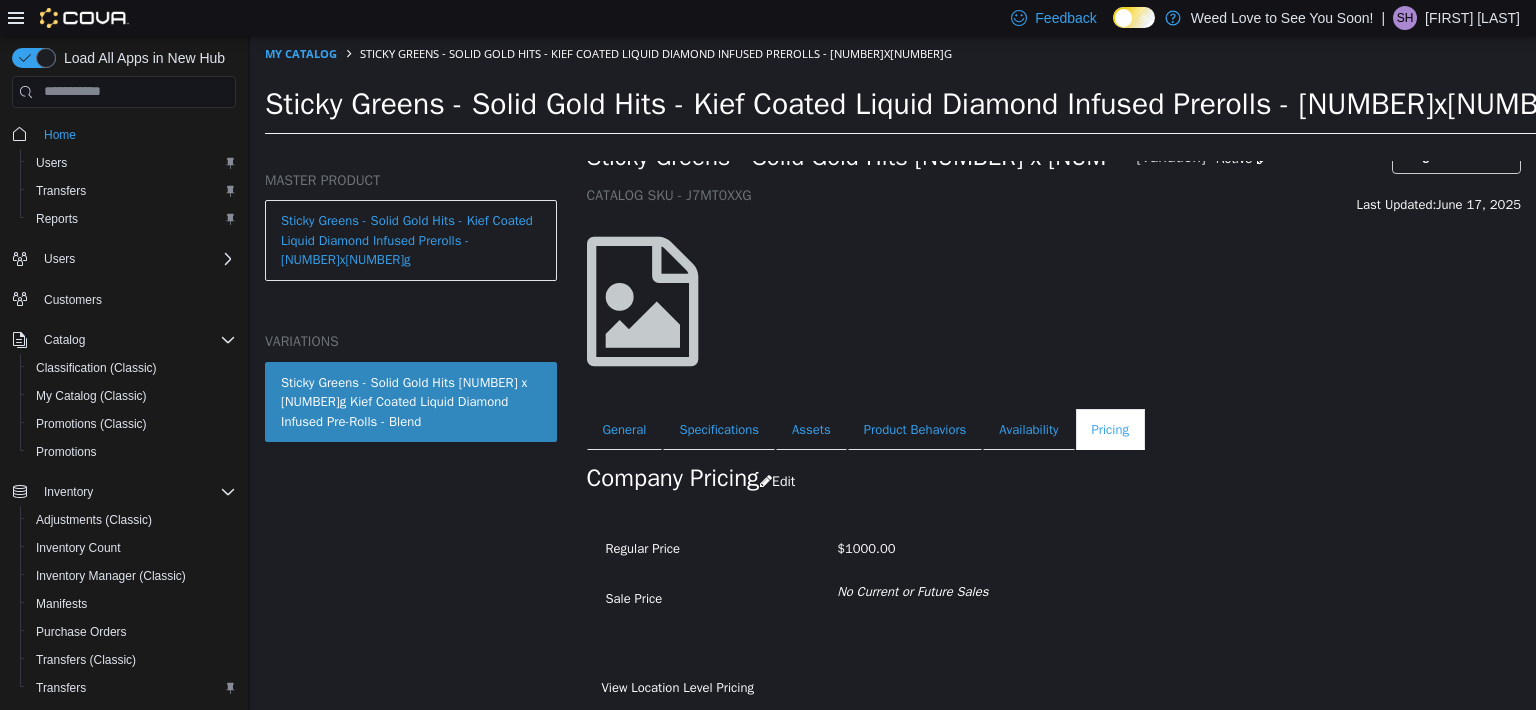 select on "**********" 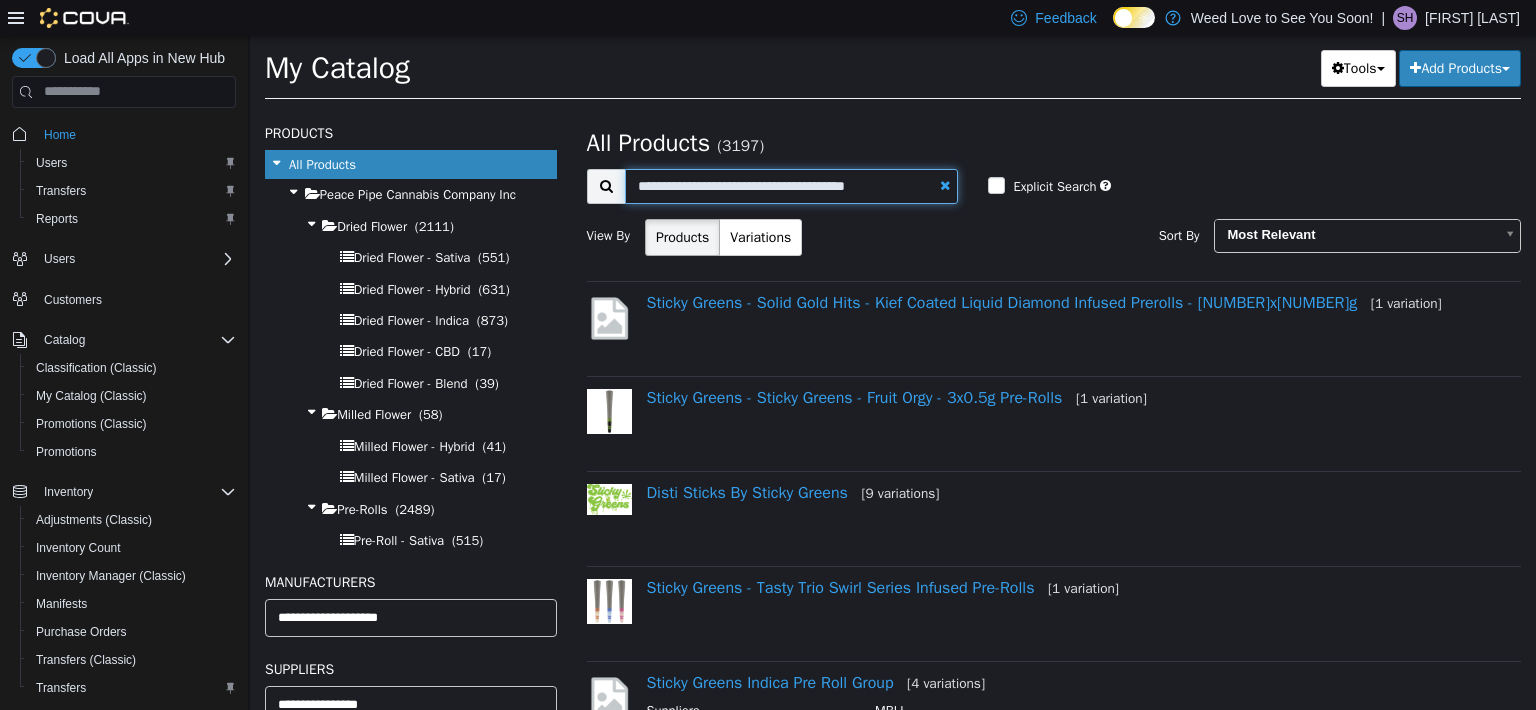 drag, startPoint x: 624, startPoint y: 179, endPoint x: 892, endPoint y: 189, distance: 268.1865 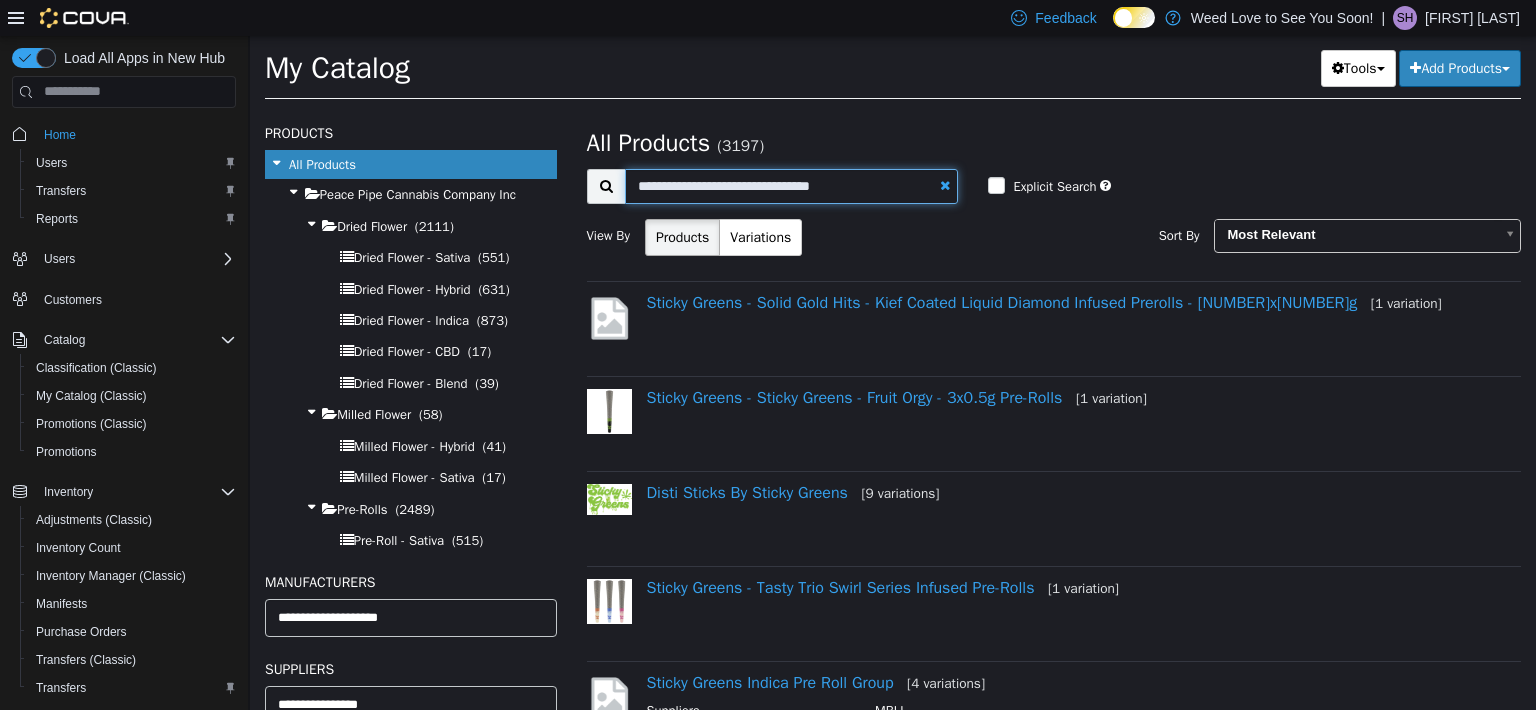 type on "**********" 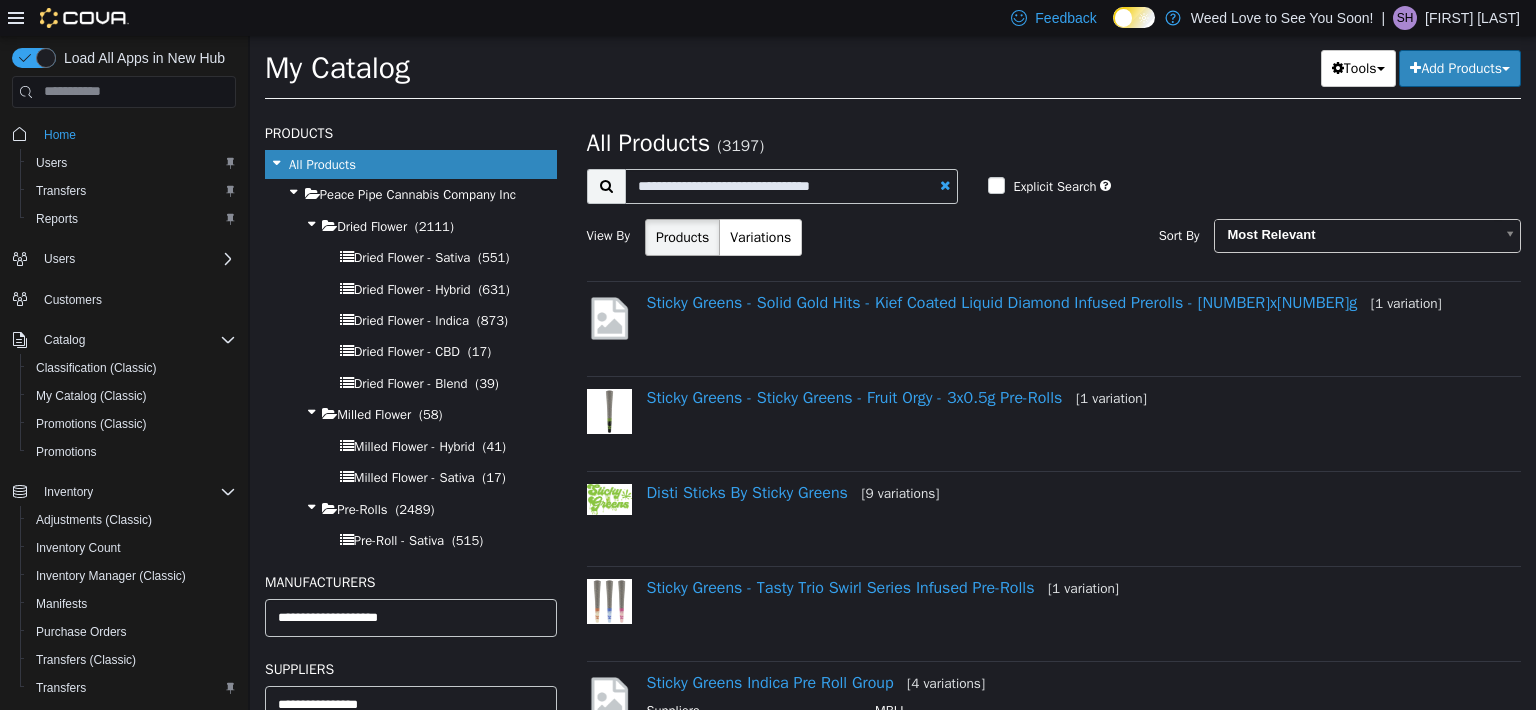 select on "**********" 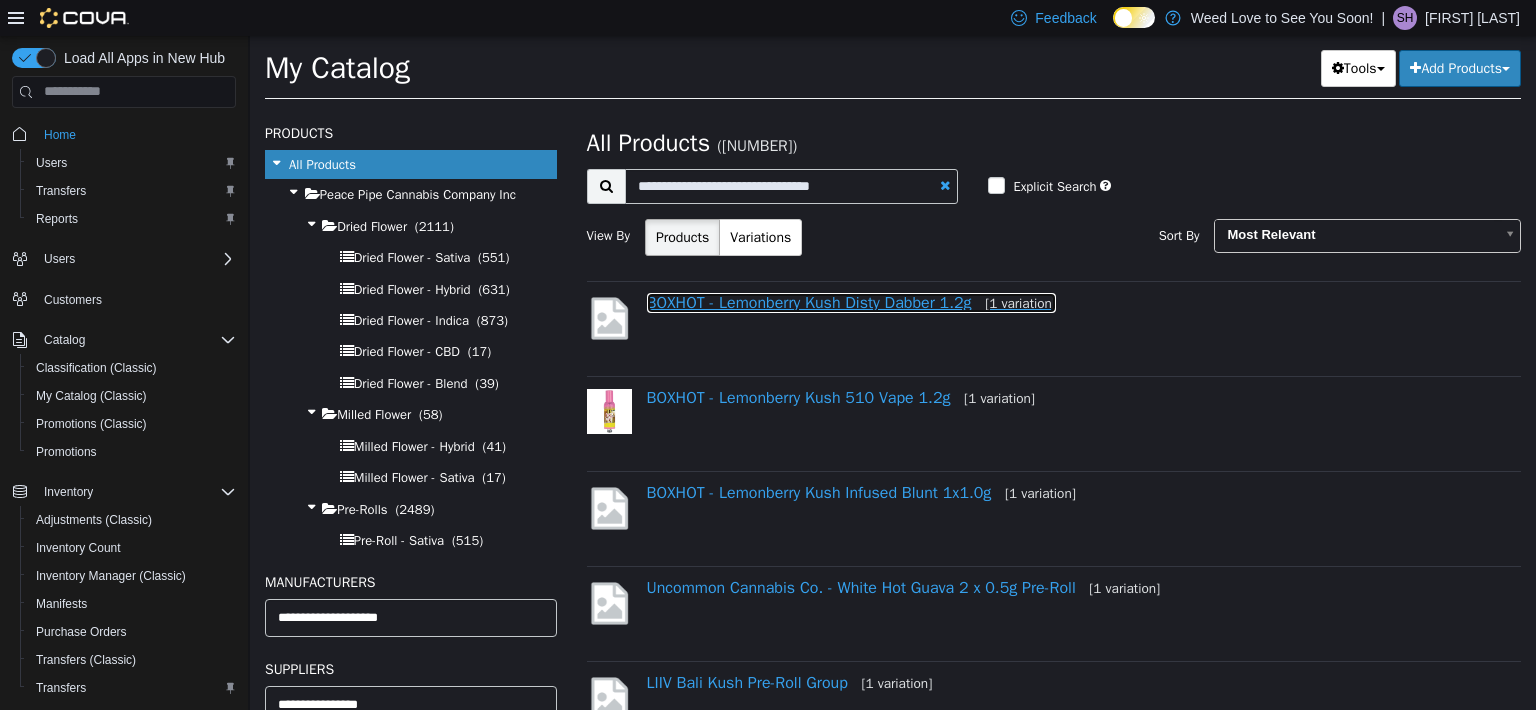 click on "BOXHOT - Lemonberry Kush Disty Dabber 1.2g
[1 variation]" at bounding box center (852, 302) 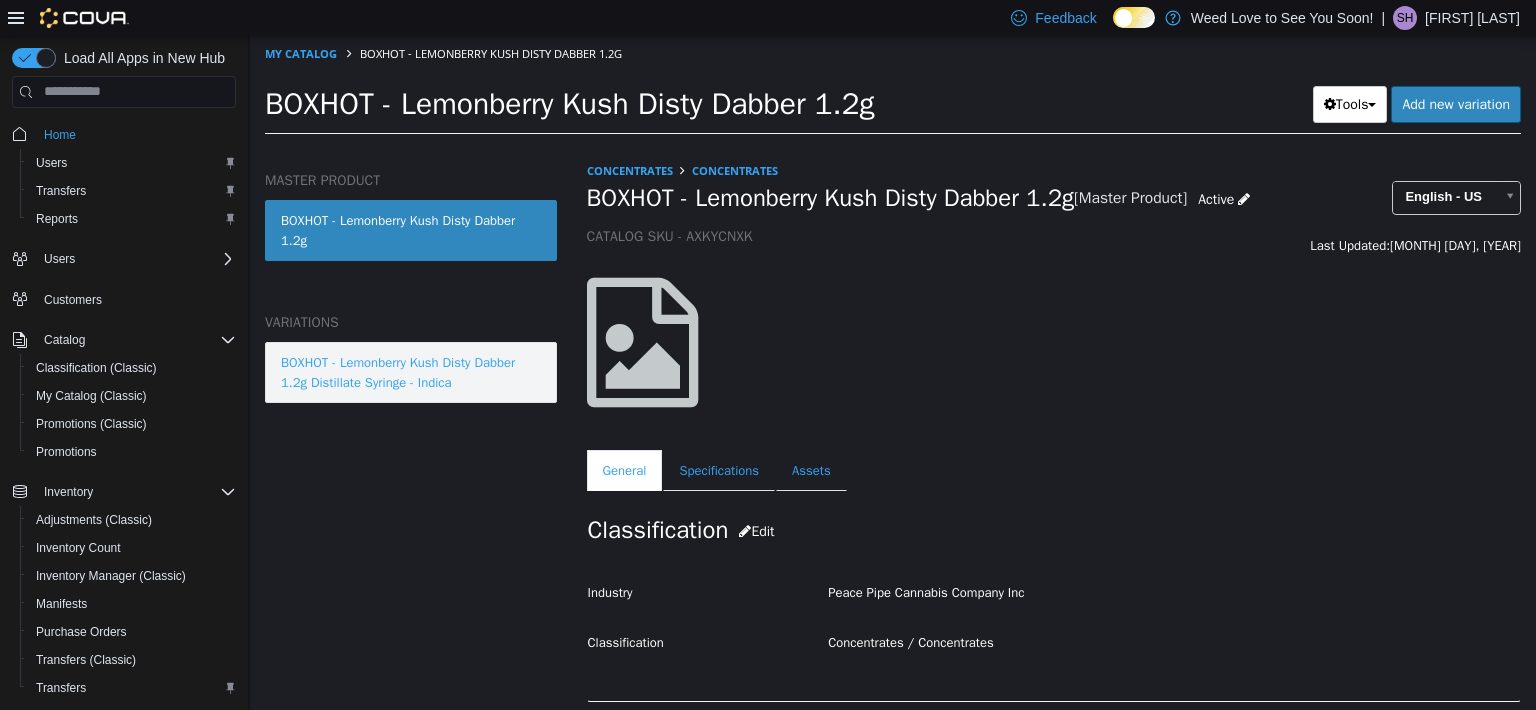 click on "BOXHOT - Lemonberry Kush Disty Dabber 1.2g Distillate Syringe - Indica" at bounding box center (411, 371) 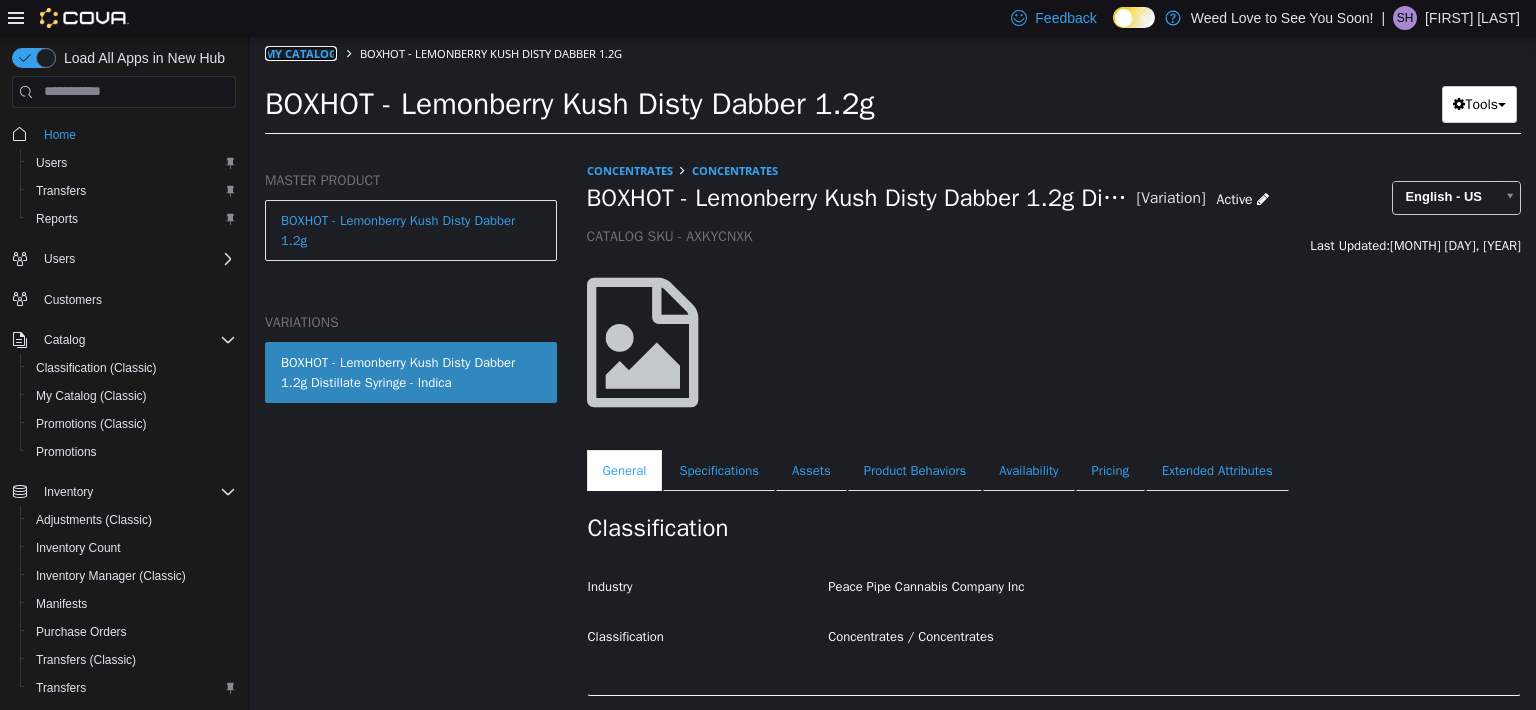 click on "My Catalog" at bounding box center (301, 52) 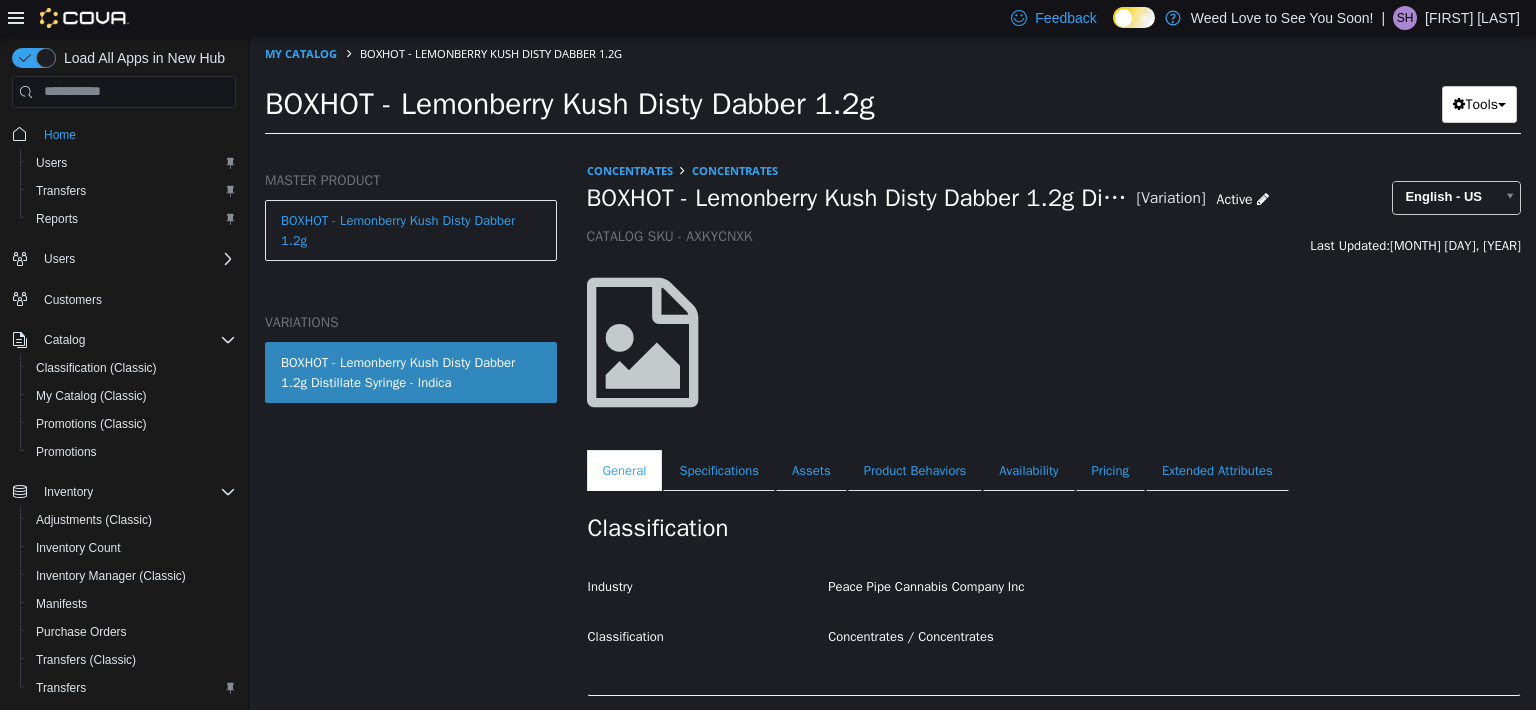 select on "**********" 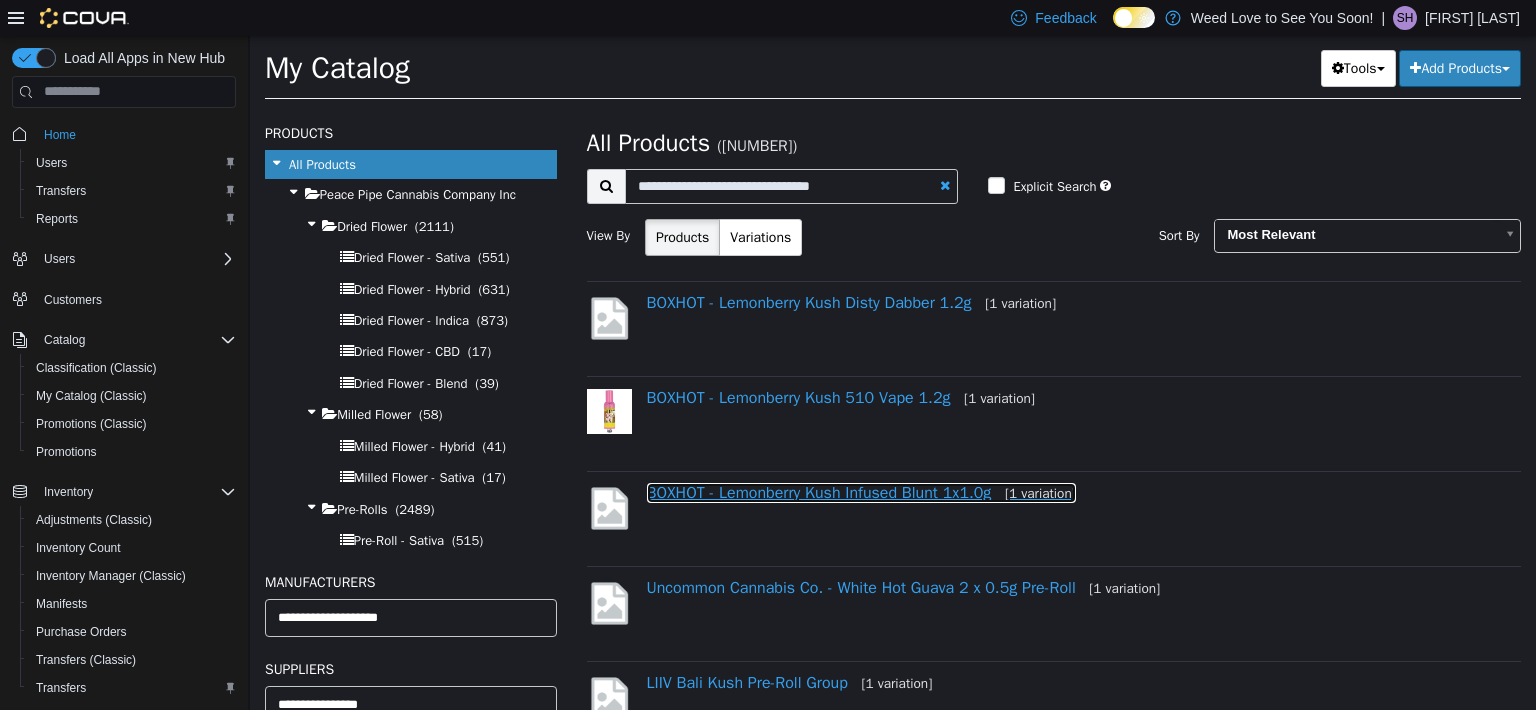 click on "BOXHOT - Lemonberry Kush Infused Blunt 1x1.0g
[1 variation]" at bounding box center [861, 492] 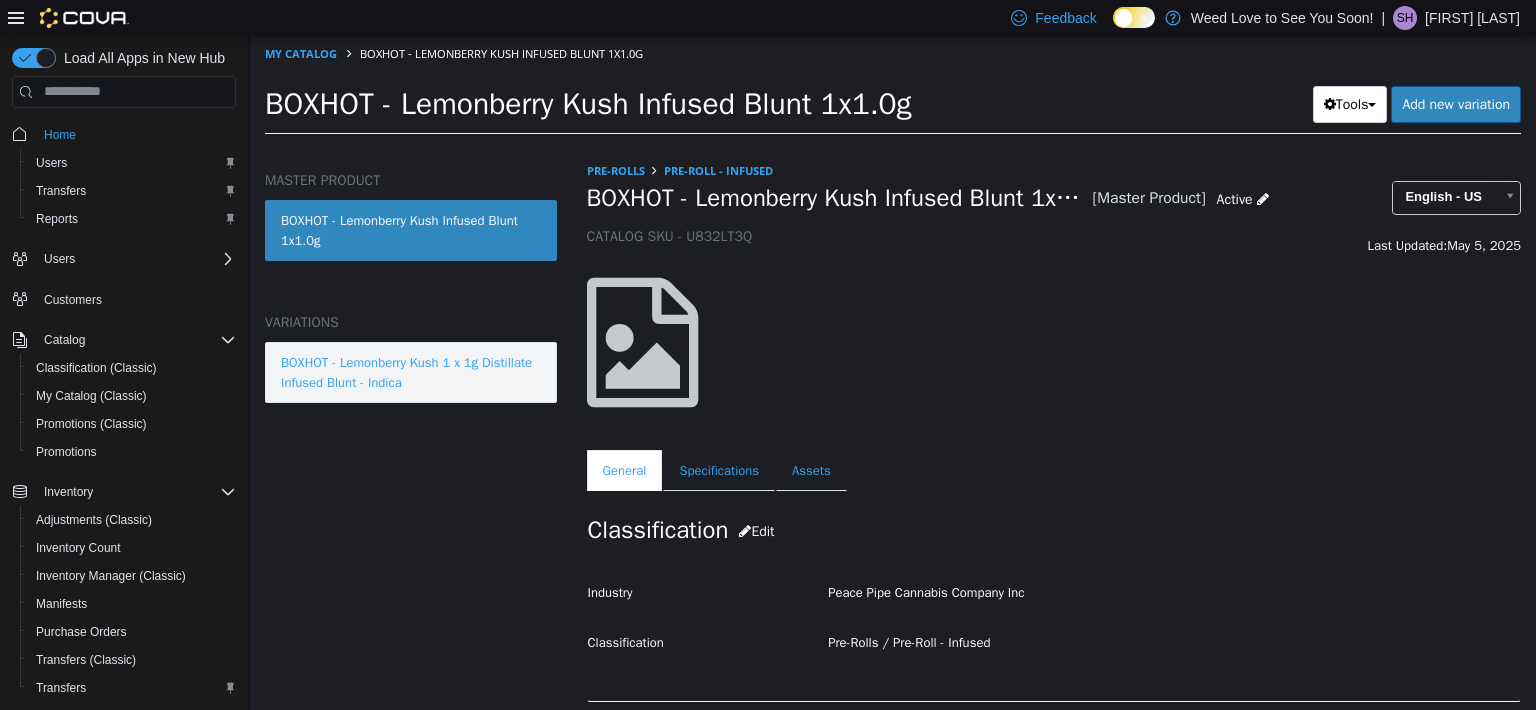 click on "BOXHOT - Lemonberry Kush 1 x 1g Distillate Infused Blunt - Indica" at bounding box center (411, 371) 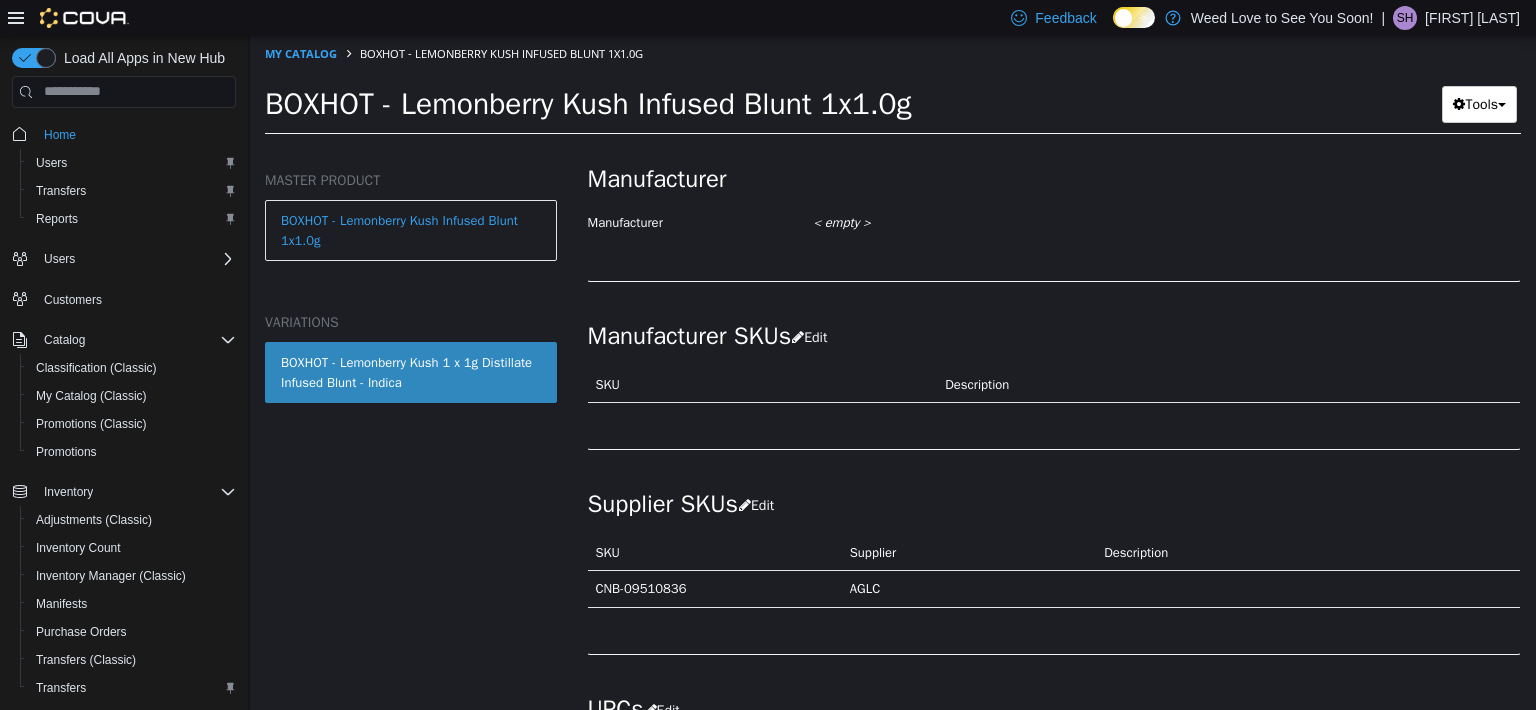scroll, scrollTop: 301, scrollLeft: 0, axis: vertical 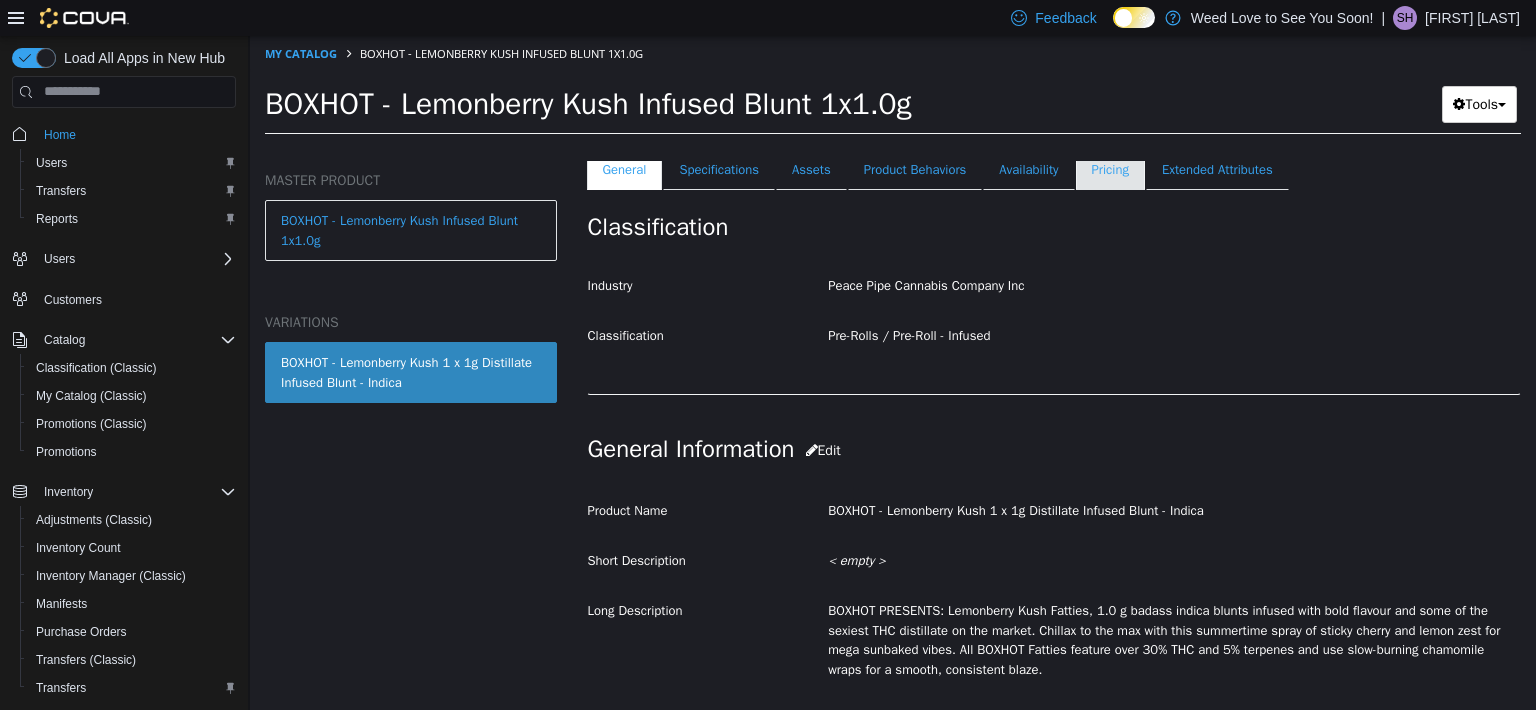 click on "Pricing" at bounding box center (1110, 169) 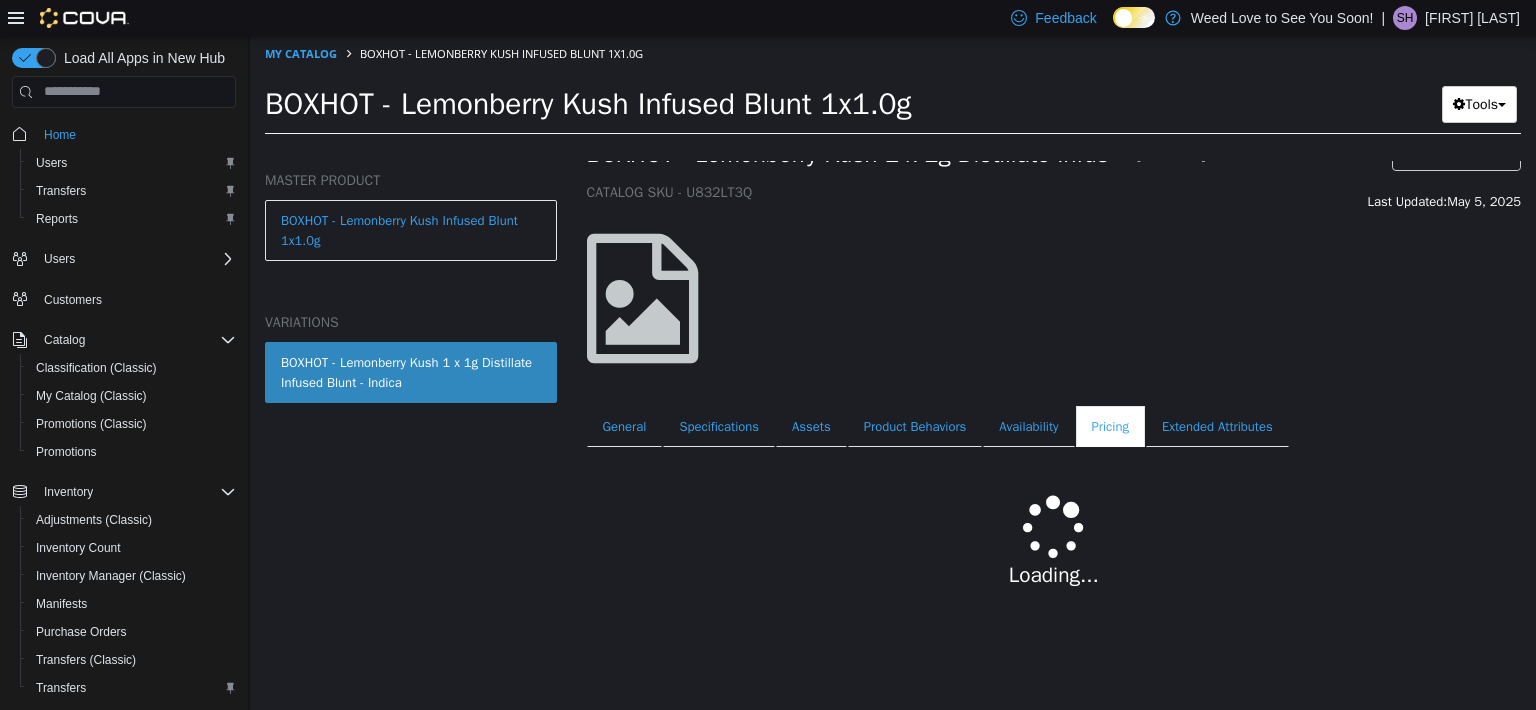 scroll, scrollTop: 92, scrollLeft: 0, axis: vertical 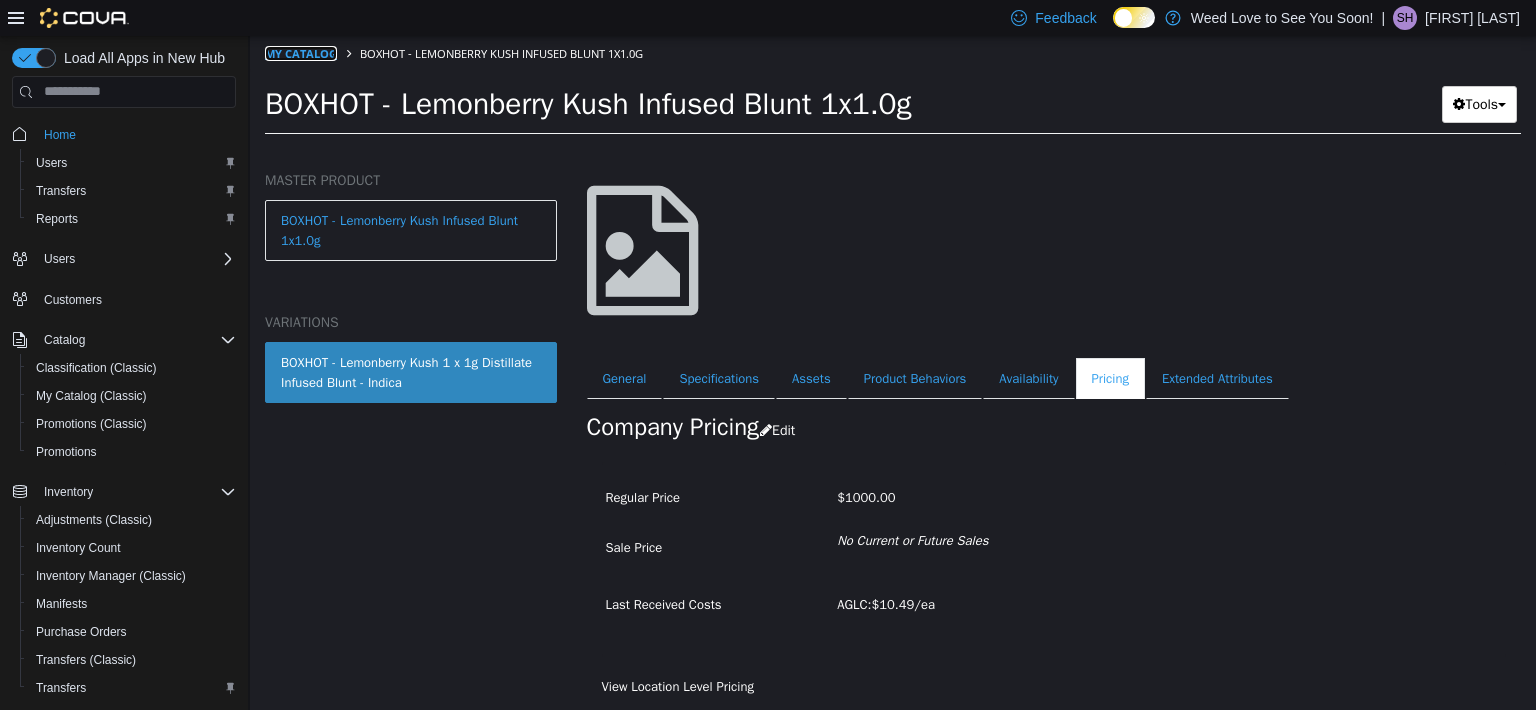 click on "My Catalog" at bounding box center (301, 52) 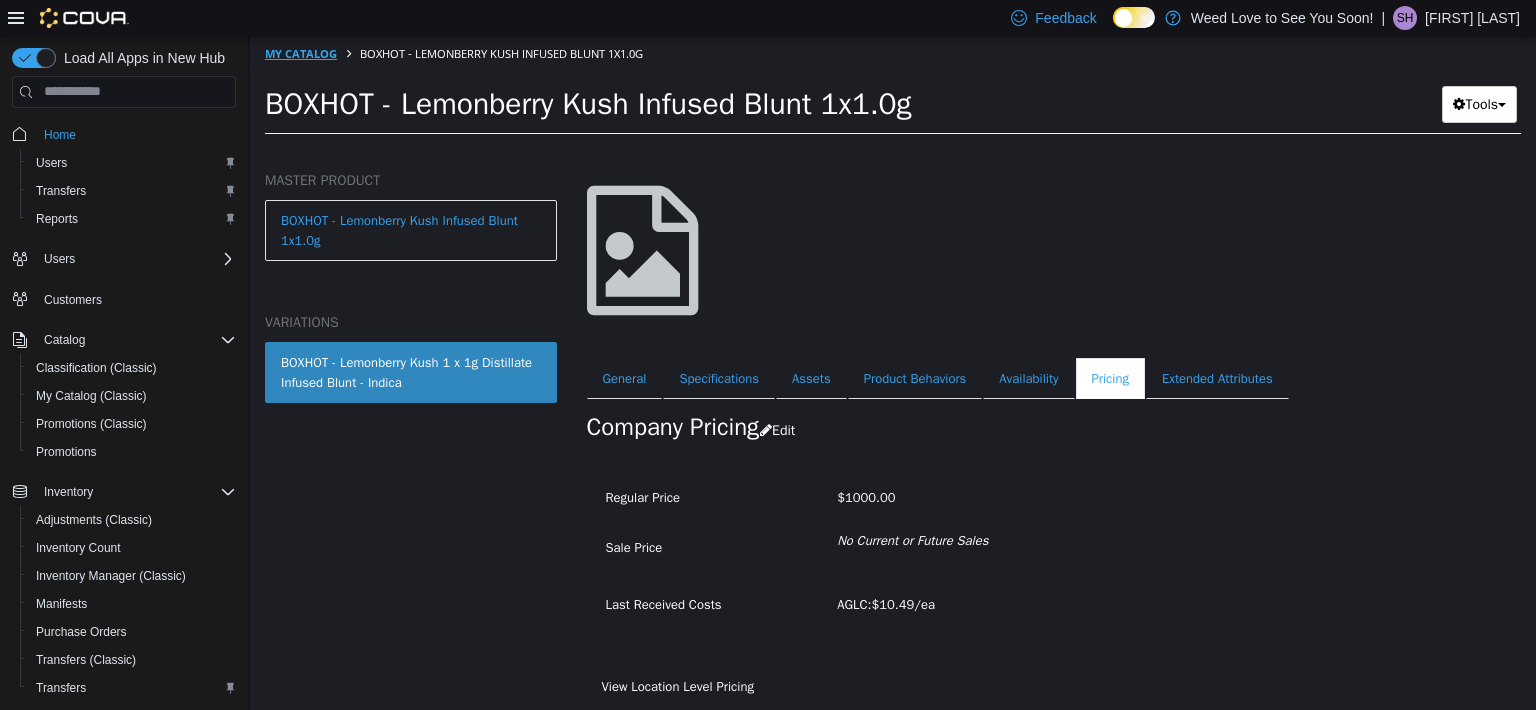 select on "**********" 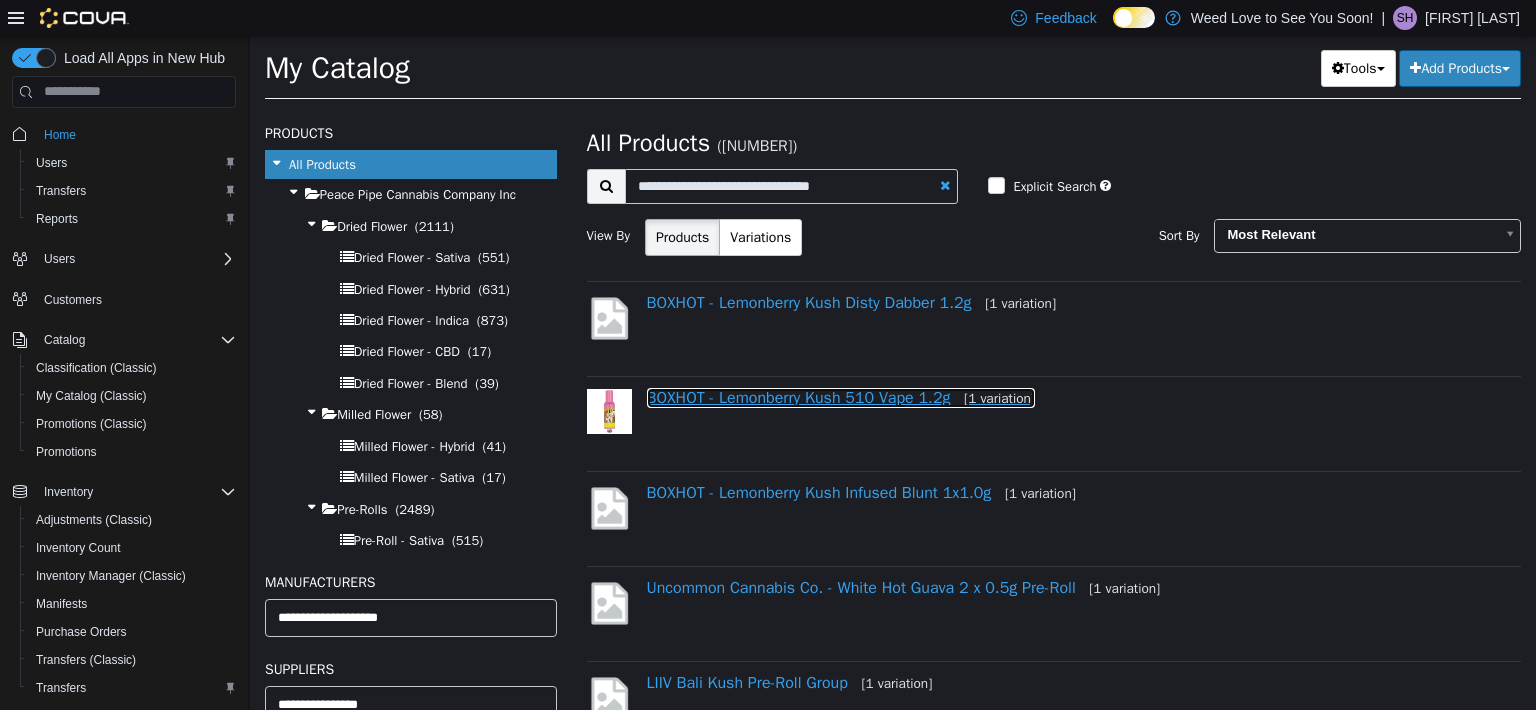 click on "BOXHOT - Lemonberry Kush [NUMBER]g [NUMBER] Vape
[NUMBER] variation]" at bounding box center [841, 397] 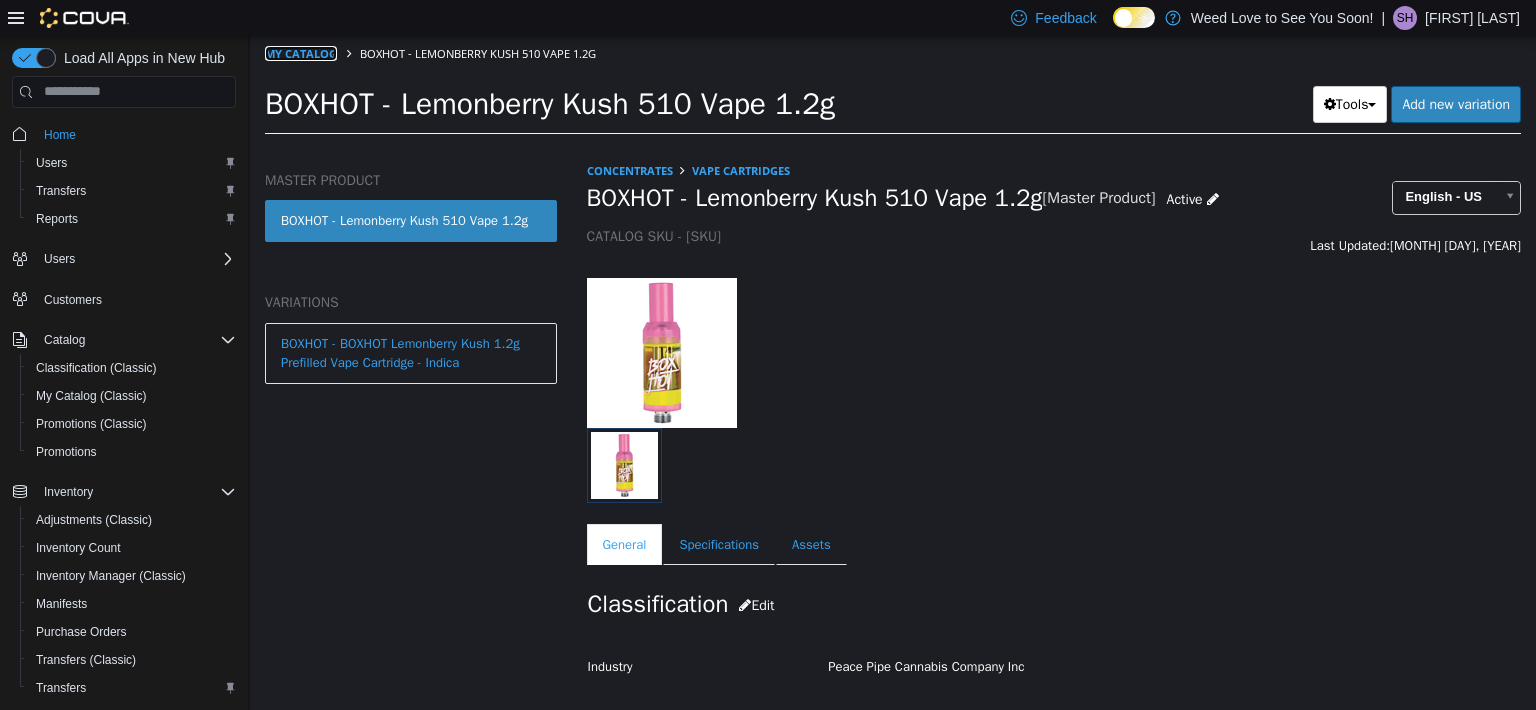 click on "My Catalog" at bounding box center [301, 52] 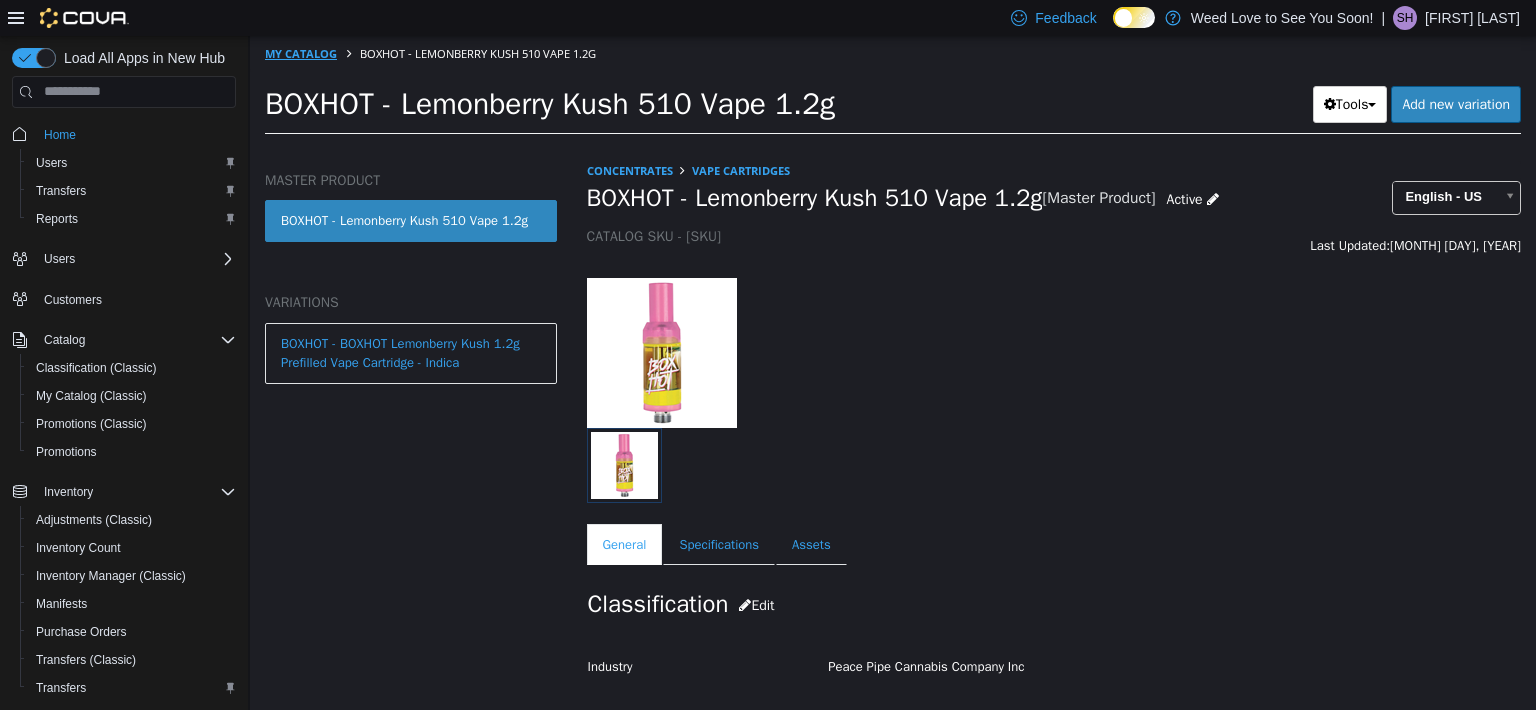 select on "**********" 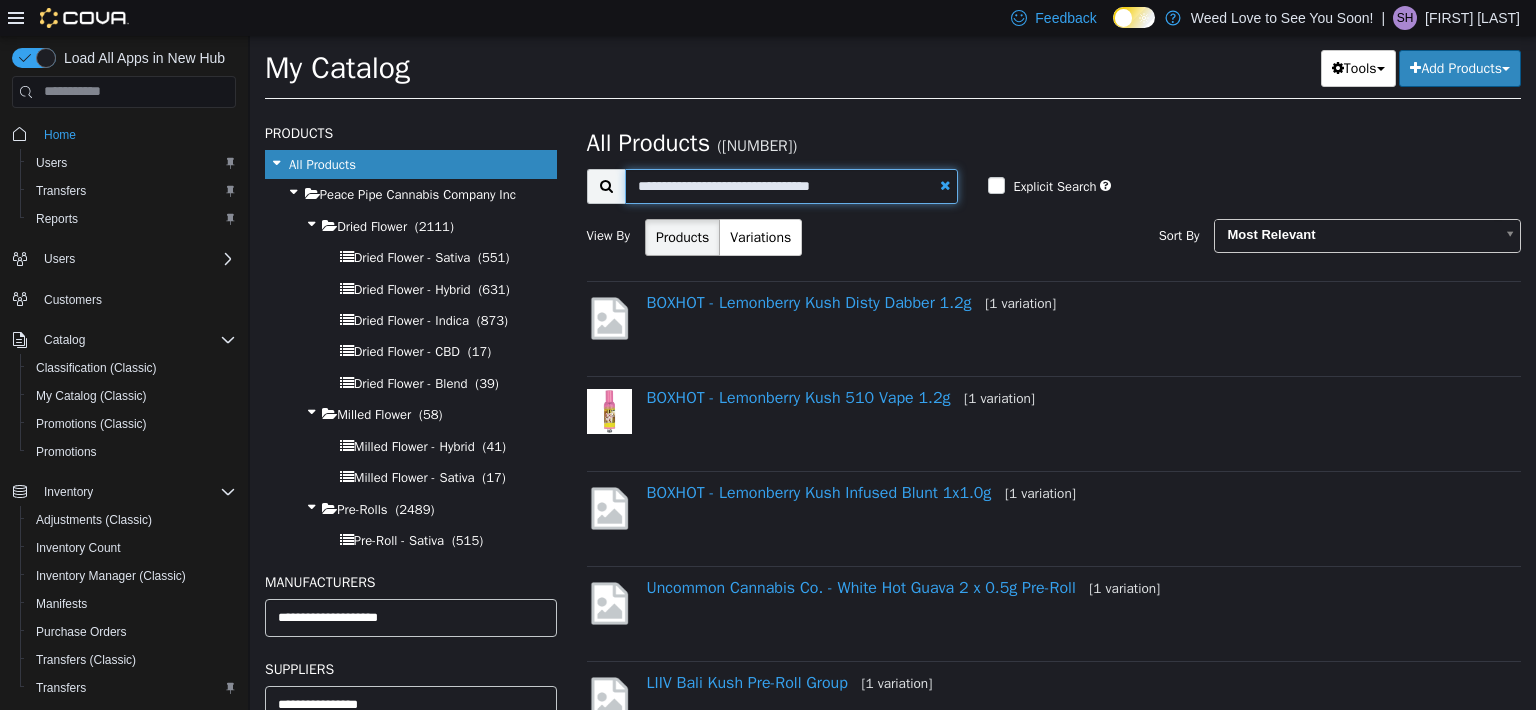 drag, startPoint x: 700, startPoint y: 184, endPoint x: 876, endPoint y: 190, distance: 176.10225 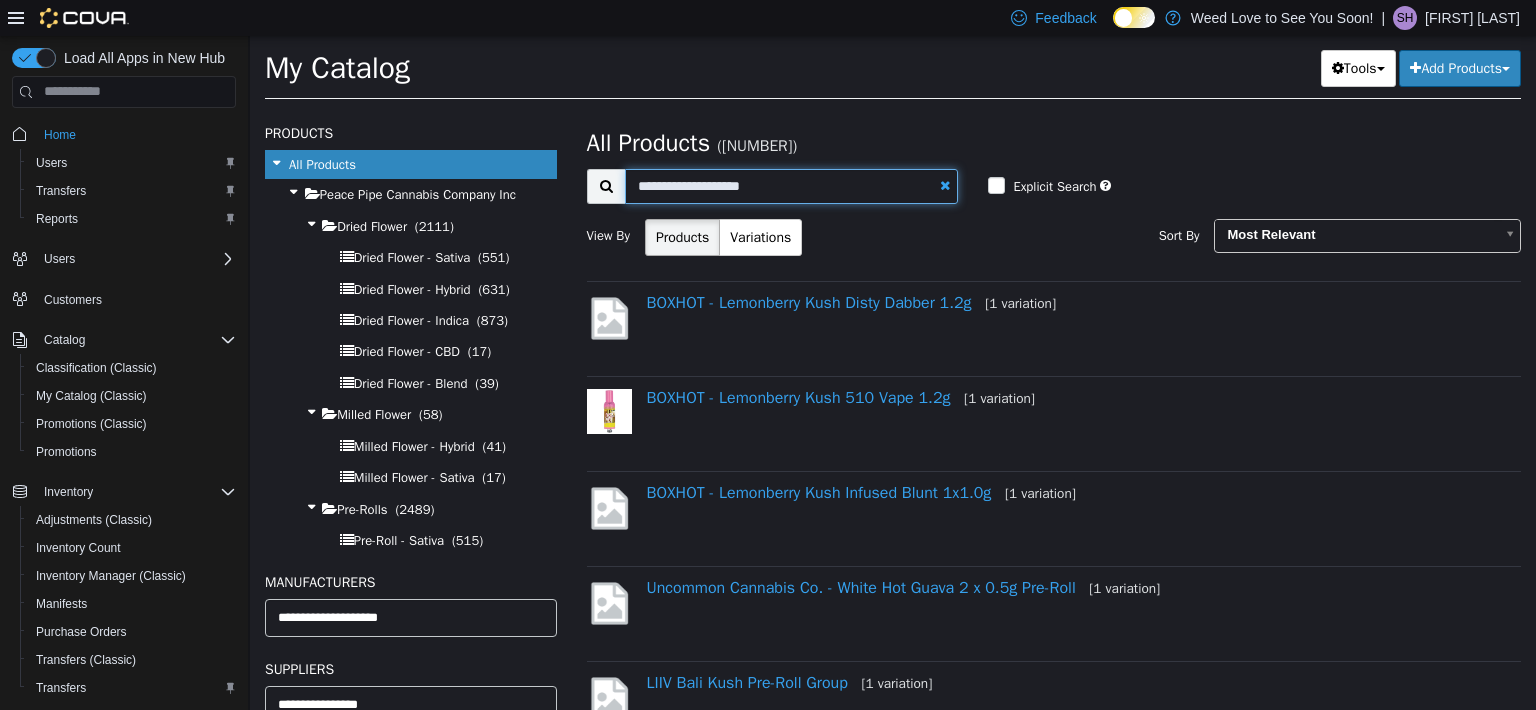 type on "**********" 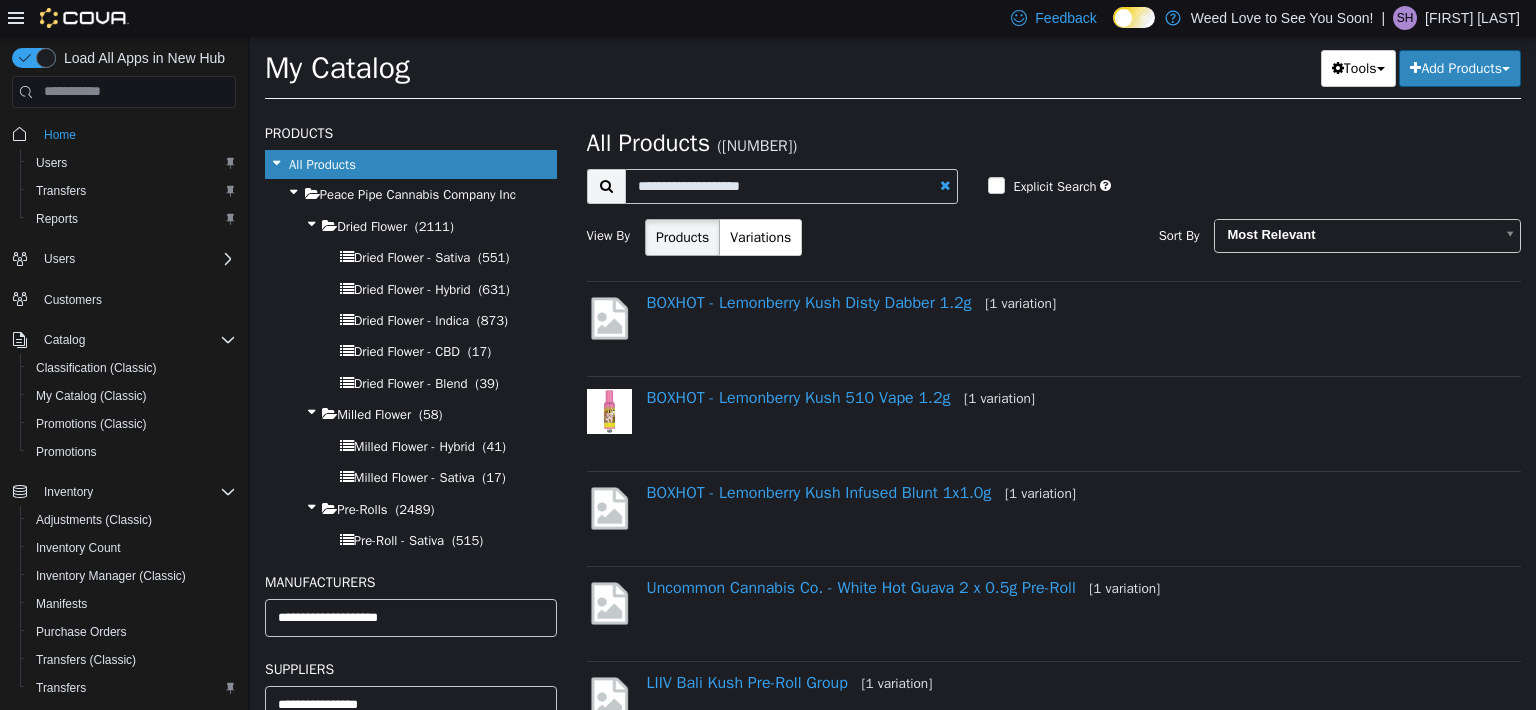 select on "**********" 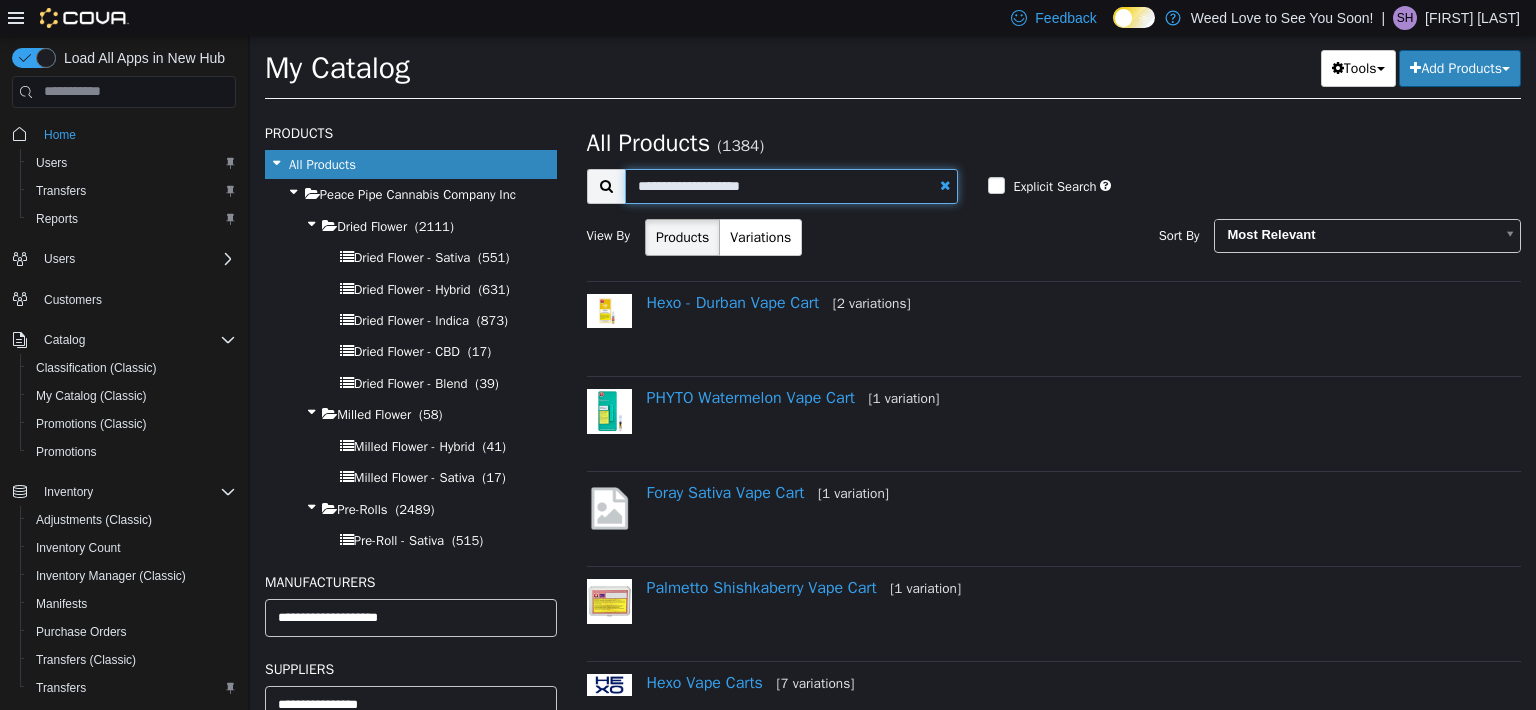 click on "**********" at bounding box center [792, 185] 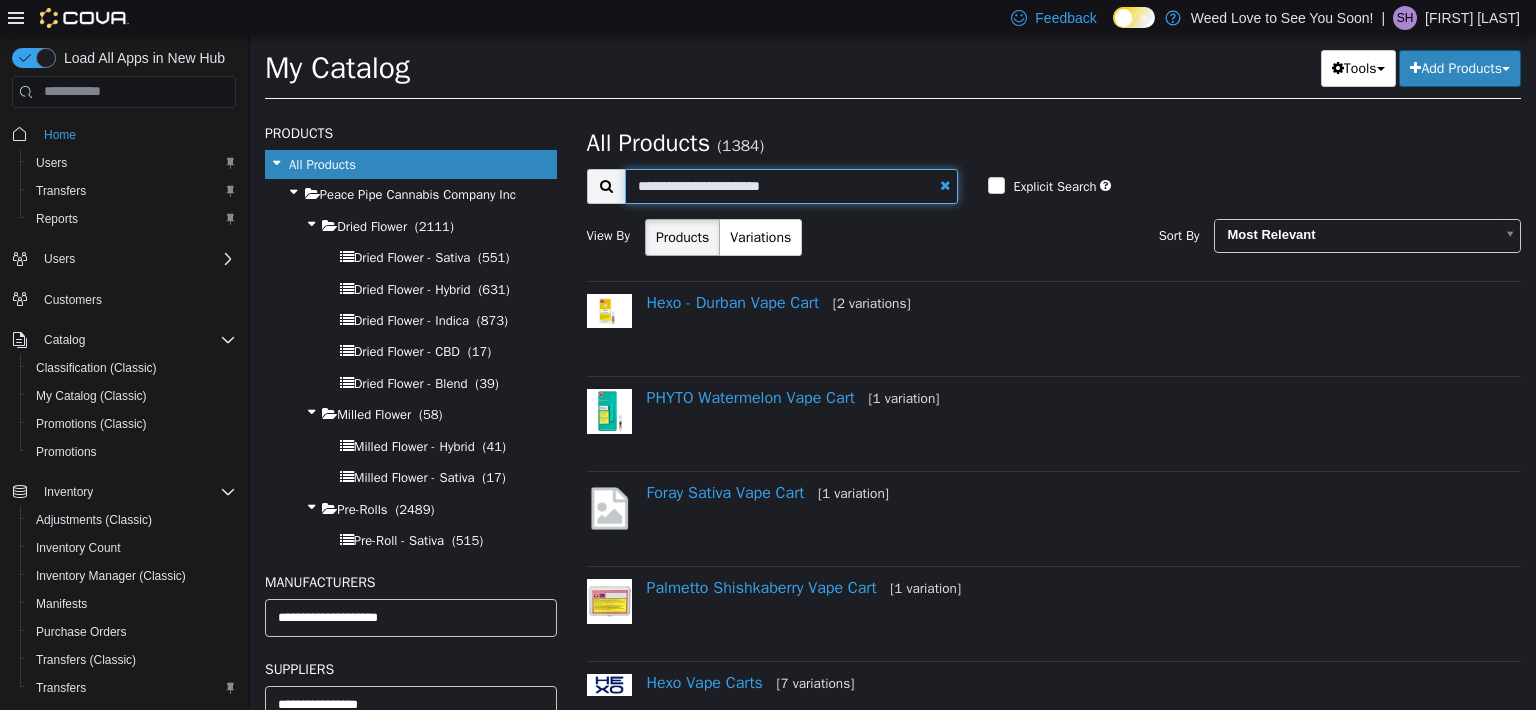 type on "**********" 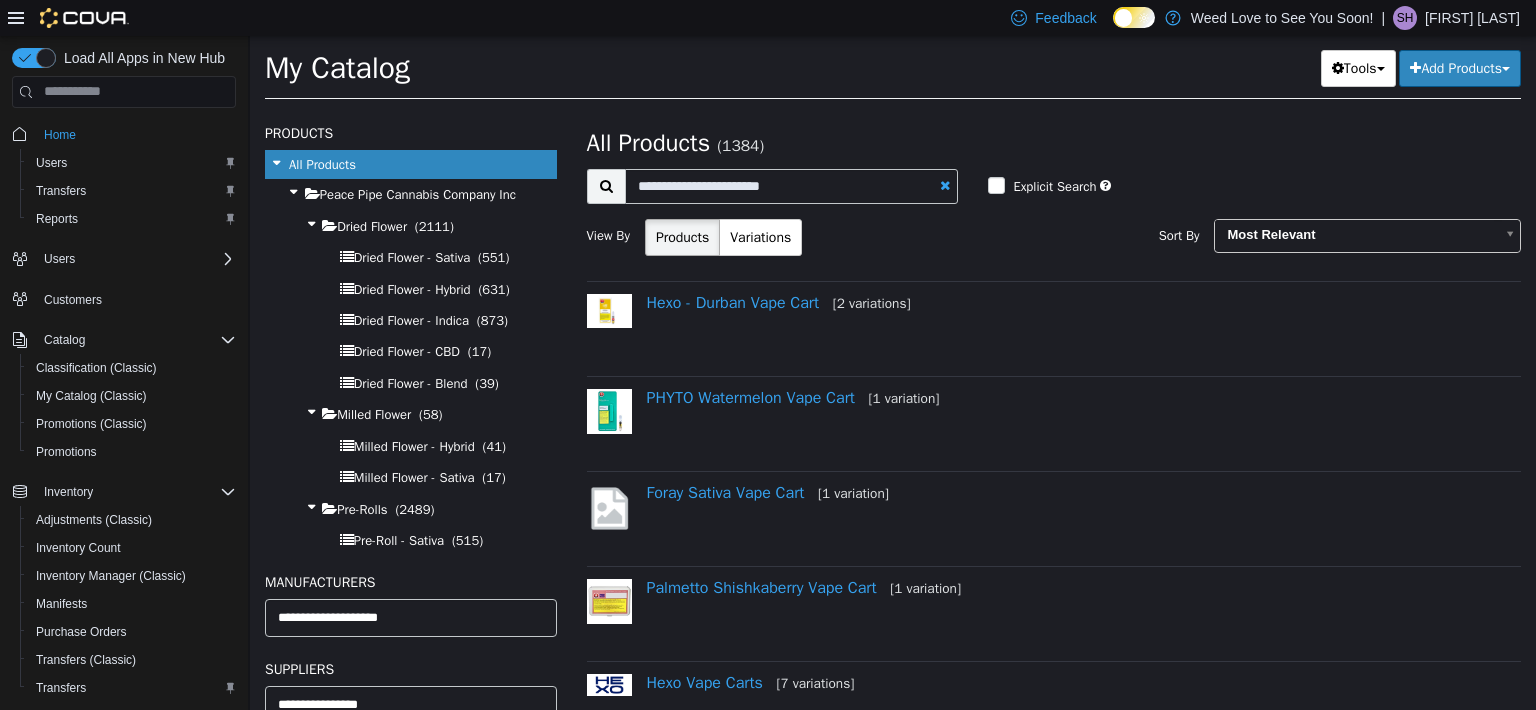 select on "**********" 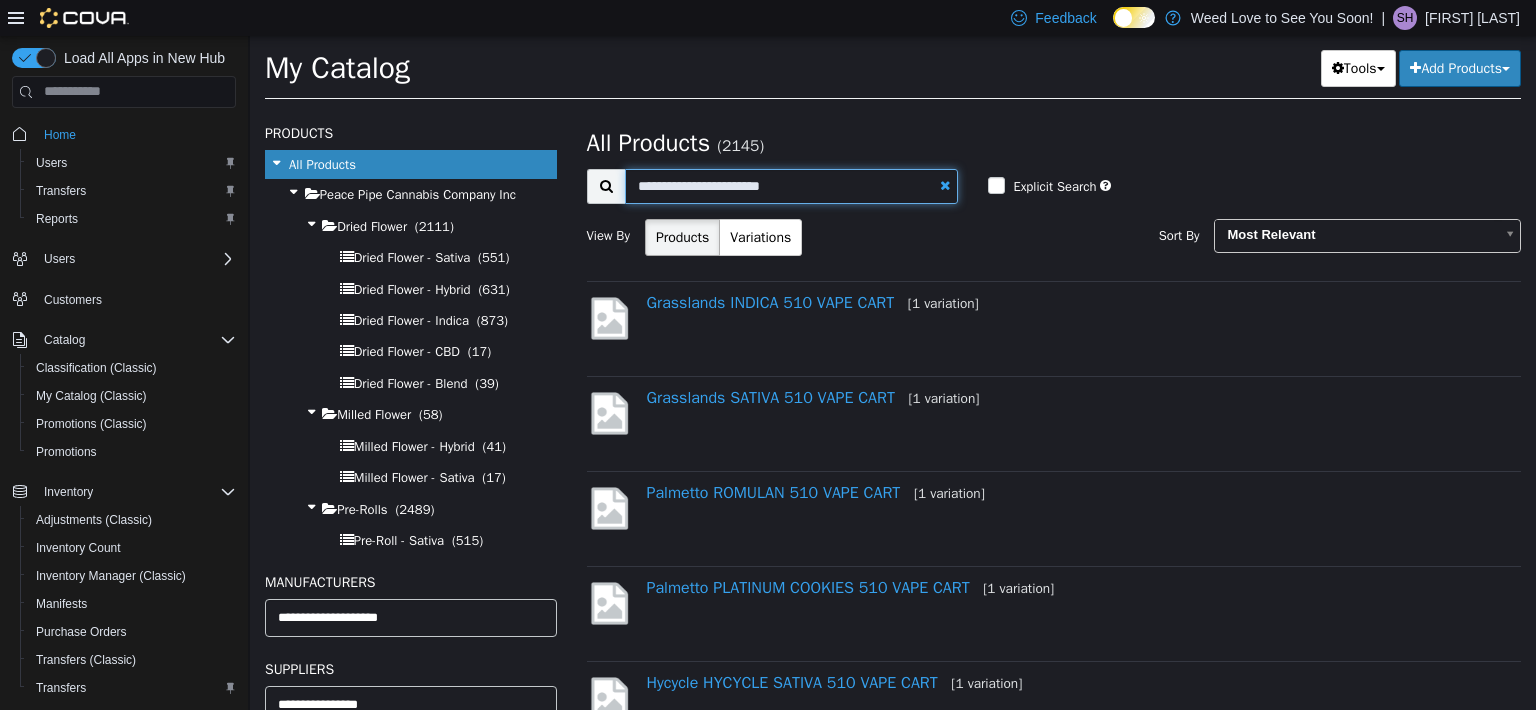 click on "**********" at bounding box center [792, 185] 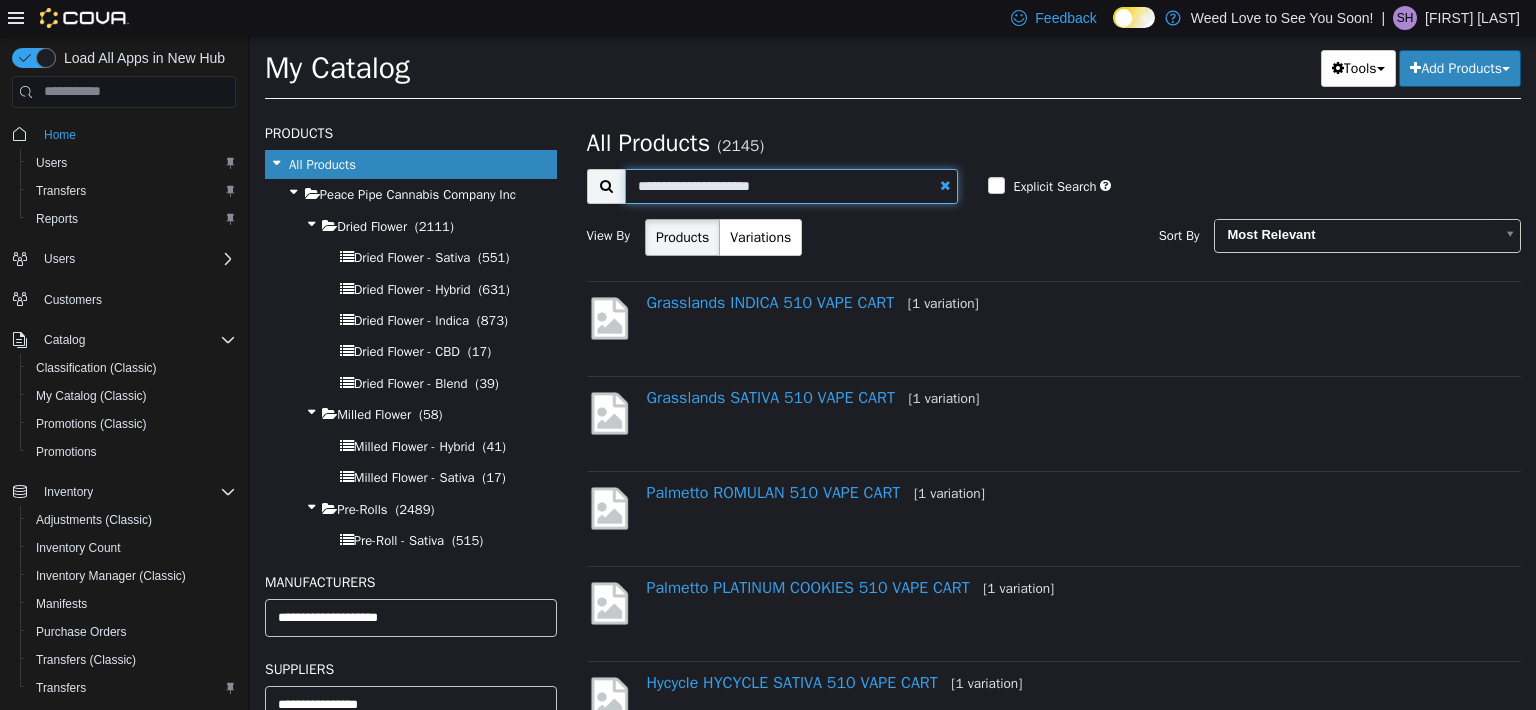 type on "**********" 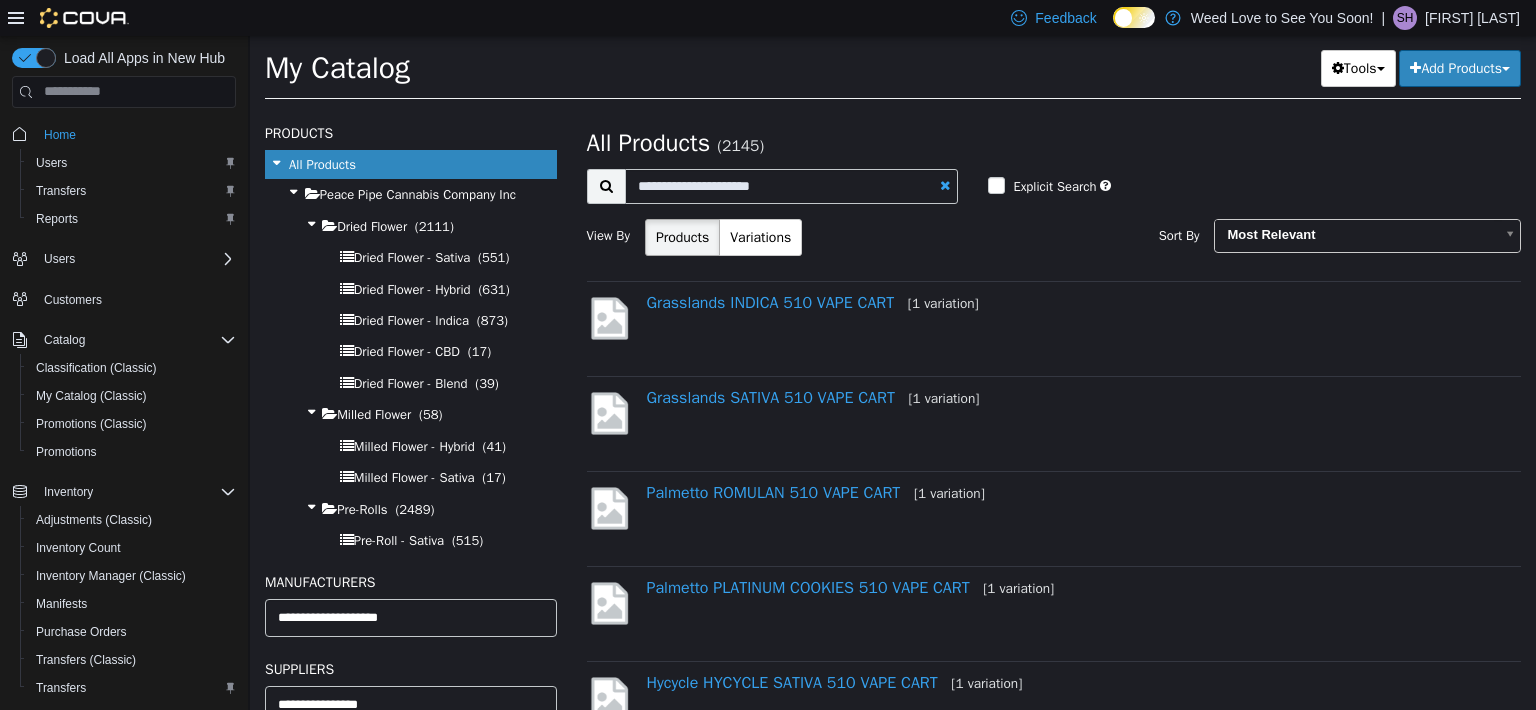 select on "**********" 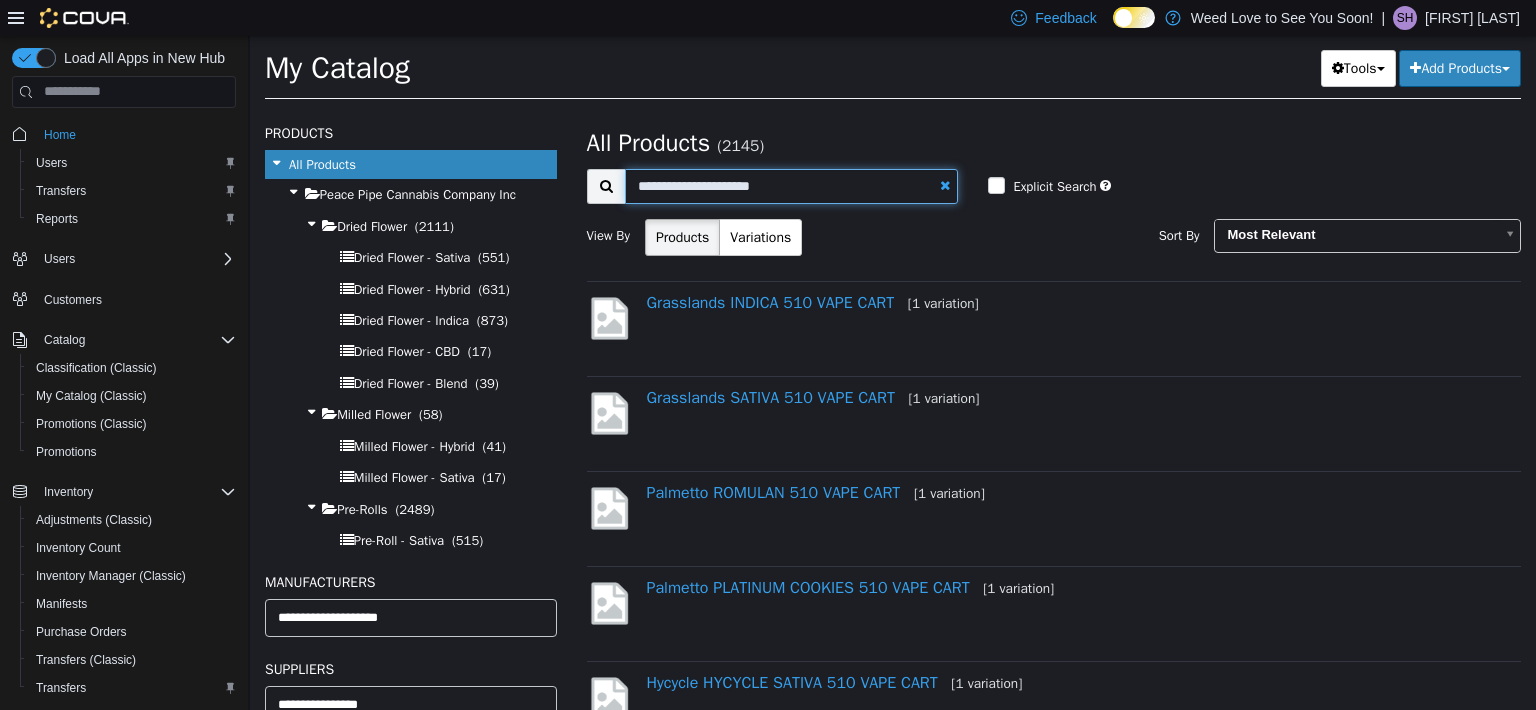 drag, startPoint x: 691, startPoint y: 182, endPoint x: 838, endPoint y: 194, distance: 147.48898 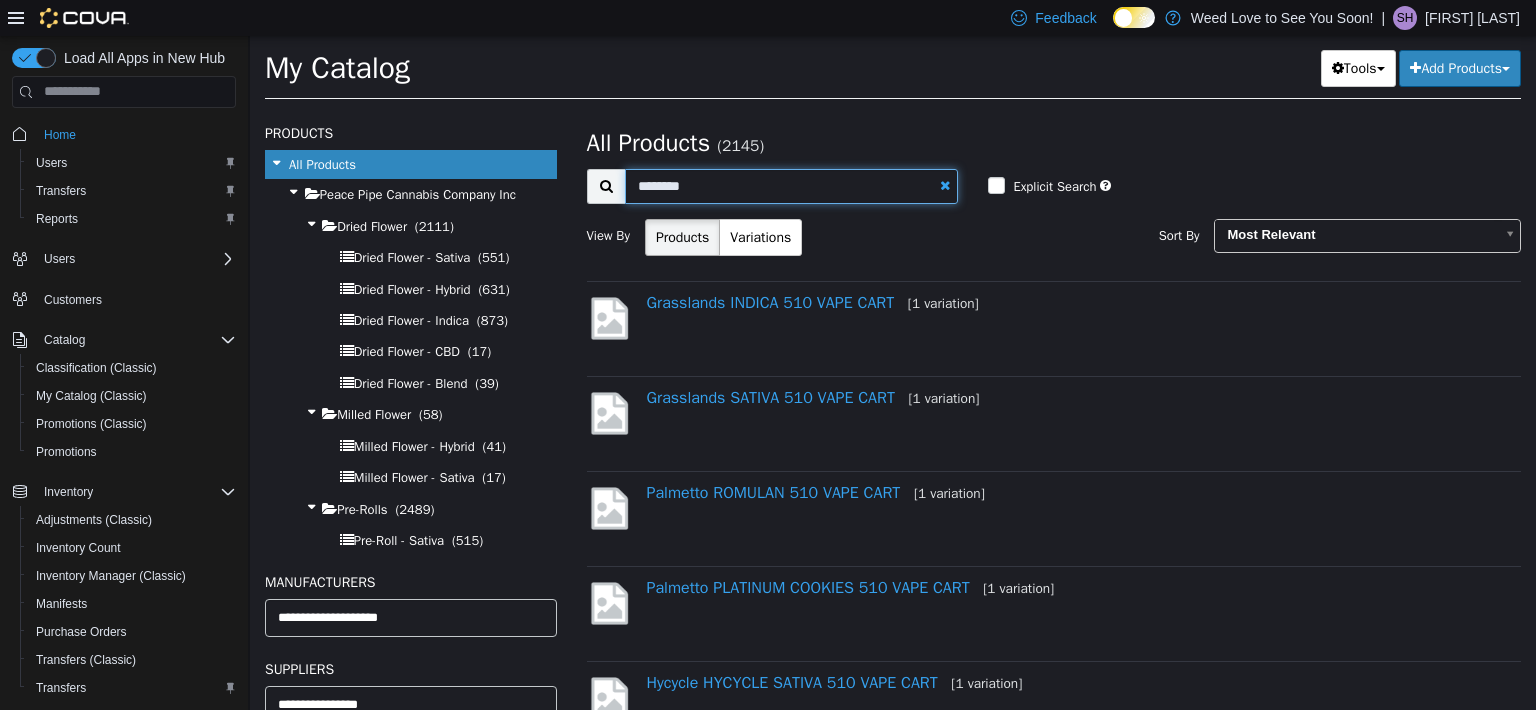 type on "*******" 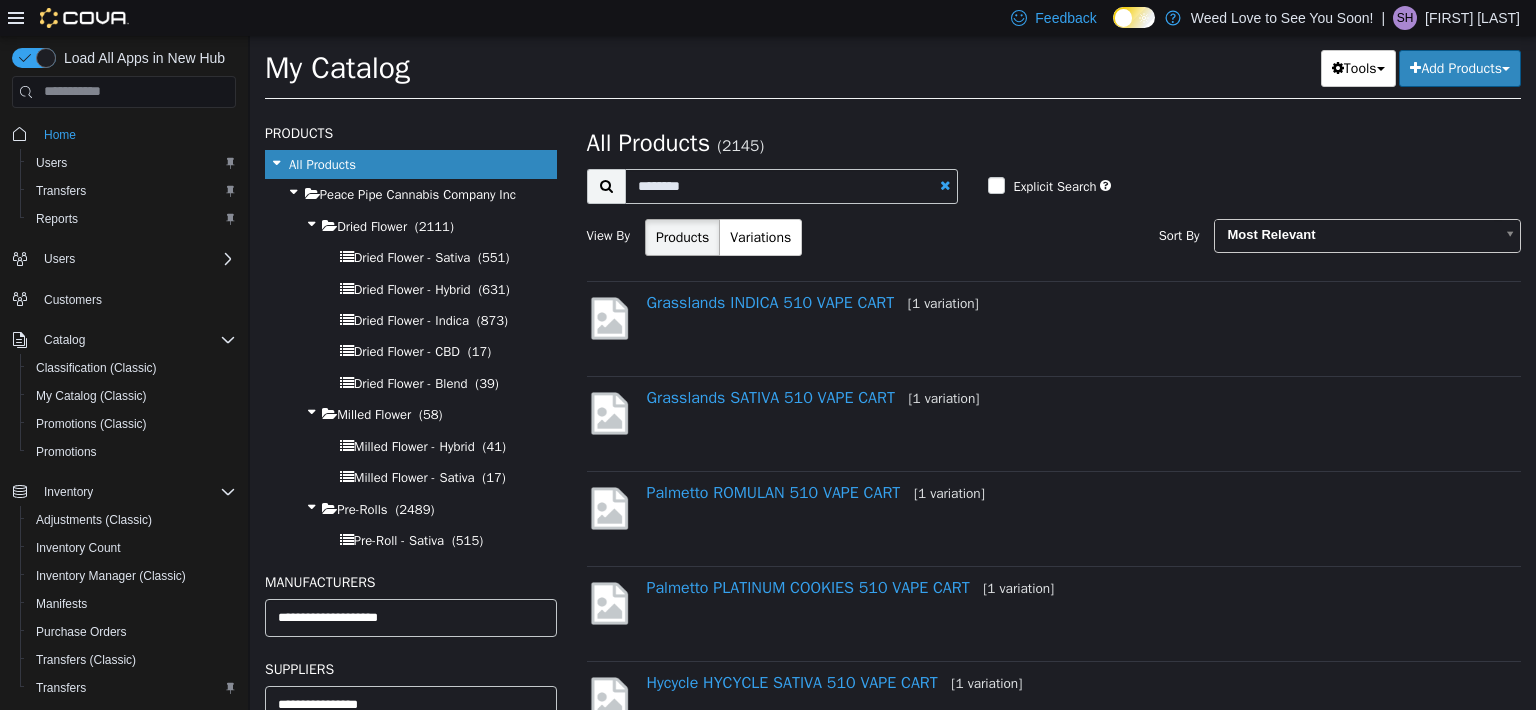 select on "**********" 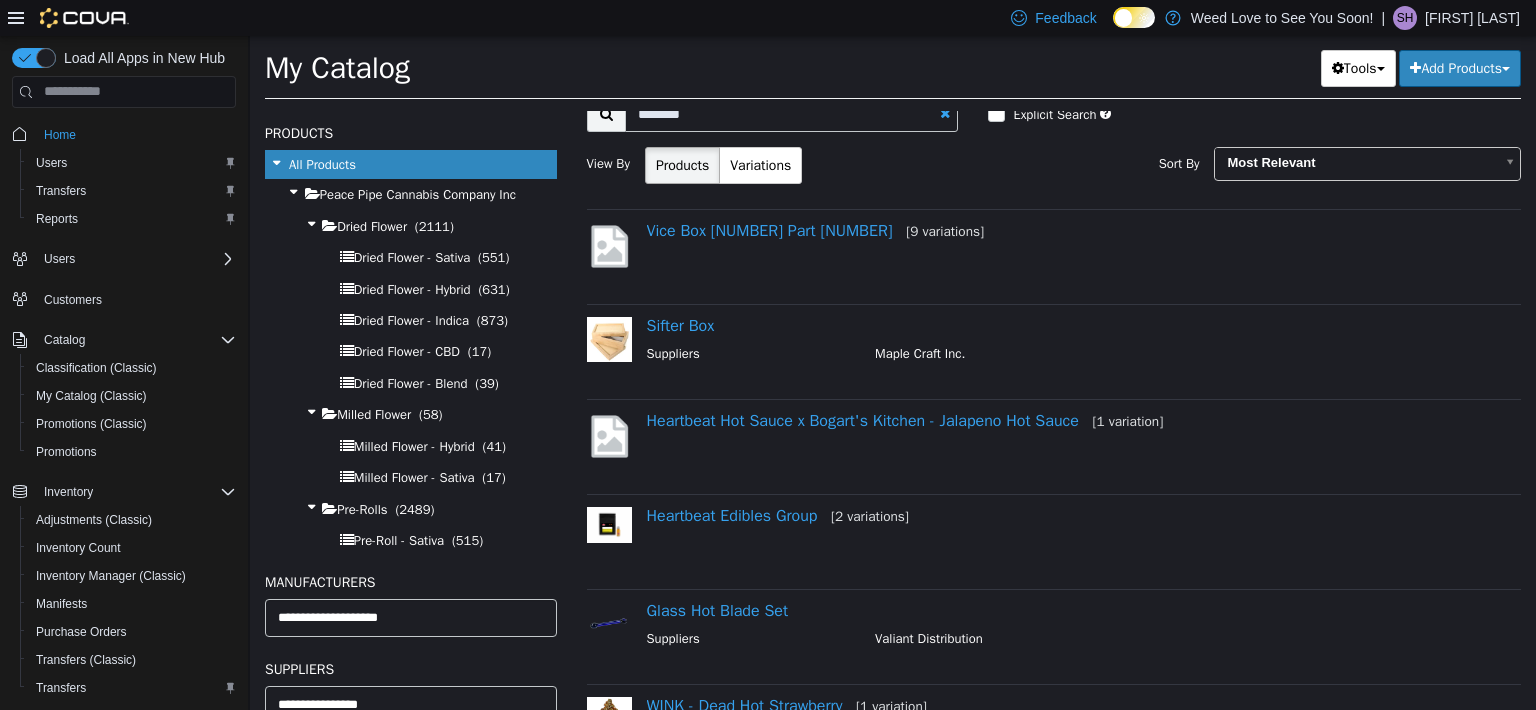 scroll, scrollTop: 0, scrollLeft: 0, axis: both 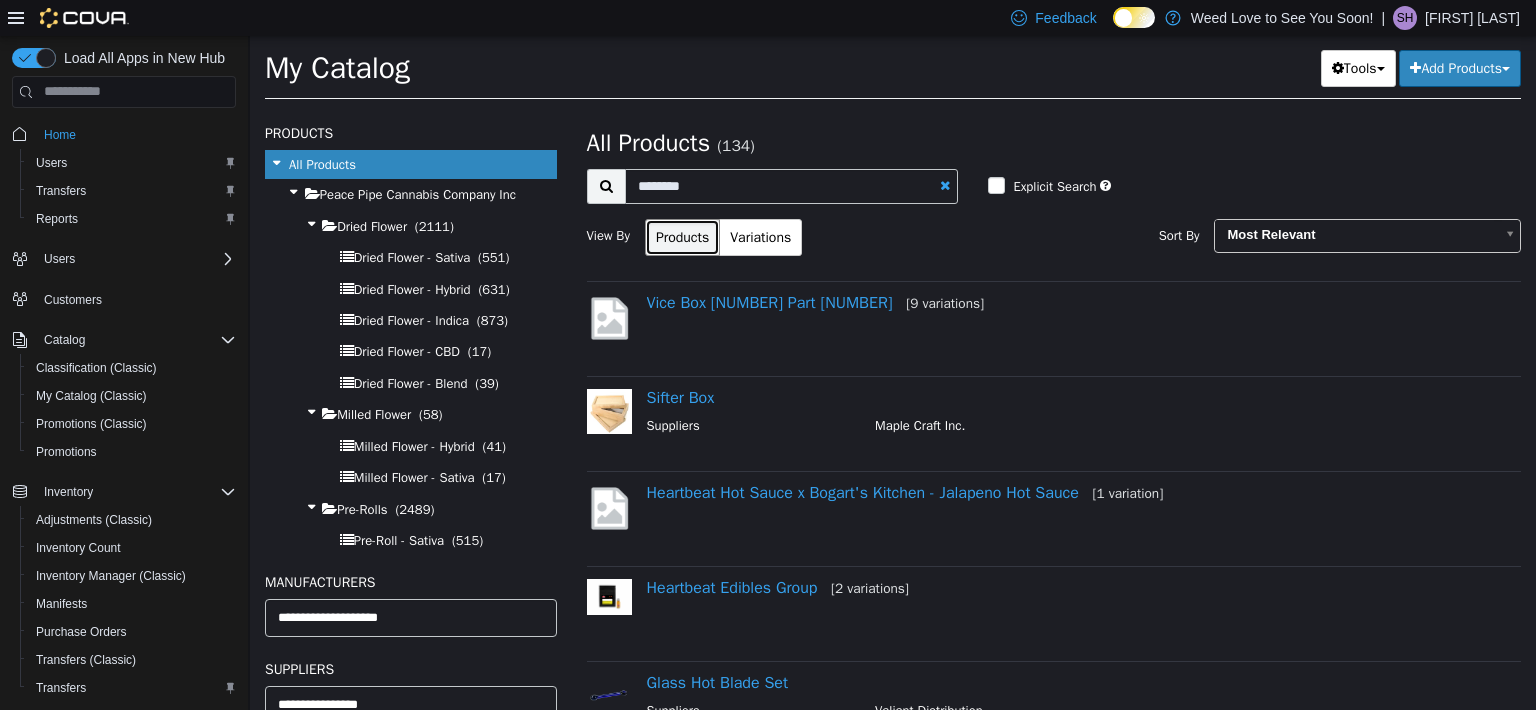 click on "Products" at bounding box center [682, 236] 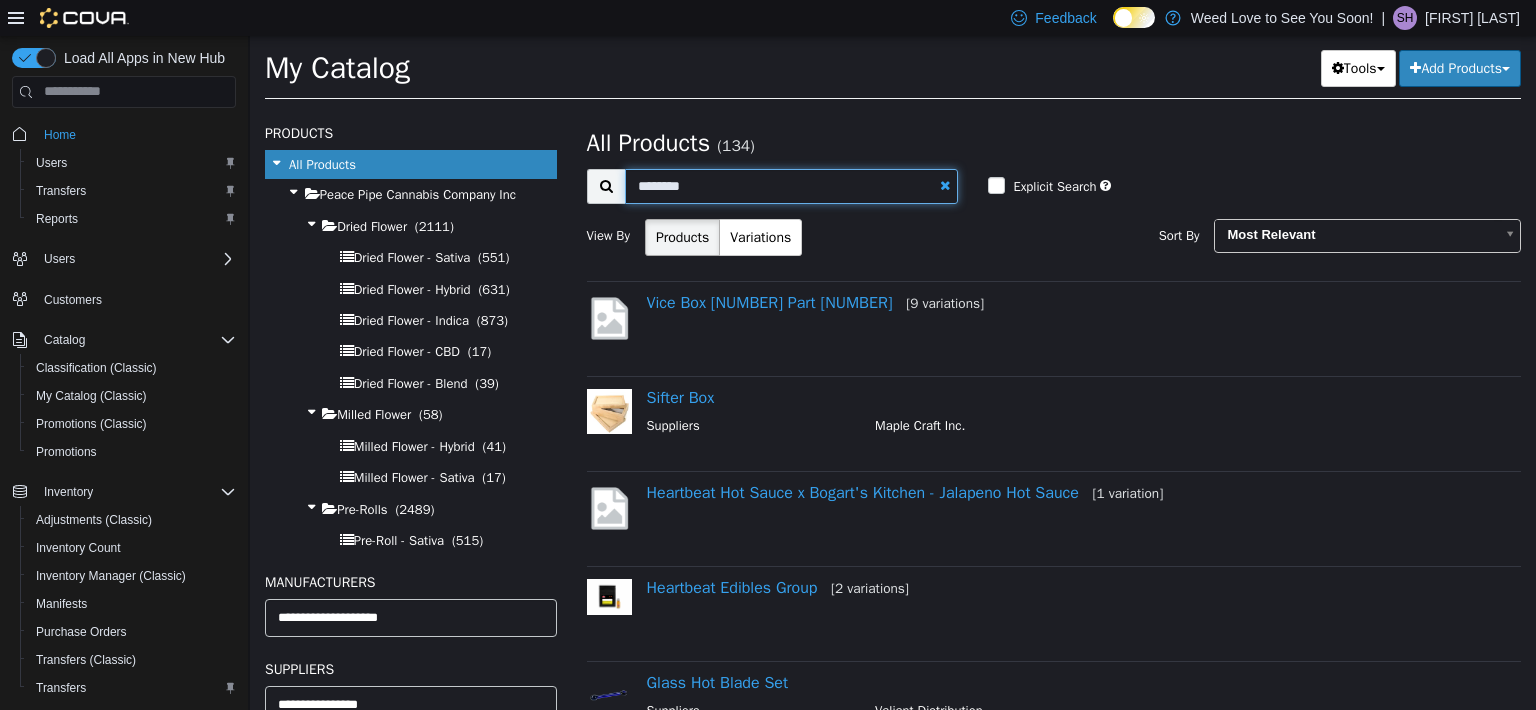 click on "*******" at bounding box center [792, 185] 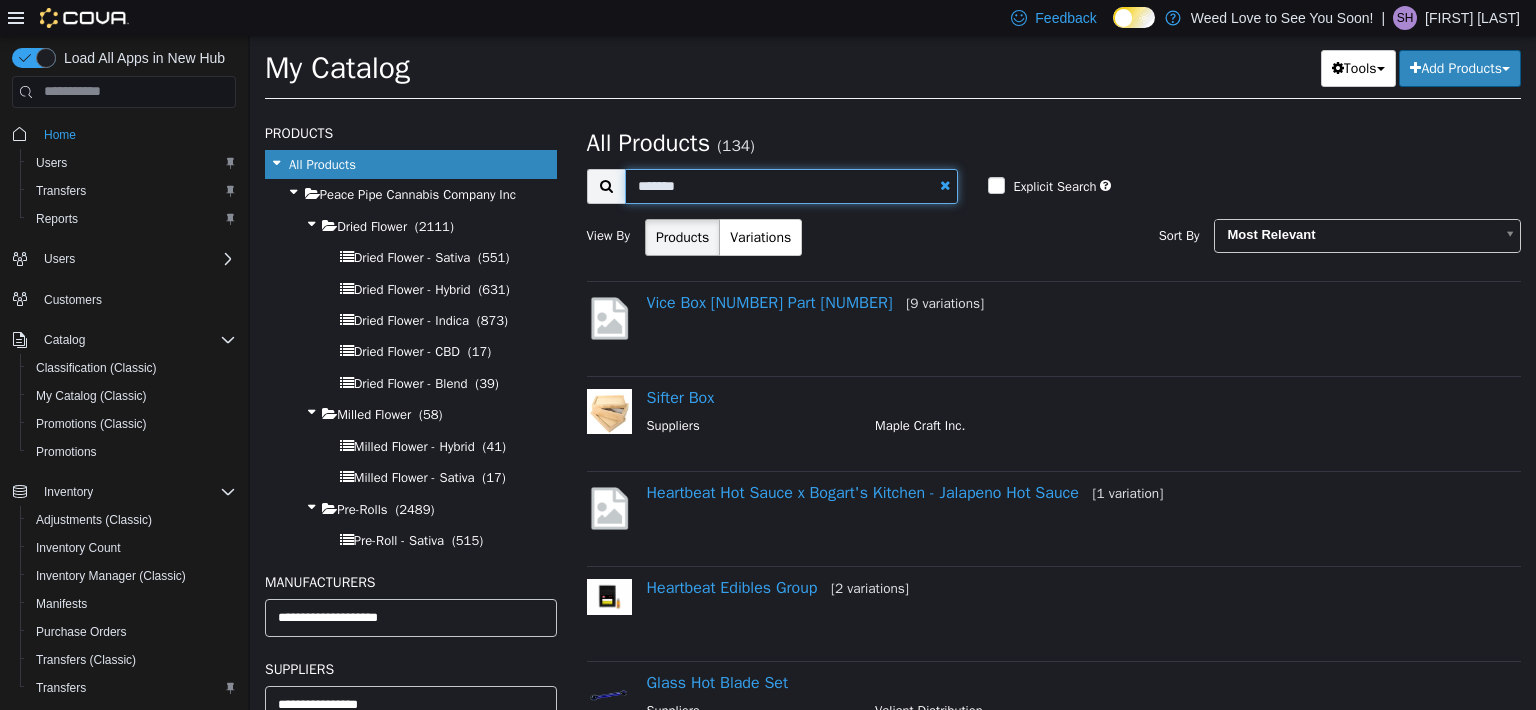 type on "******" 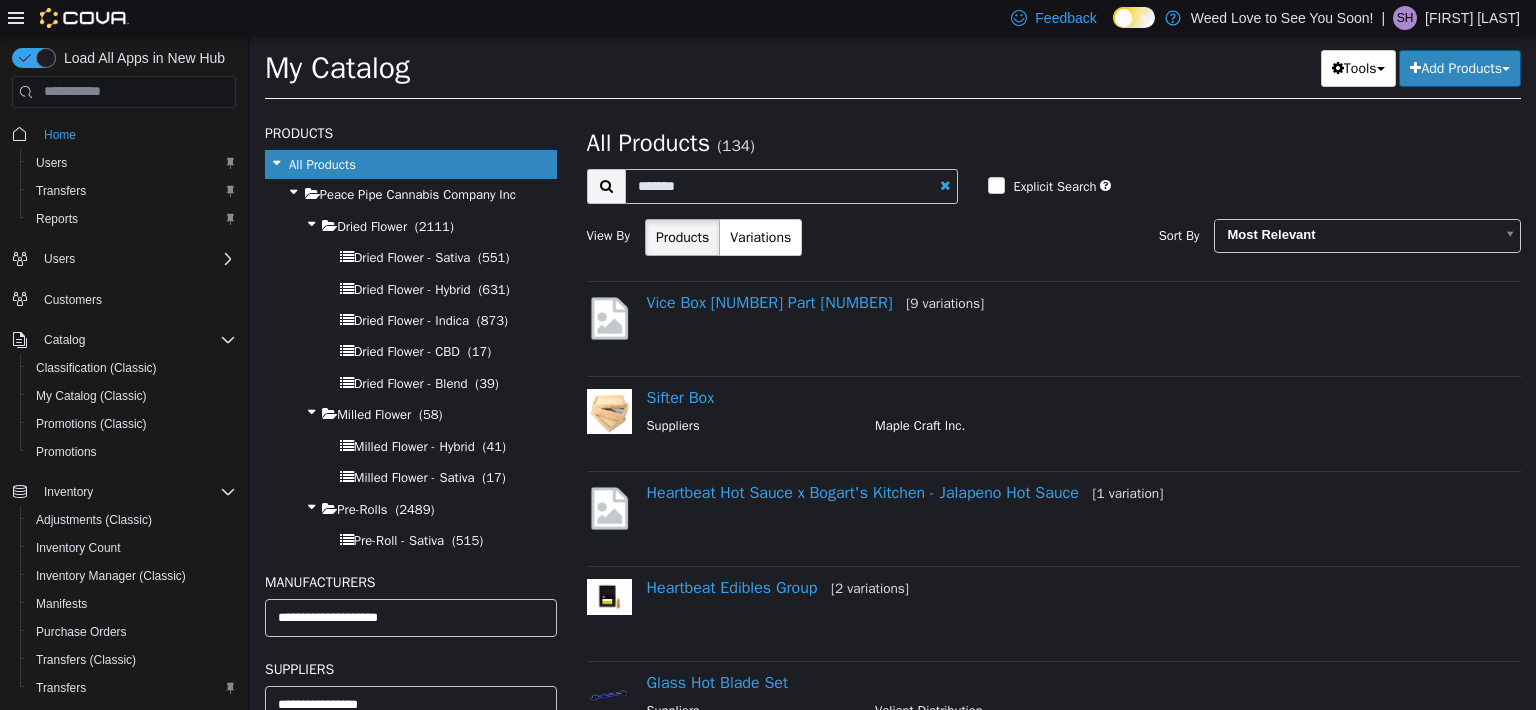 select on "**********" 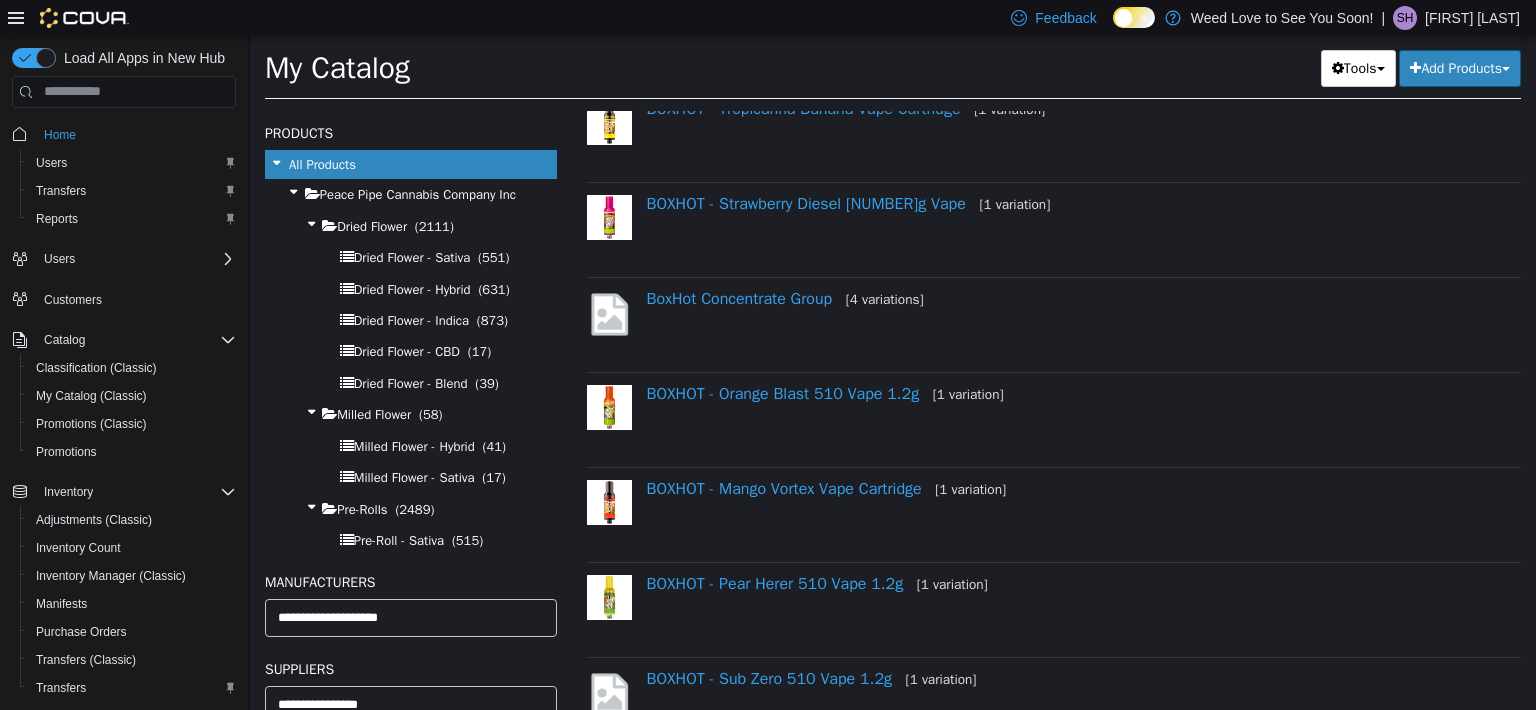scroll, scrollTop: 200, scrollLeft: 0, axis: vertical 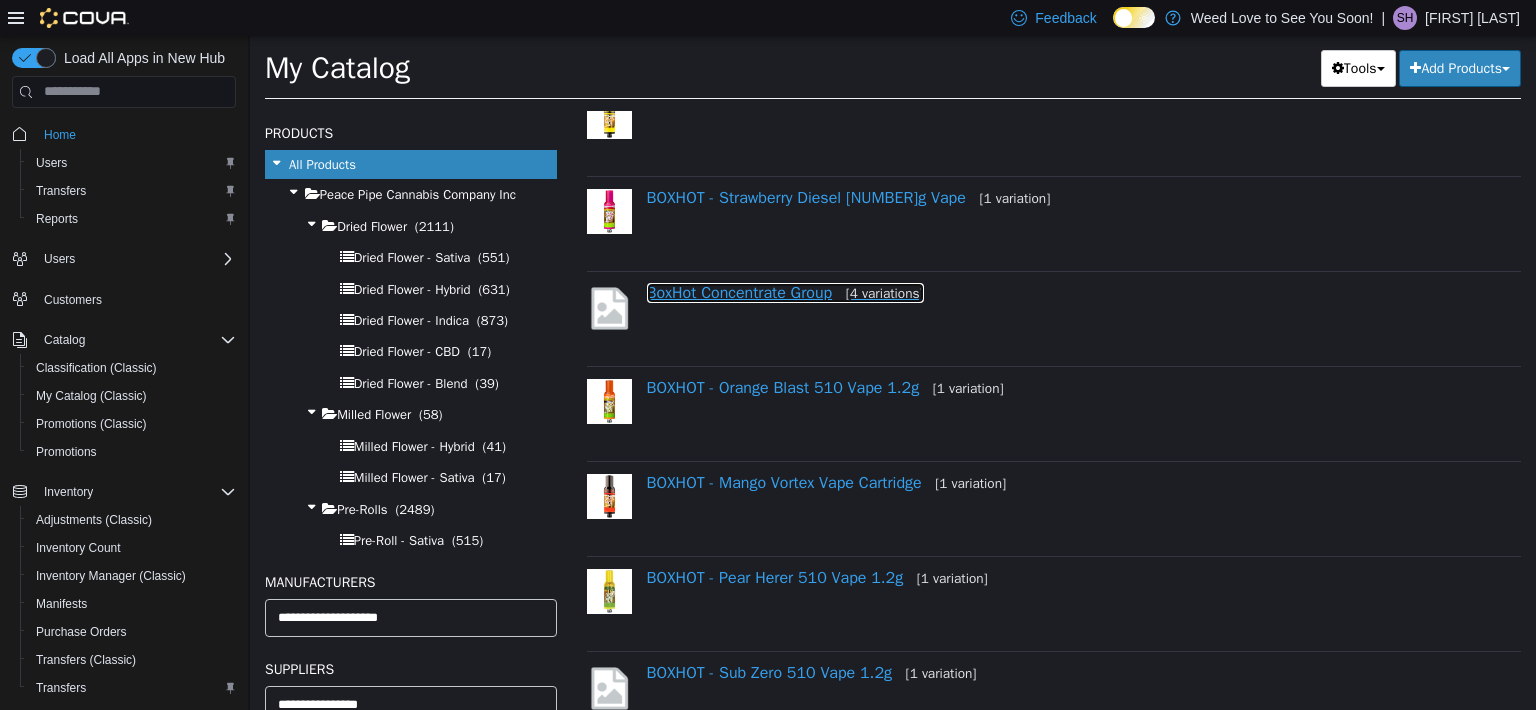 click on "BoxHot Concentrate Group
[4 variations]" at bounding box center [785, 292] 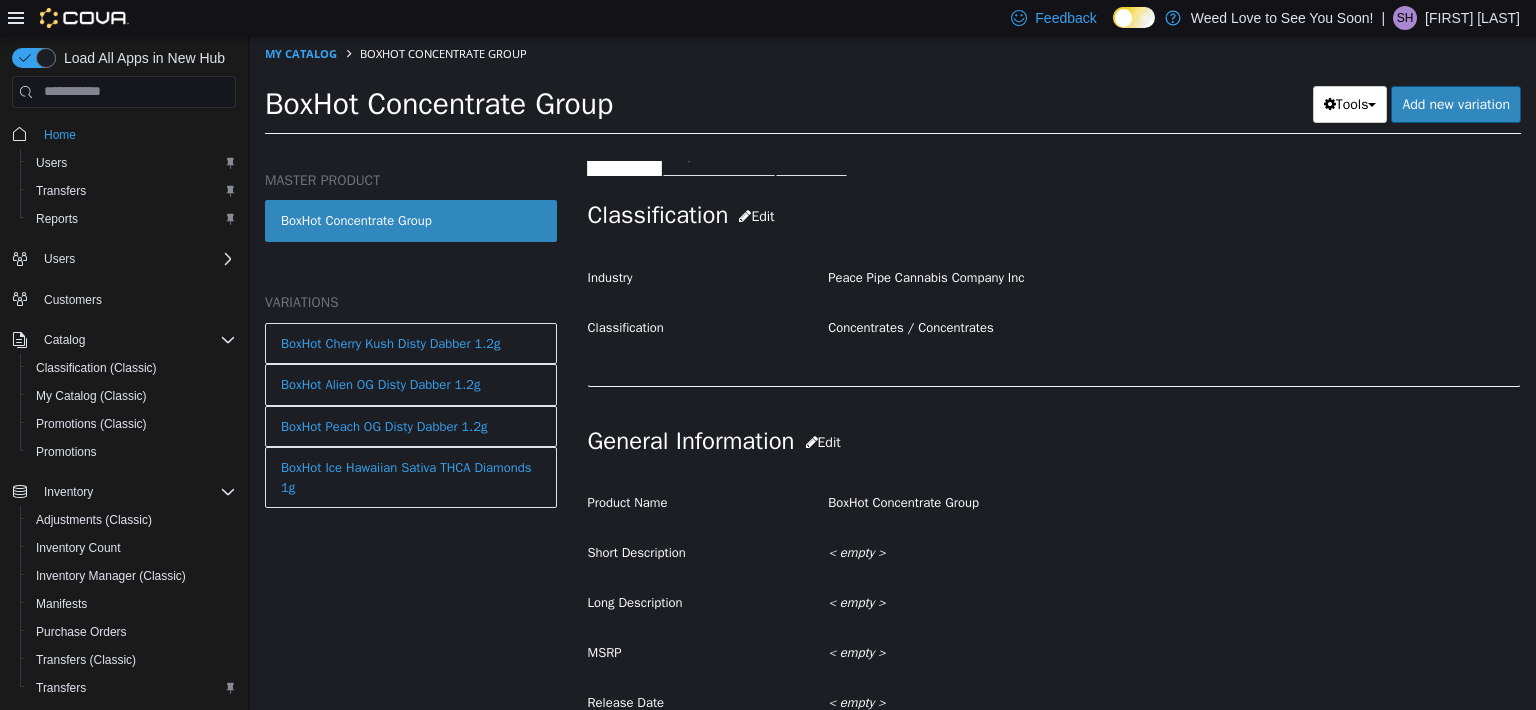scroll, scrollTop: 400, scrollLeft: 0, axis: vertical 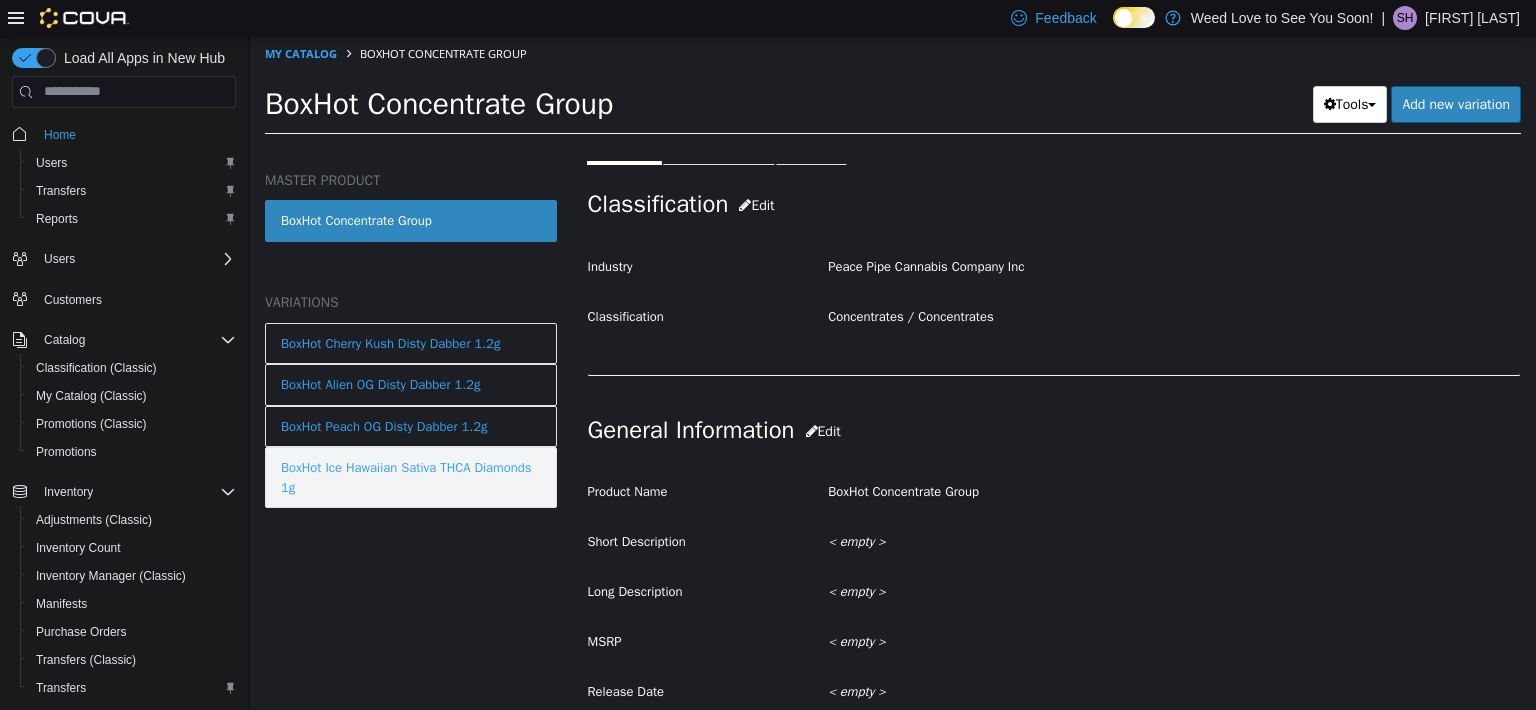 click on "BoxHot Ice Hawaiian Sativa THCA Diamonds 1g" at bounding box center (411, 476) 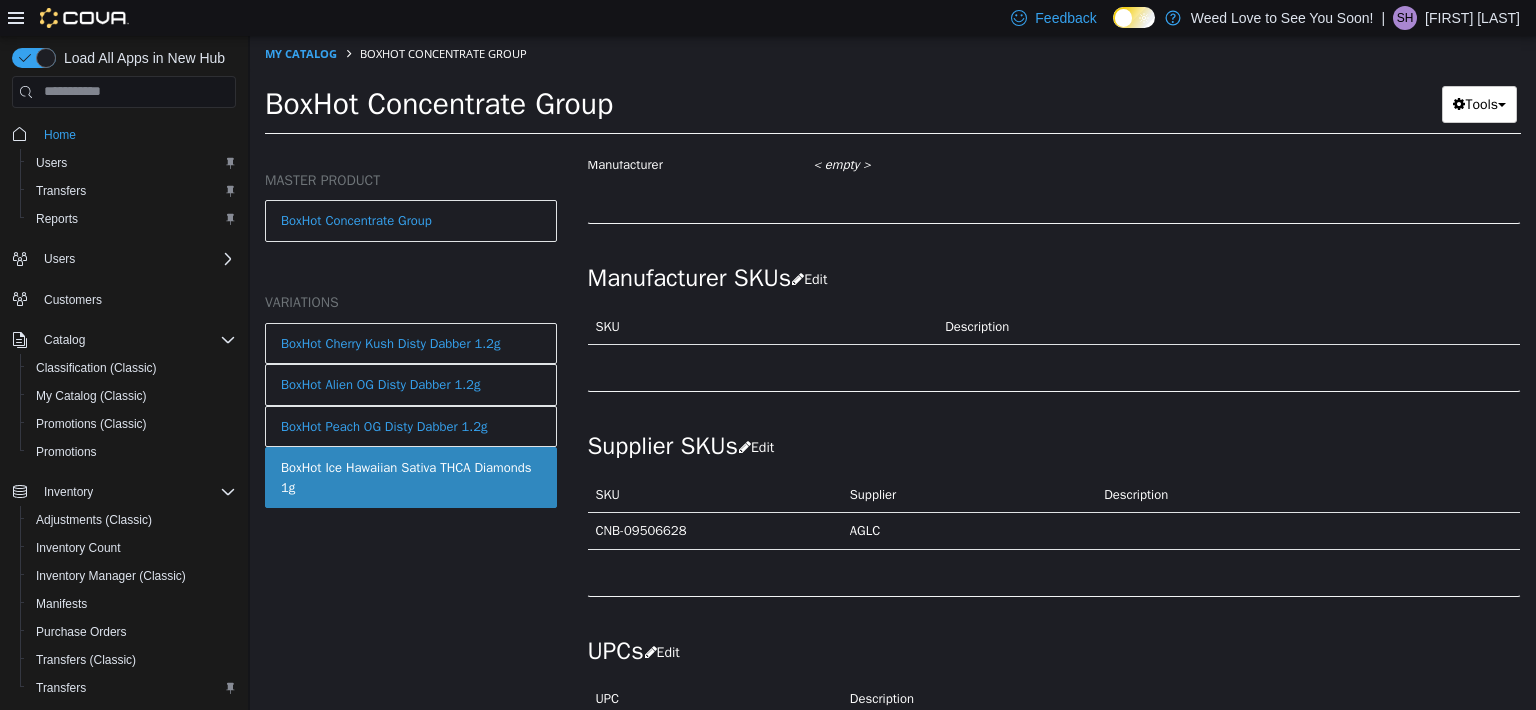 scroll, scrollTop: 1297, scrollLeft: 0, axis: vertical 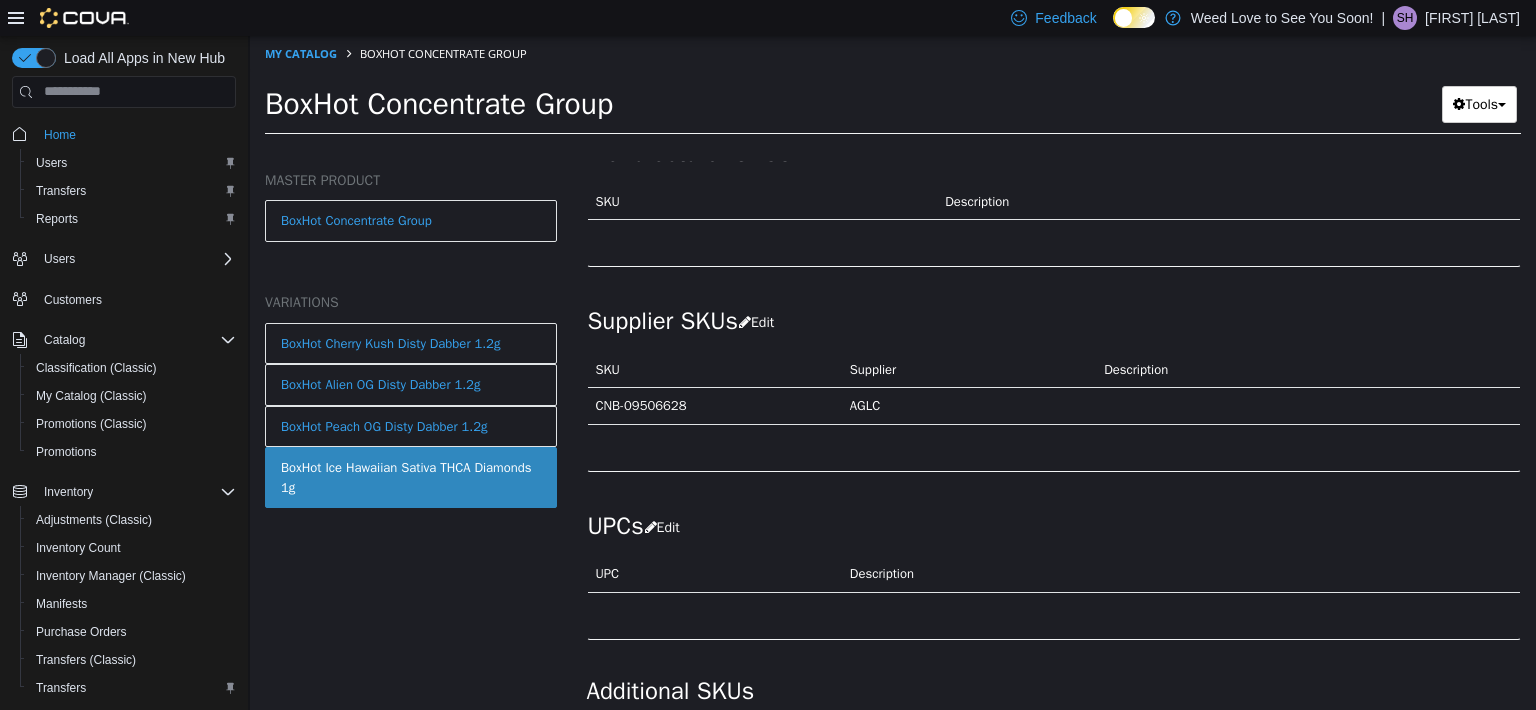 click on "BoxHot Ice Hawaiian Sativa THCA Diamonds 1g" at bounding box center (411, 476) 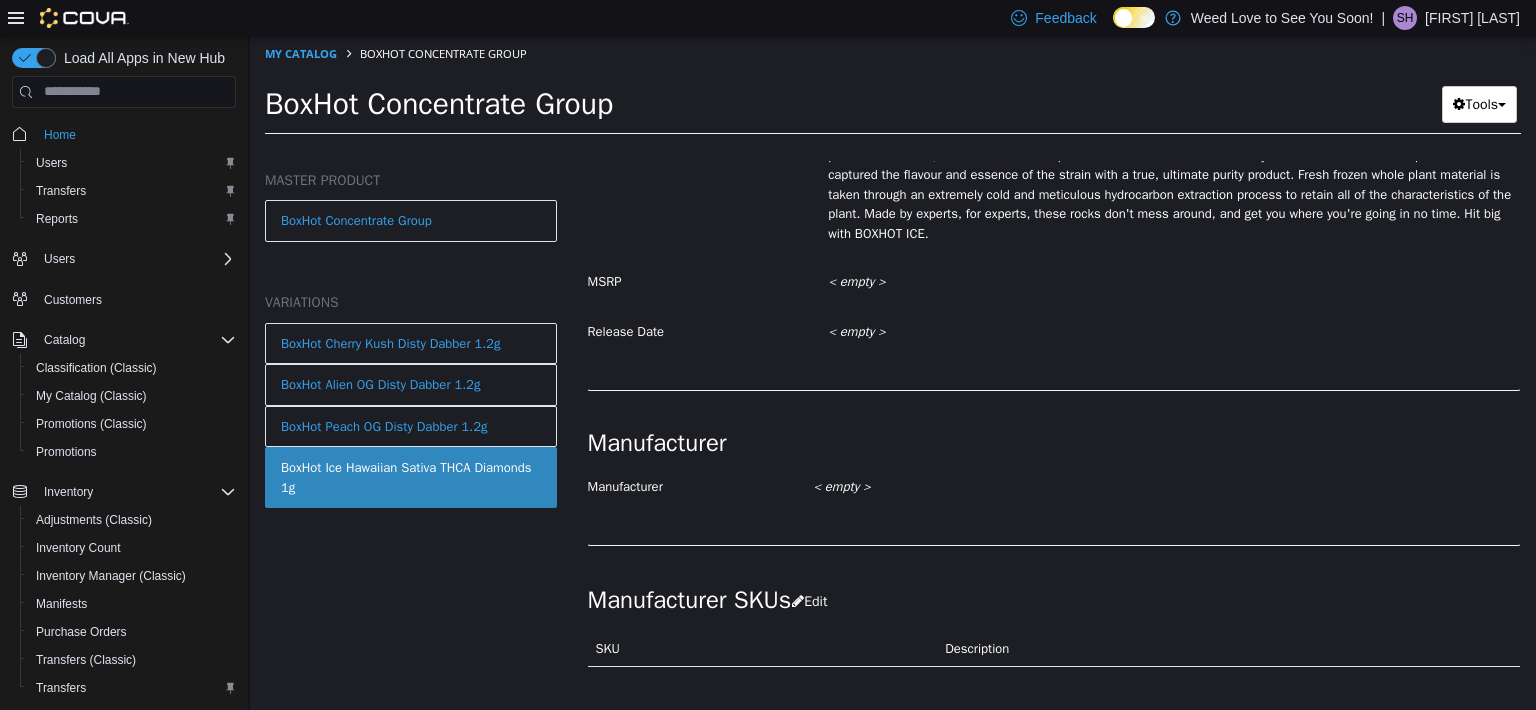 scroll, scrollTop: 750, scrollLeft: 0, axis: vertical 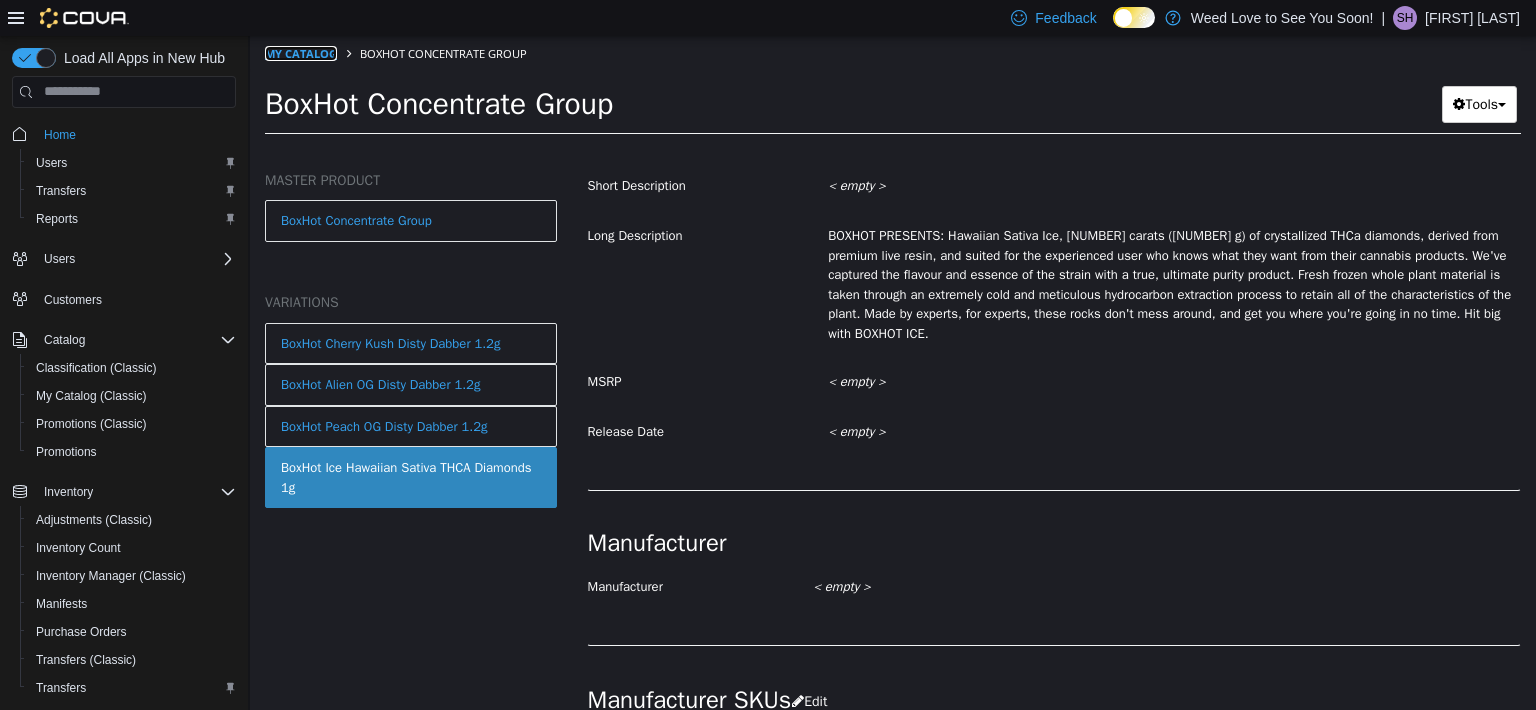 click on "My Catalog" at bounding box center (301, 52) 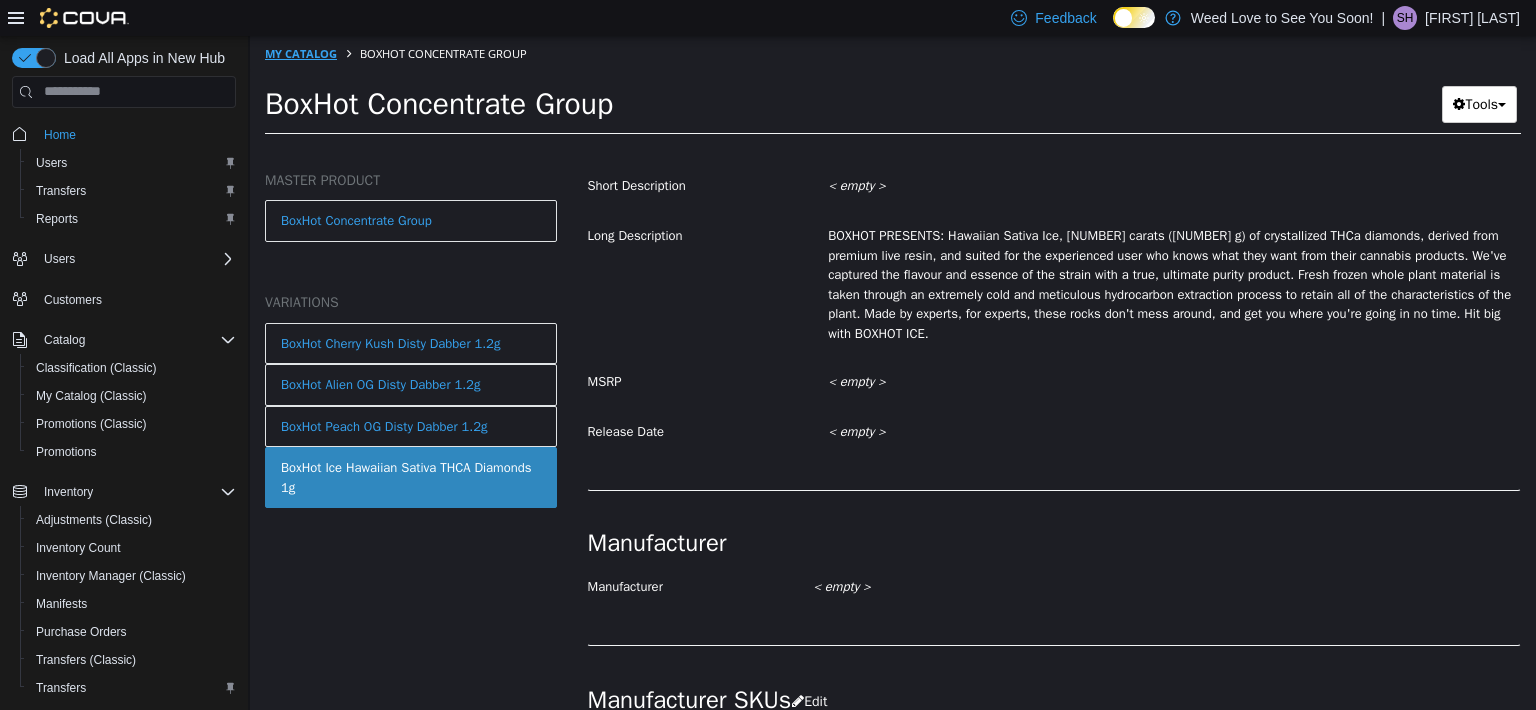 select on "**********" 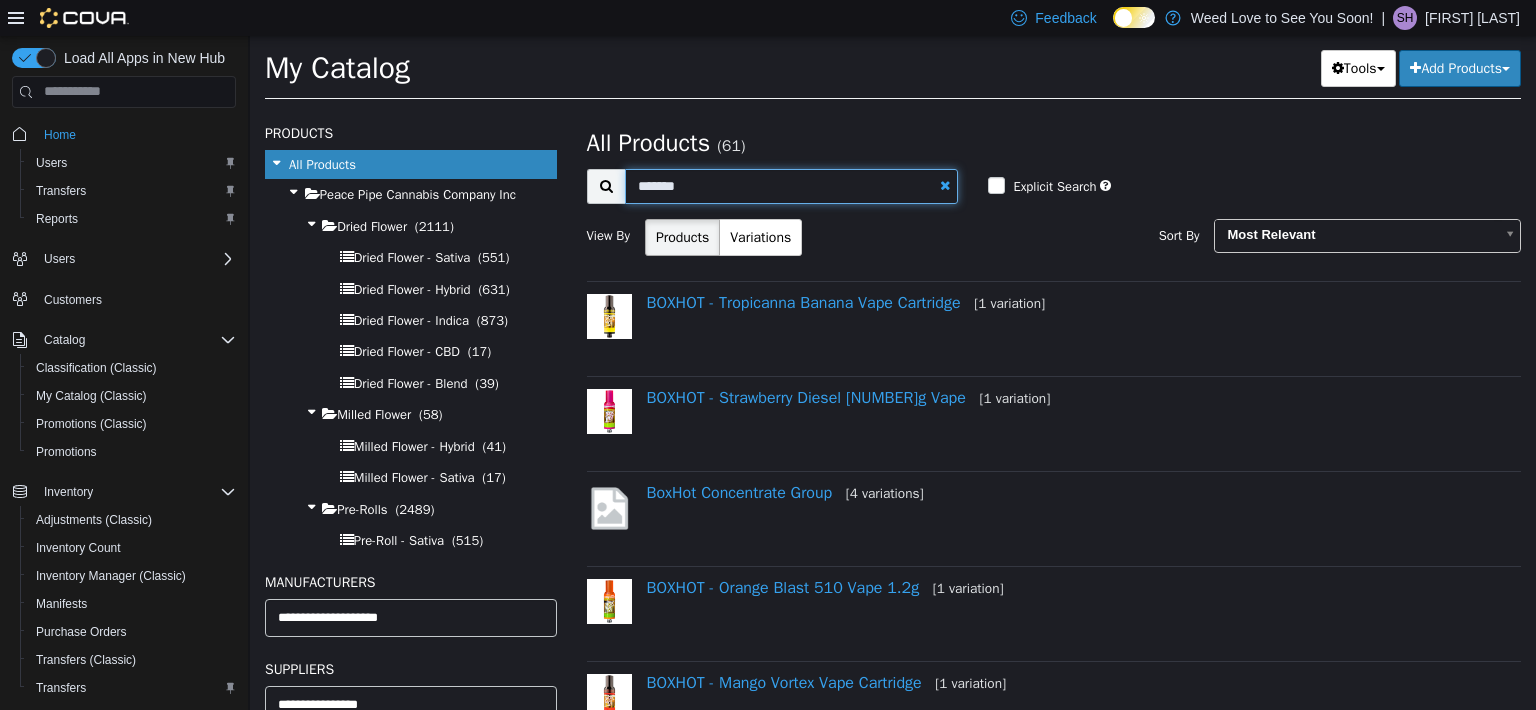 click on "******" at bounding box center [792, 185] 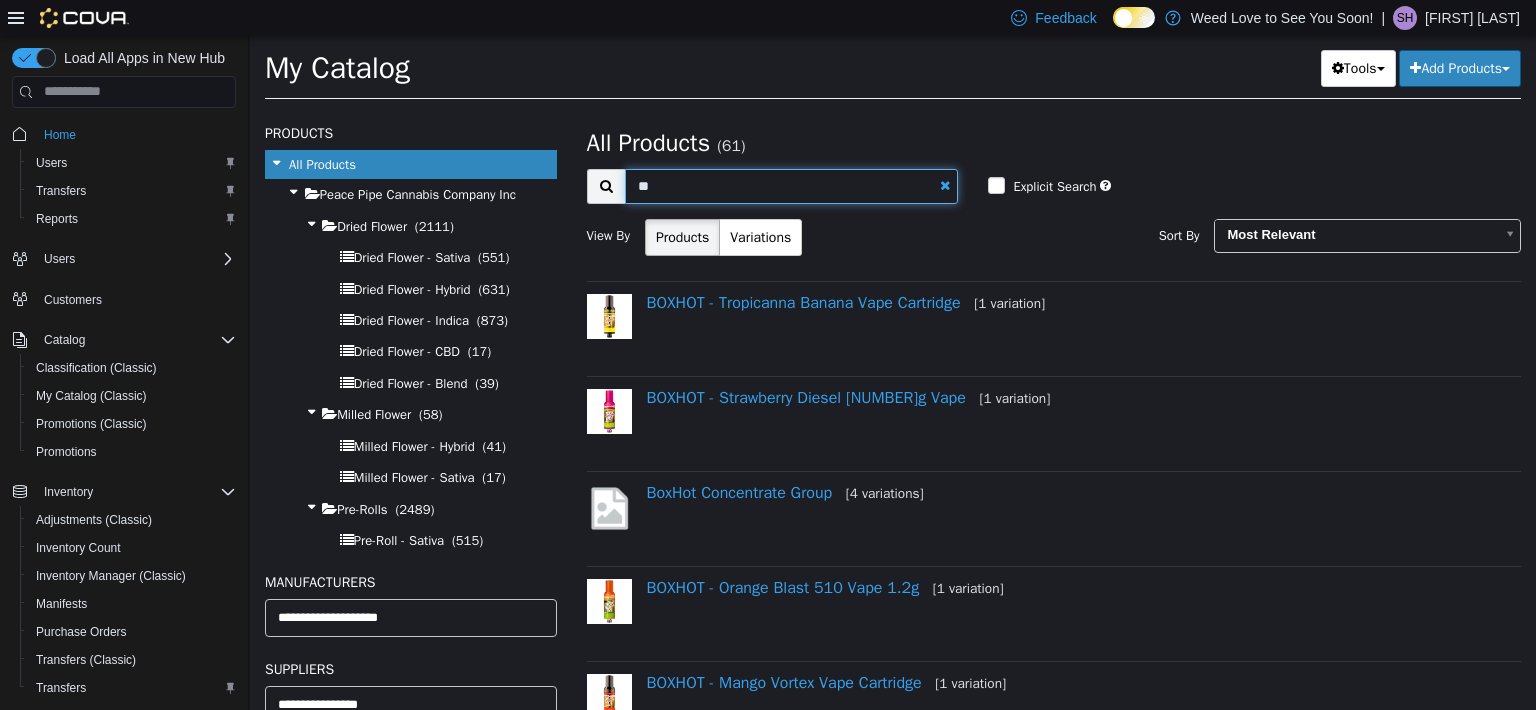 type on "*" 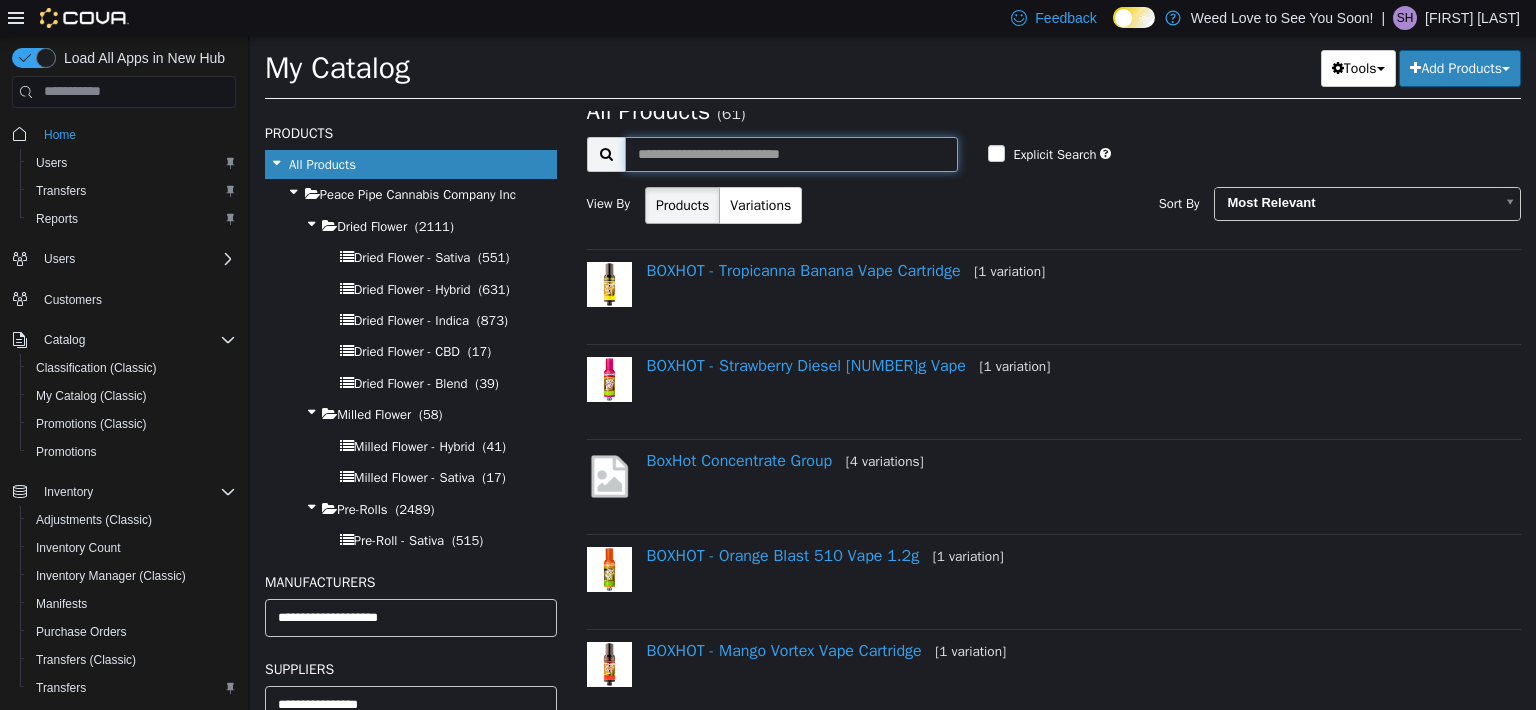scroll, scrollTop: 0, scrollLeft: 0, axis: both 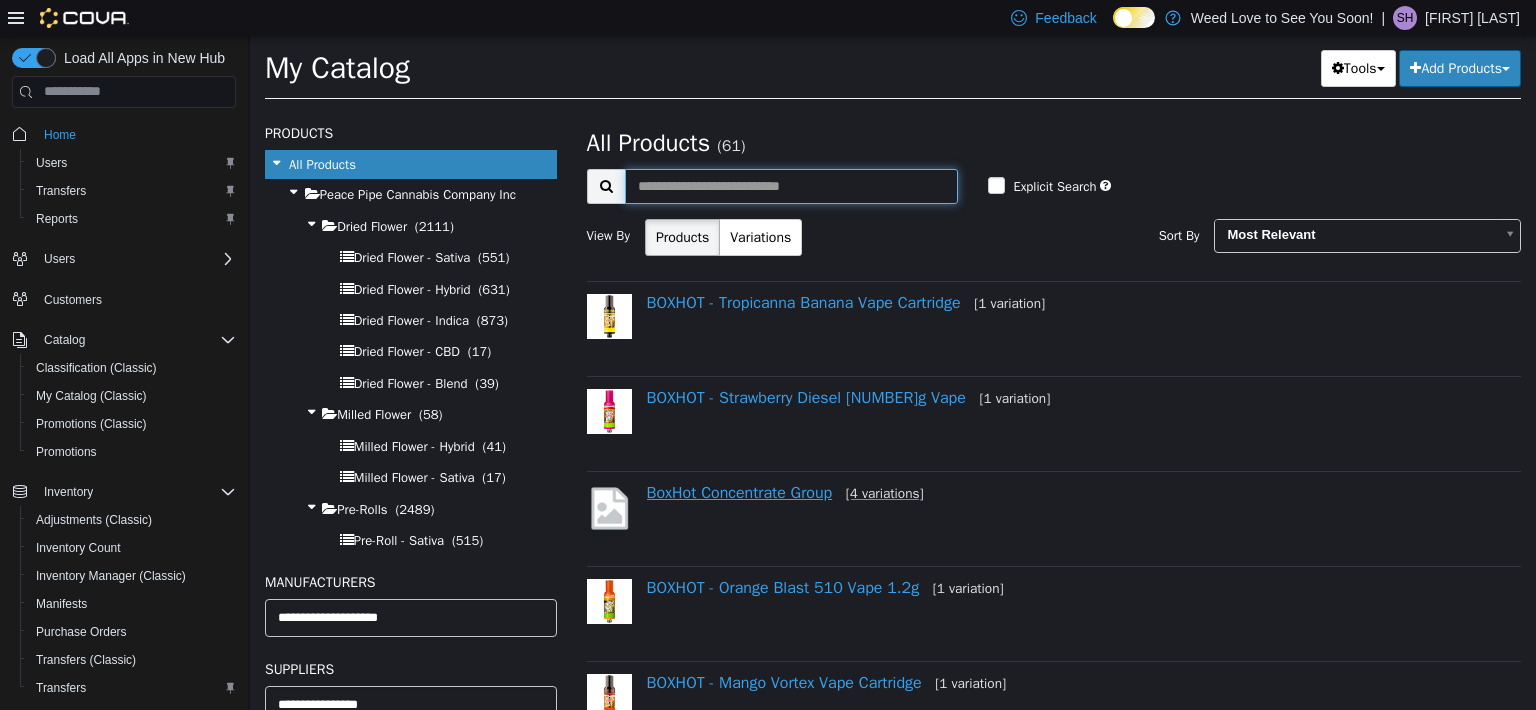 type 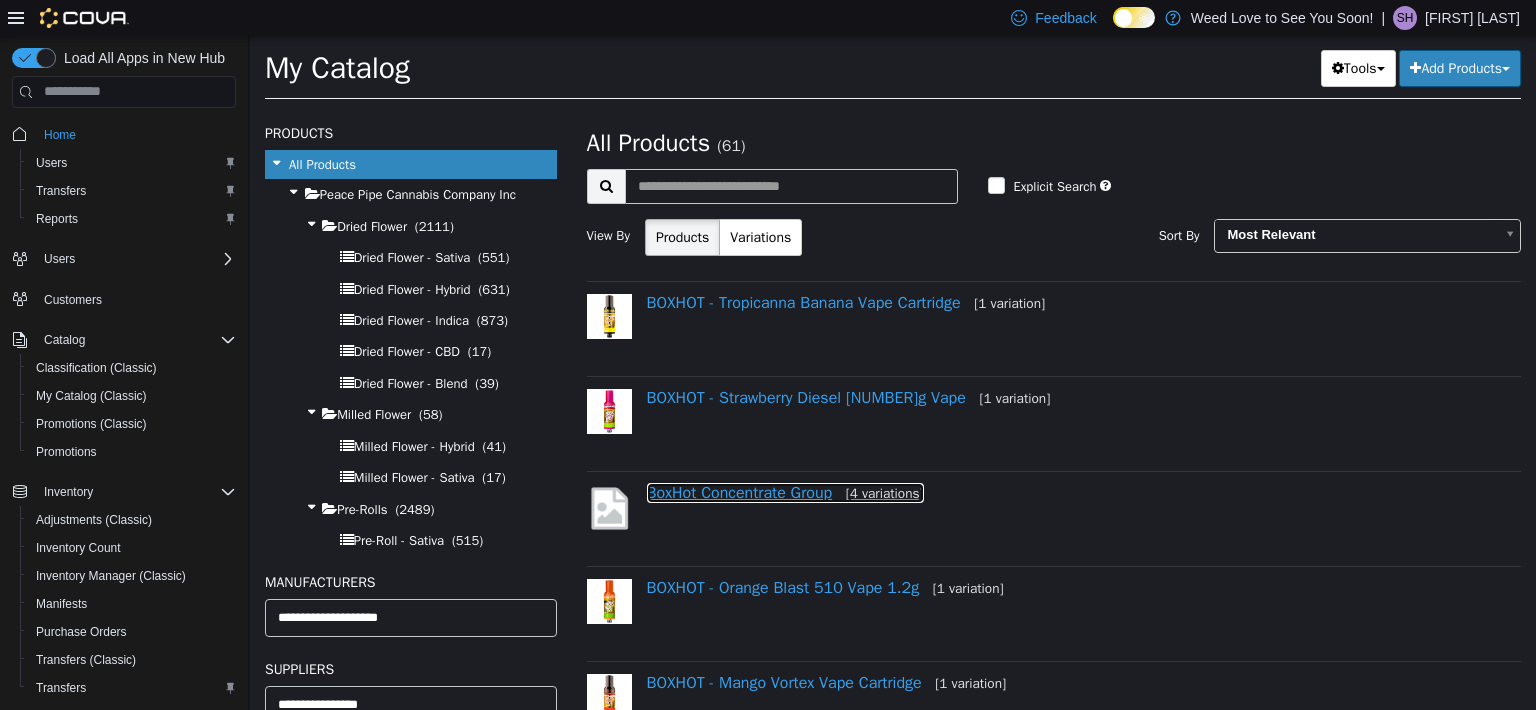 click on "BoxHot Concentrate Group
[4 variations]" at bounding box center [785, 492] 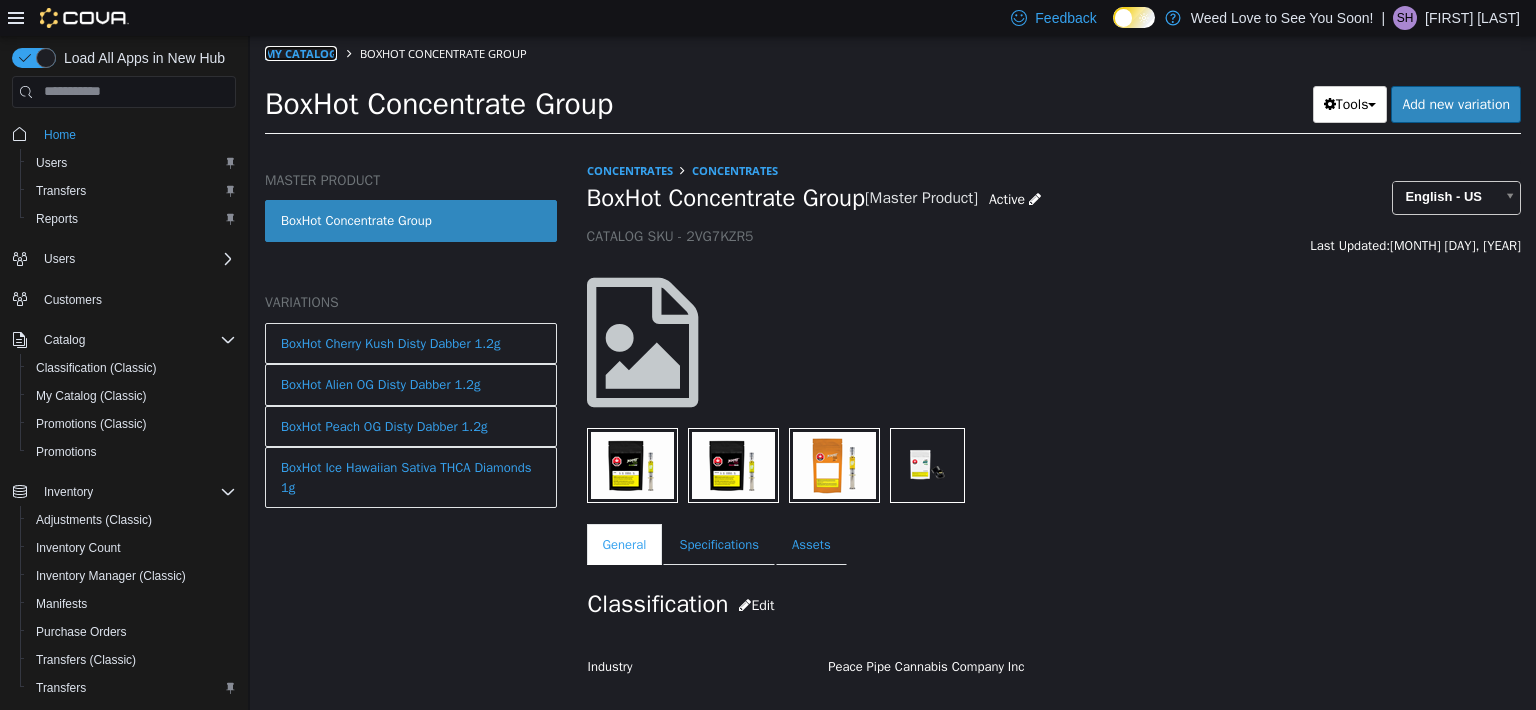 click on "My Catalog" at bounding box center [301, 52] 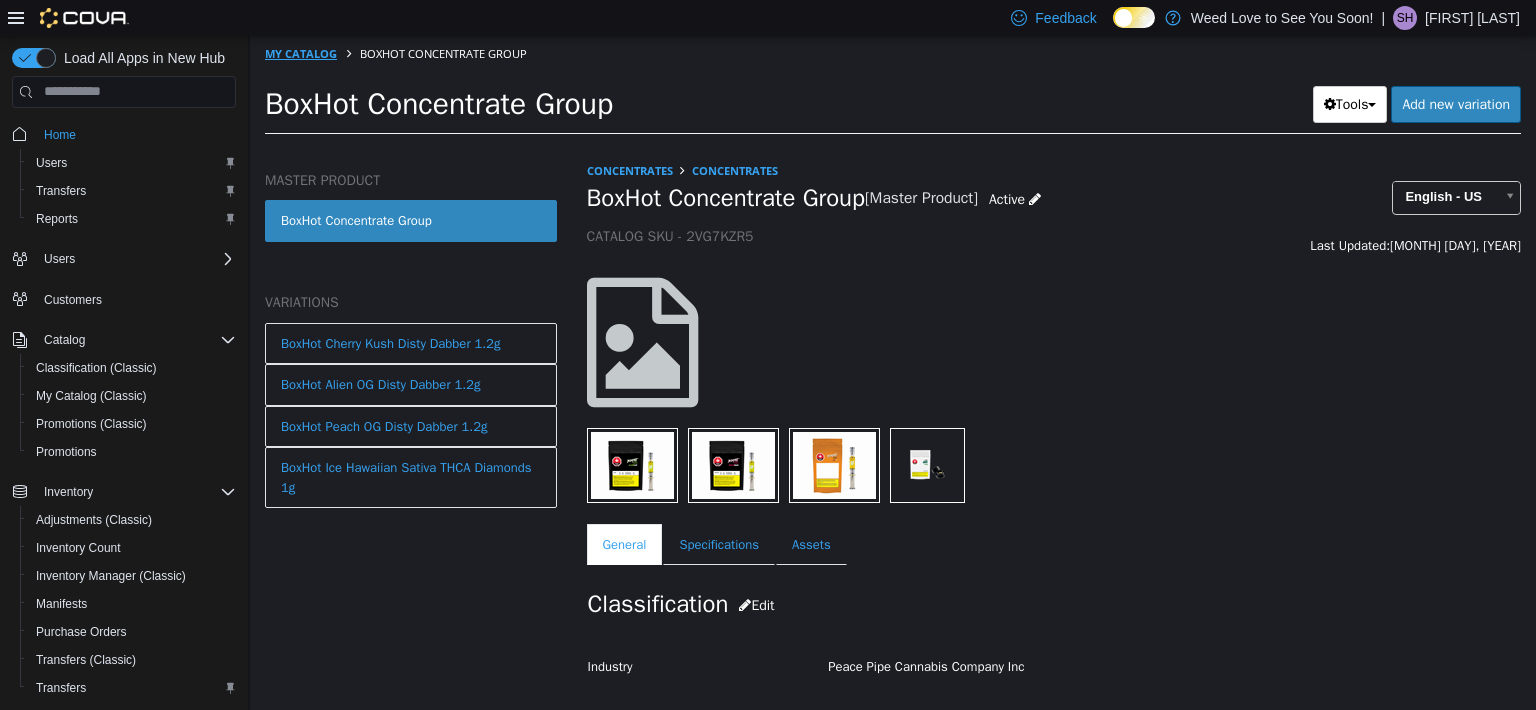 select on "**********" 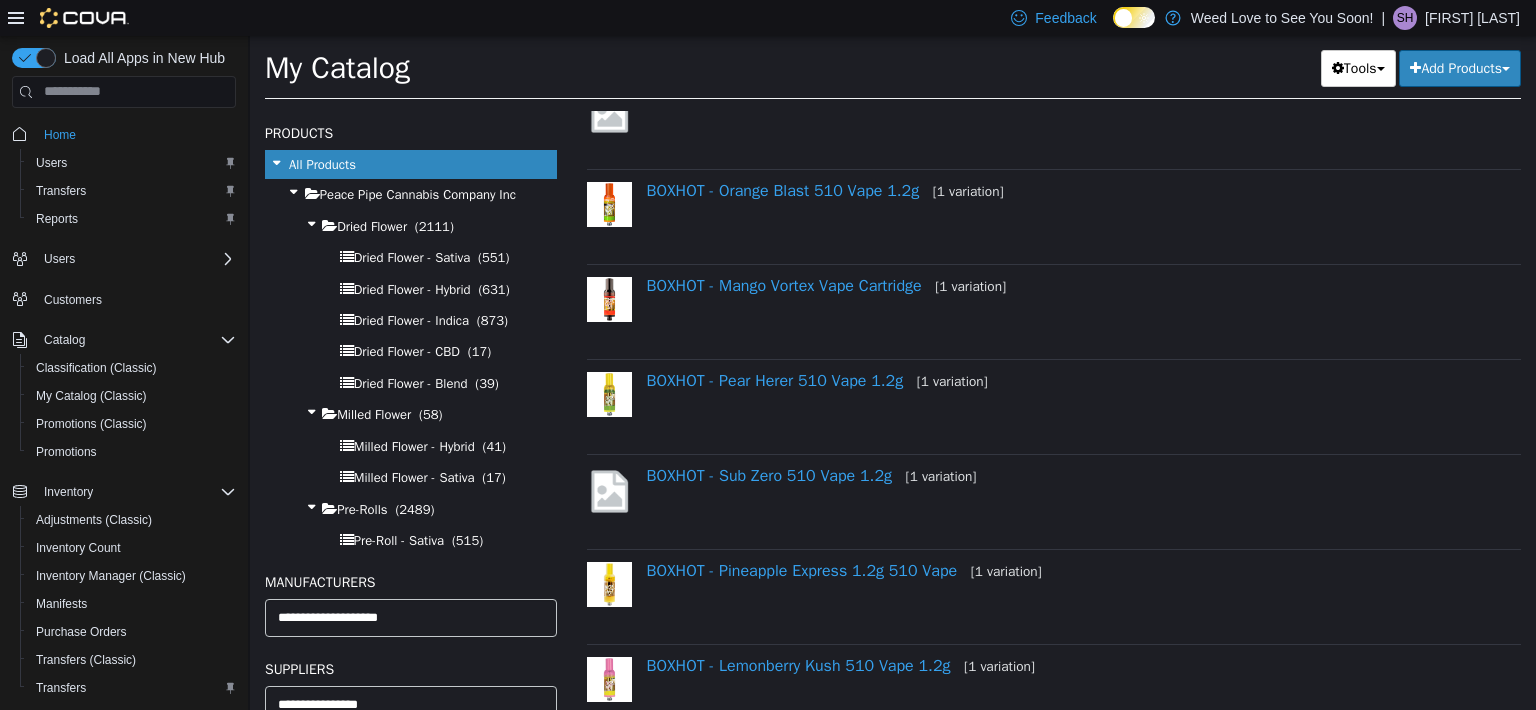scroll, scrollTop: 400, scrollLeft: 0, axis: vertical 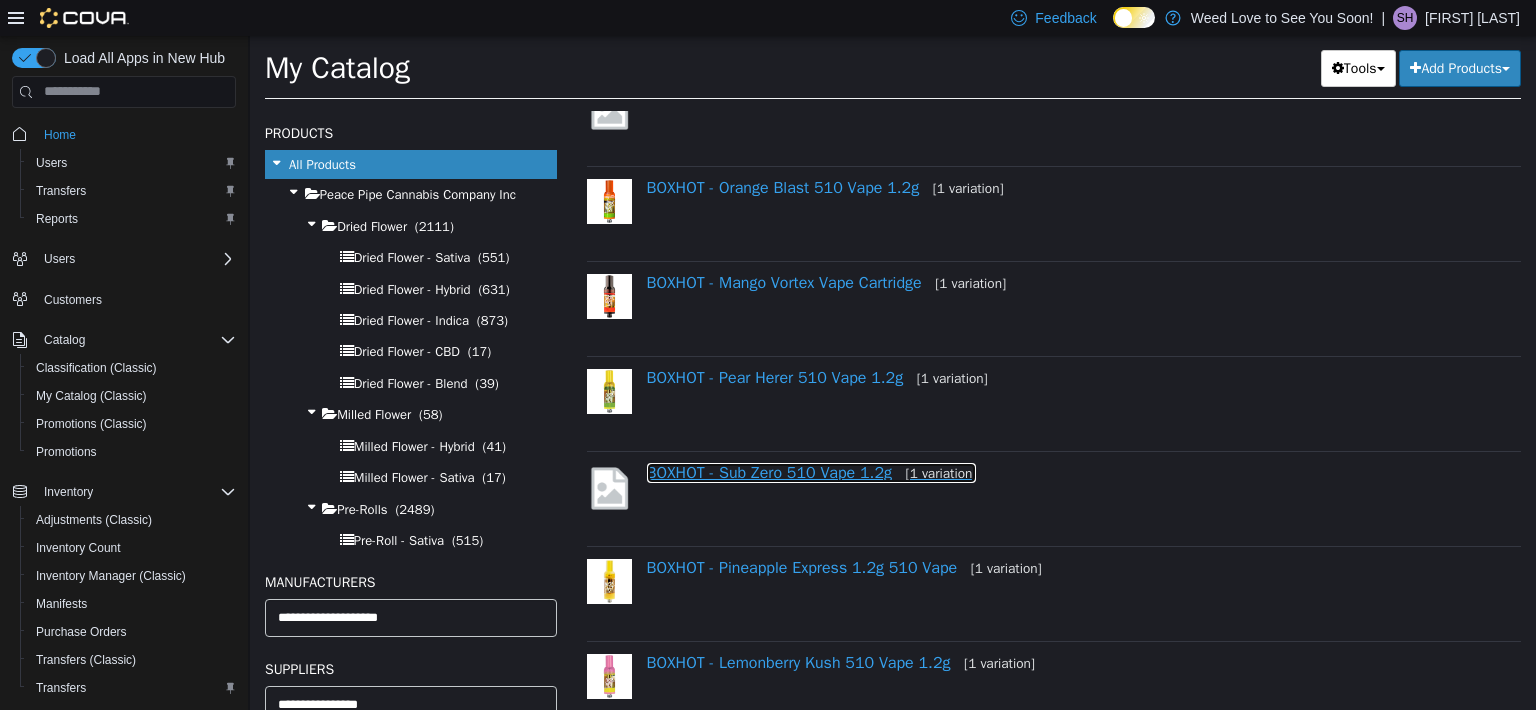 click on "BOXHOT - Sub Zero 510 Vape 1.2g
[1 variation]" at bounding box center (812, 472) 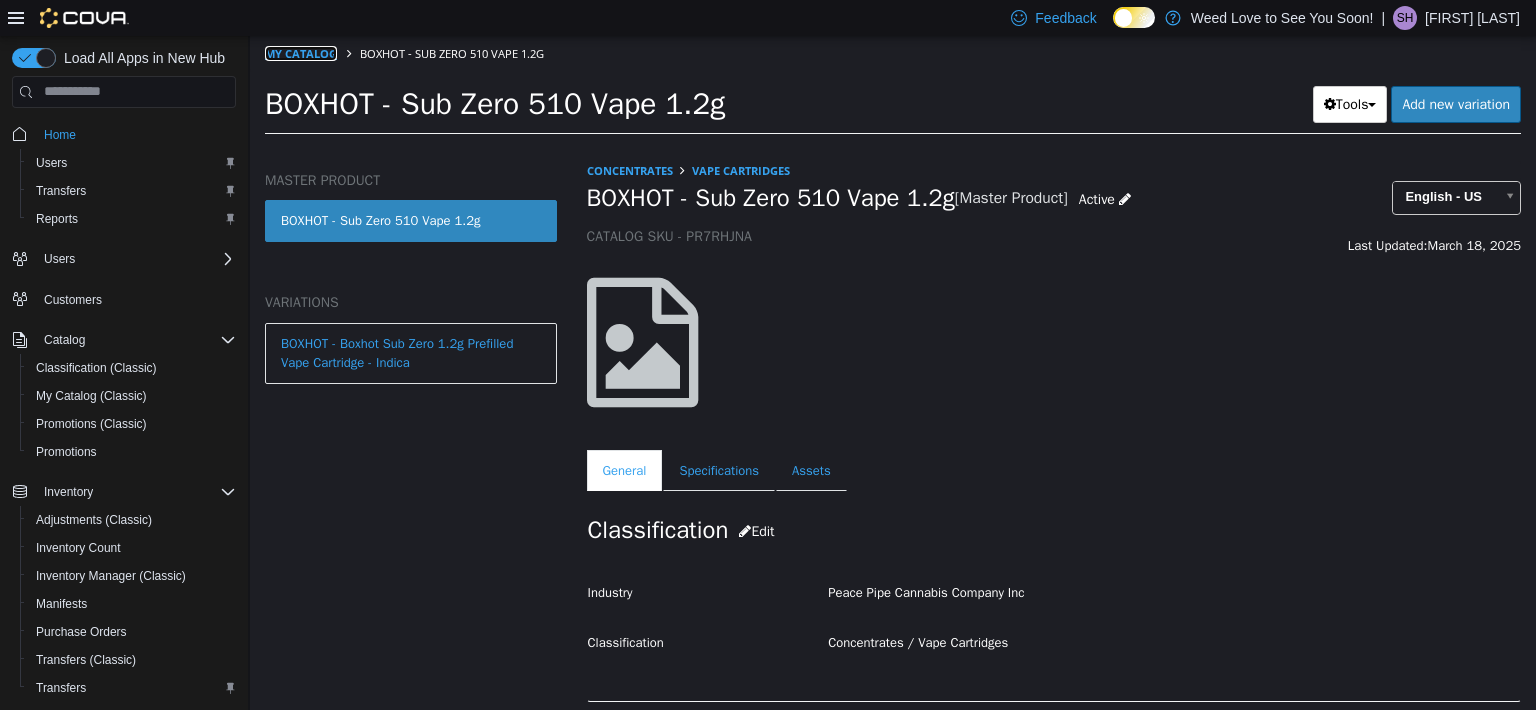 click on "My Catalog" at bounding box center (301, 52) 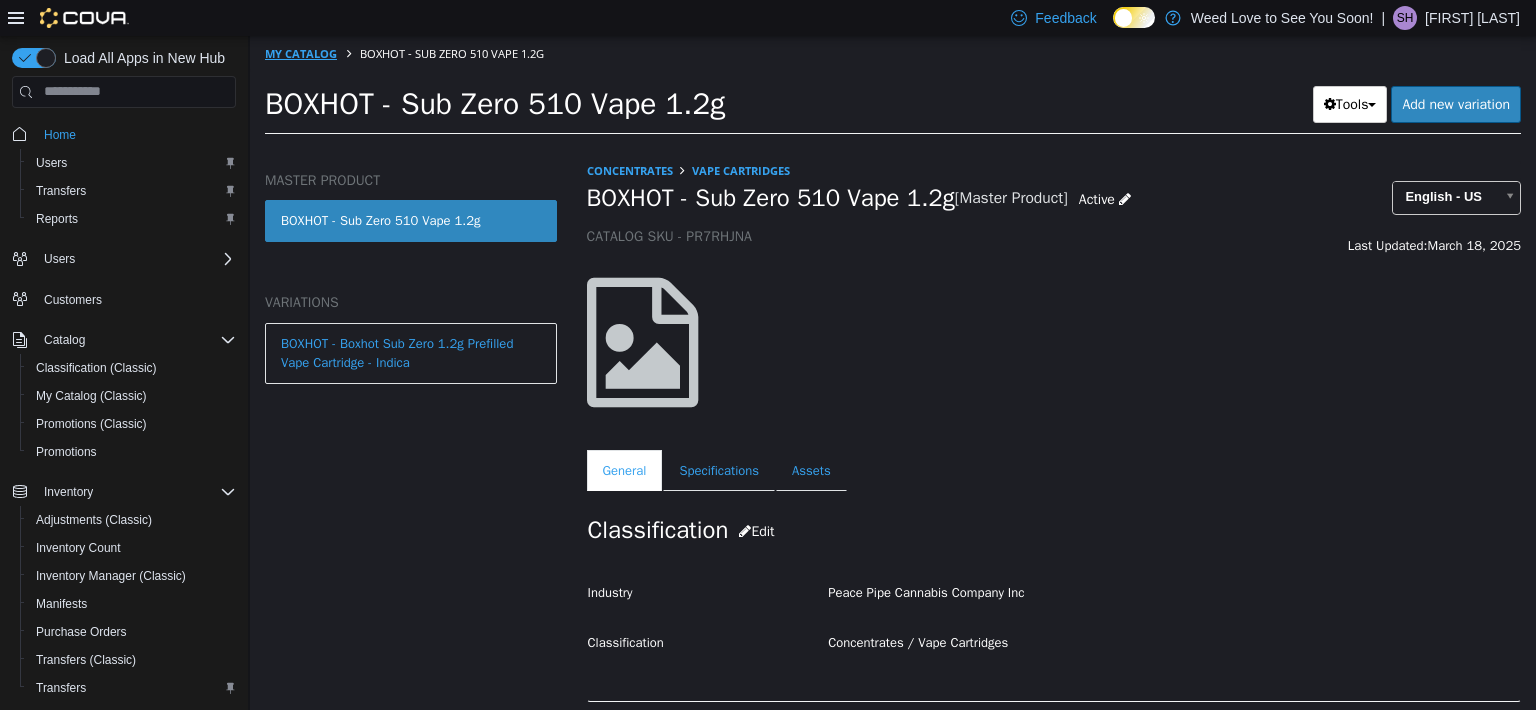 select on "**********" 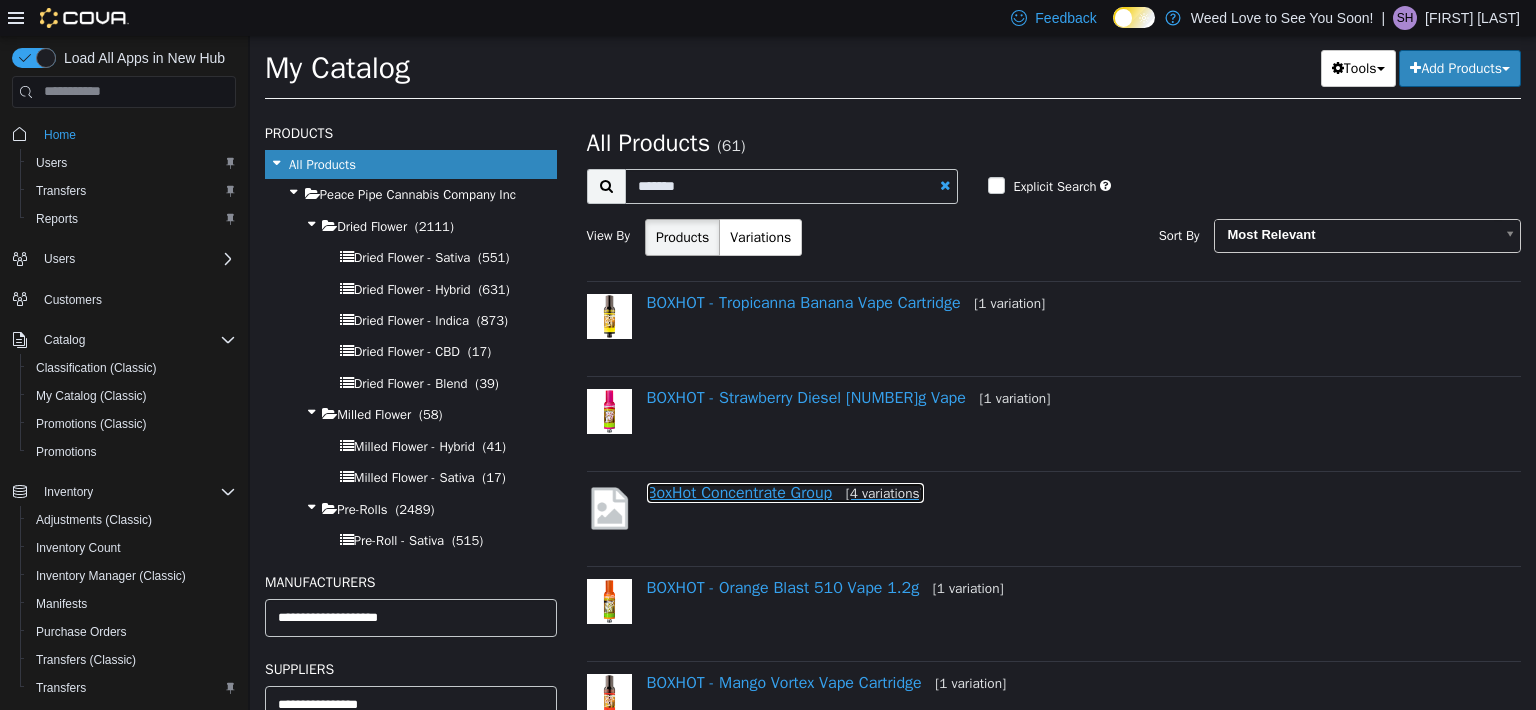 click on "BoxHot Concentrate Group
[4 variations]" at bounding box center (785, 492) 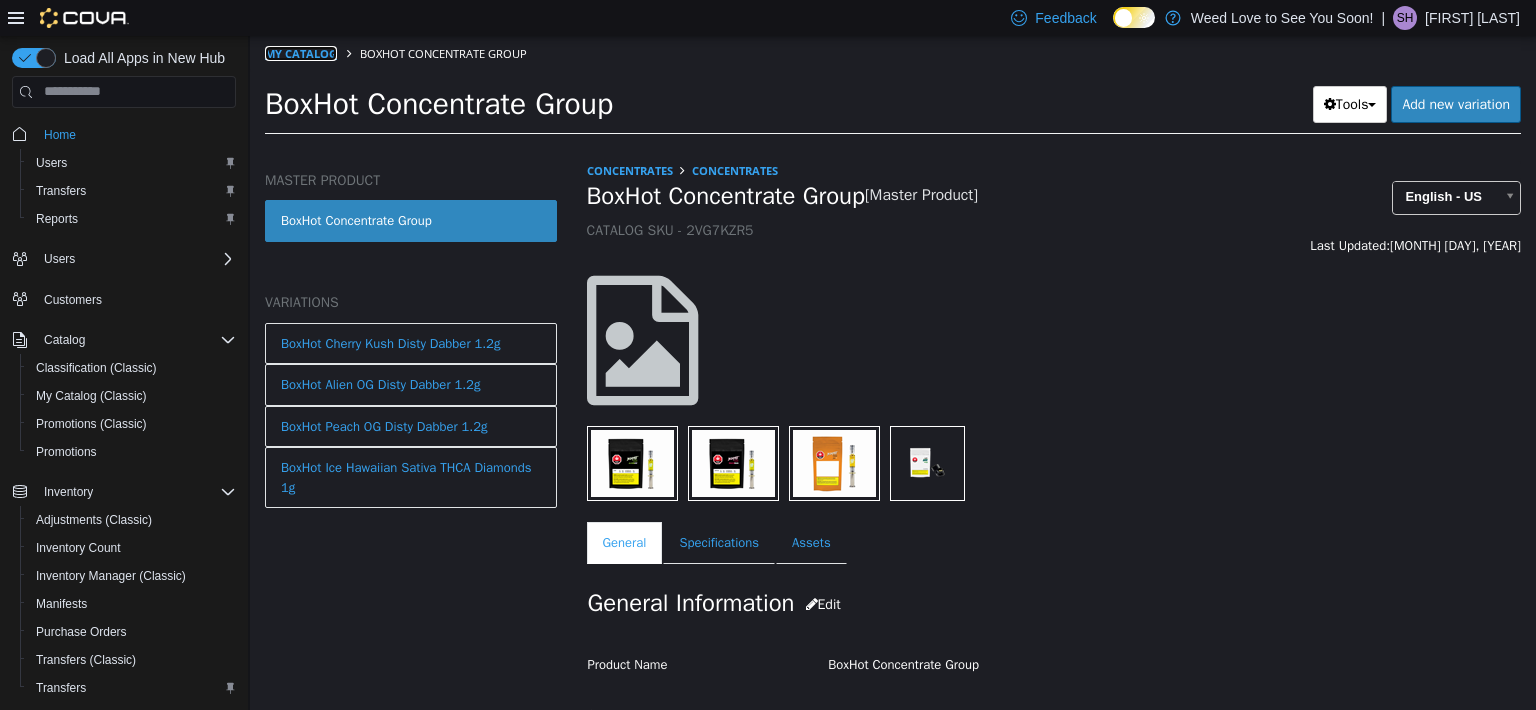 click on "My Catalog" at bounding box center [301, 52] 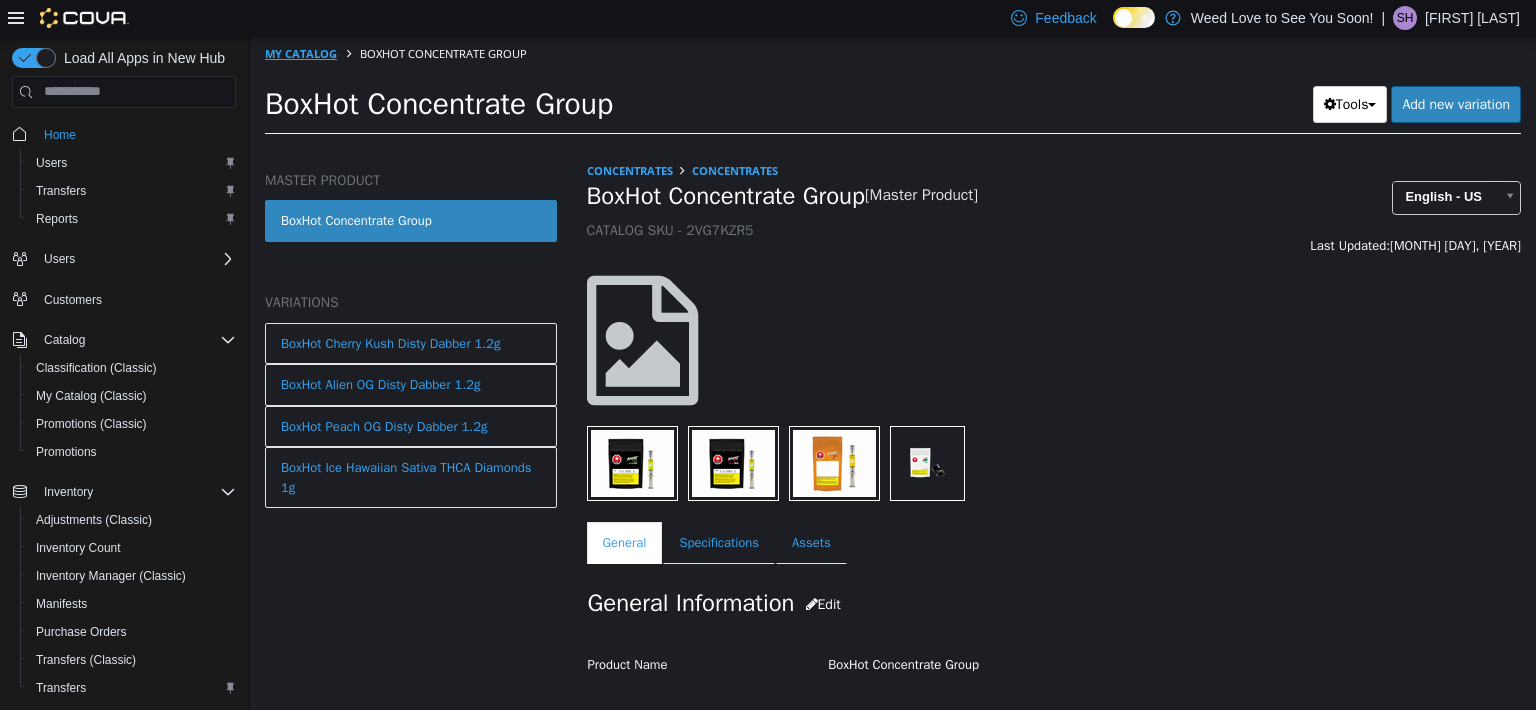 select on "**********" 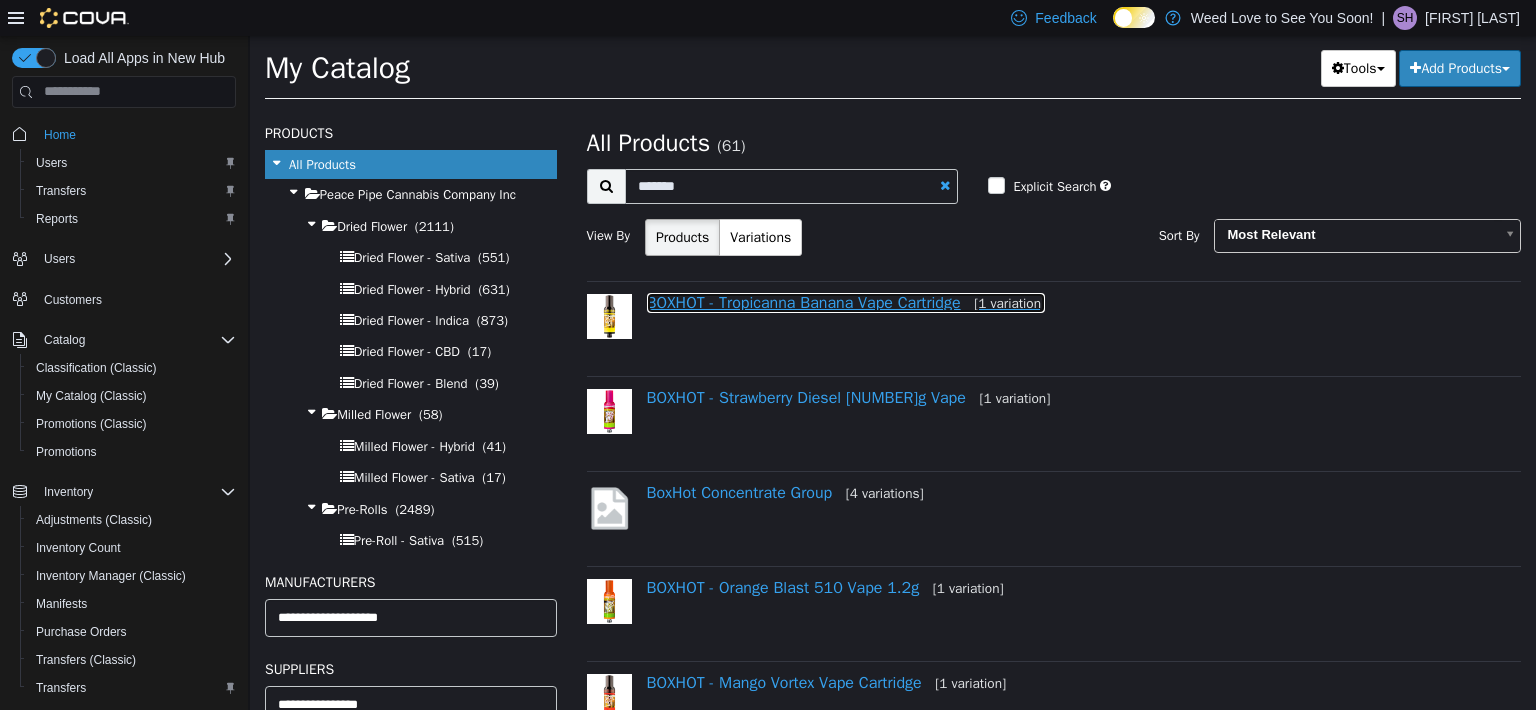 click on "BOXHOT - Tropicanna Banana Vape Cartridge
[1 variation]" at bounding box center [846, 302] 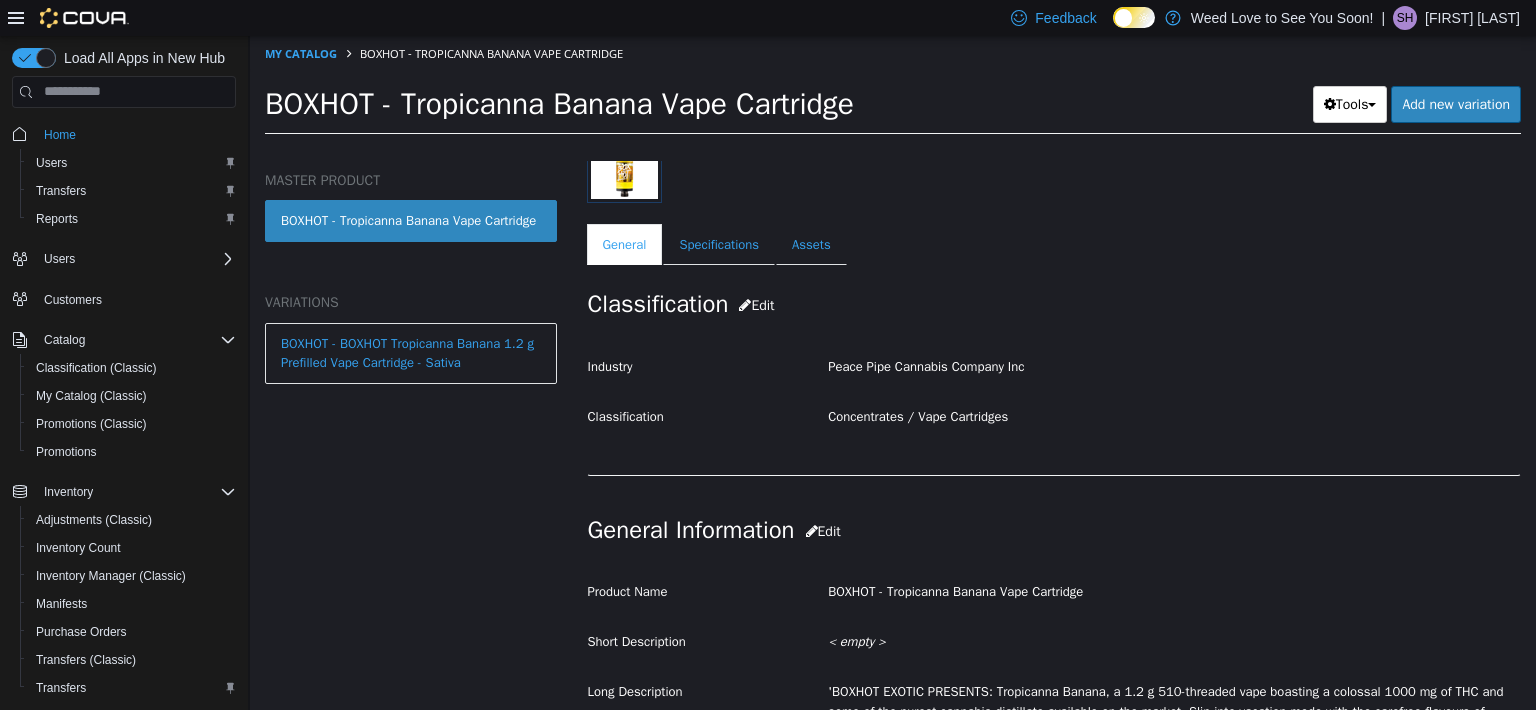 scroll, scrollTop: 0, scrollLeft: 0, axis: both 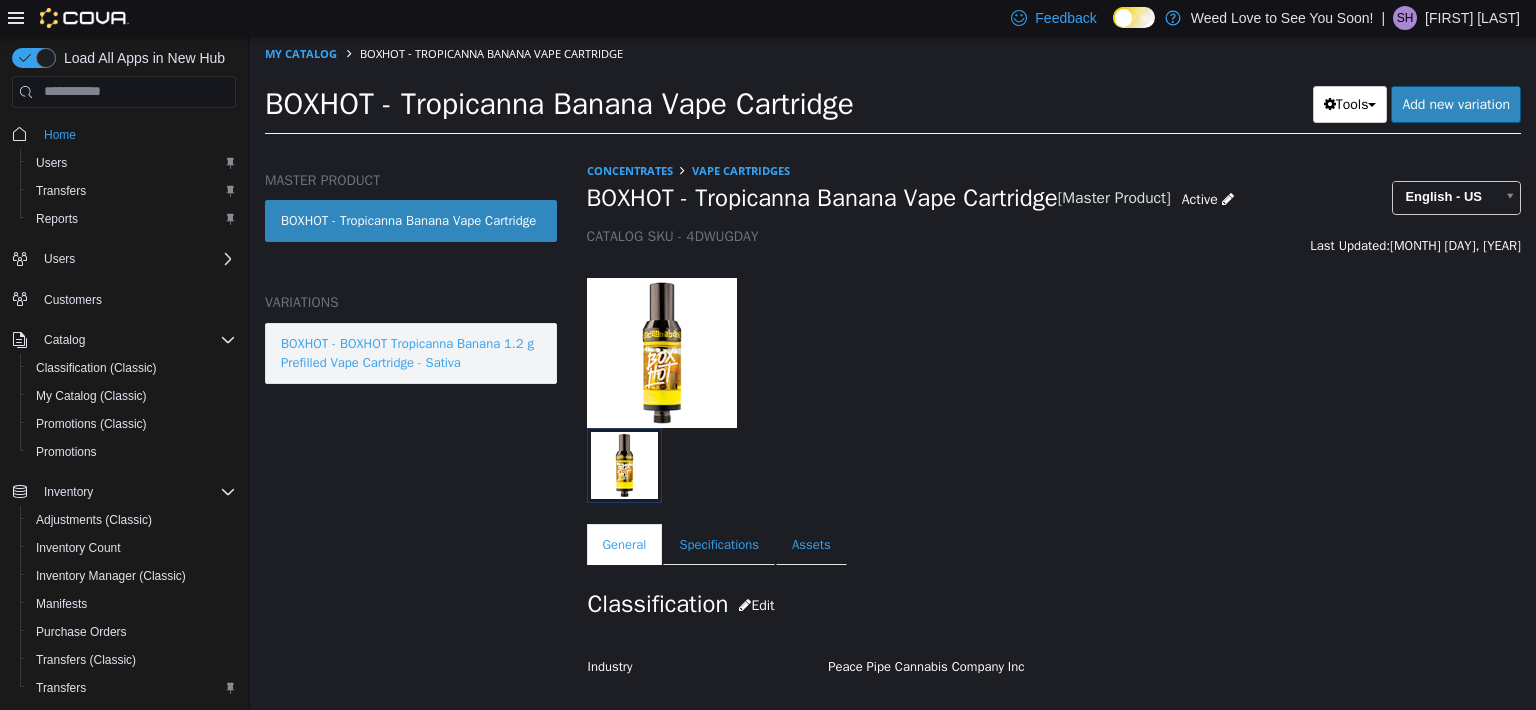 click on "BOXHOT - BOXHOT Tropicanna Banana 1.2 g Prefilled Vape Cartridge - Sativa" at bounding box center [411, 352] 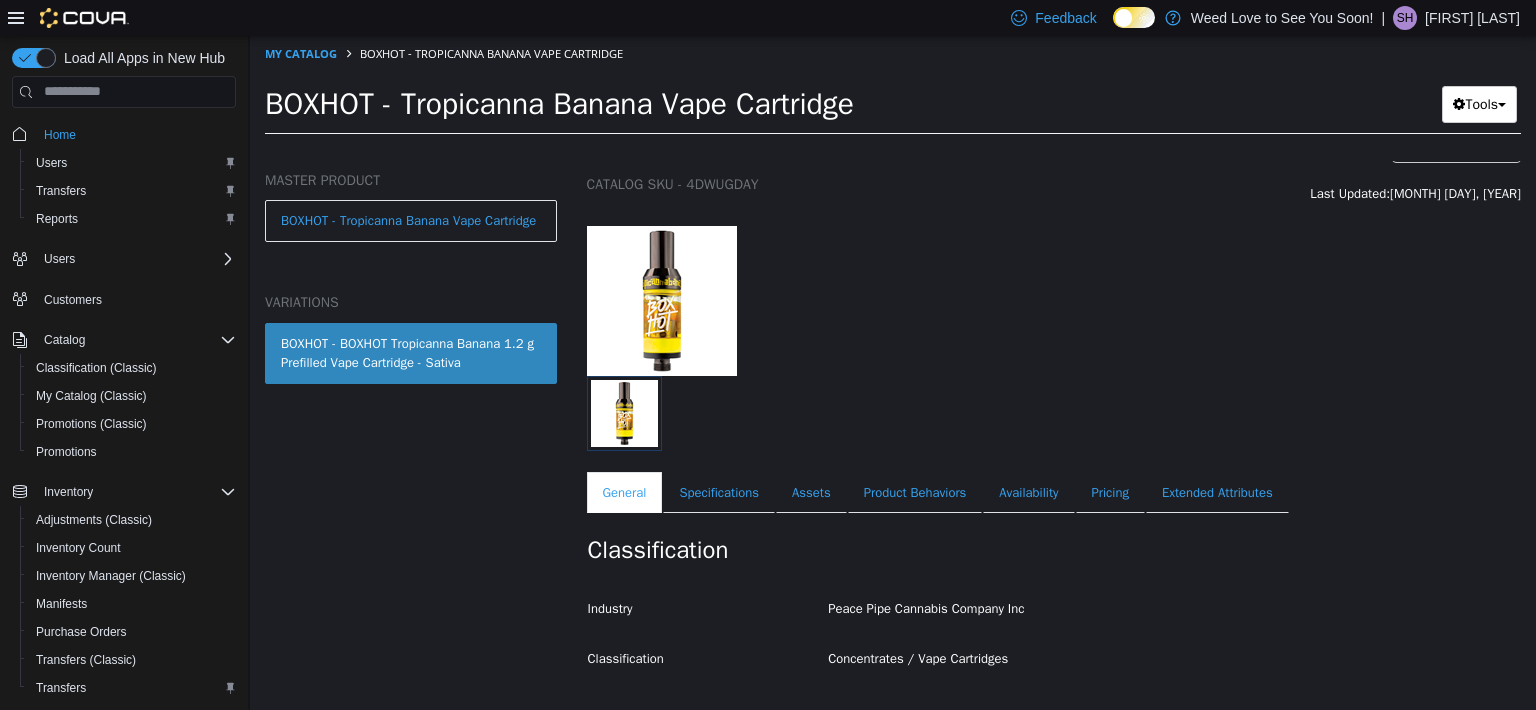 scroll, scrollTop: 0, scrollLeft: 0, axis: both 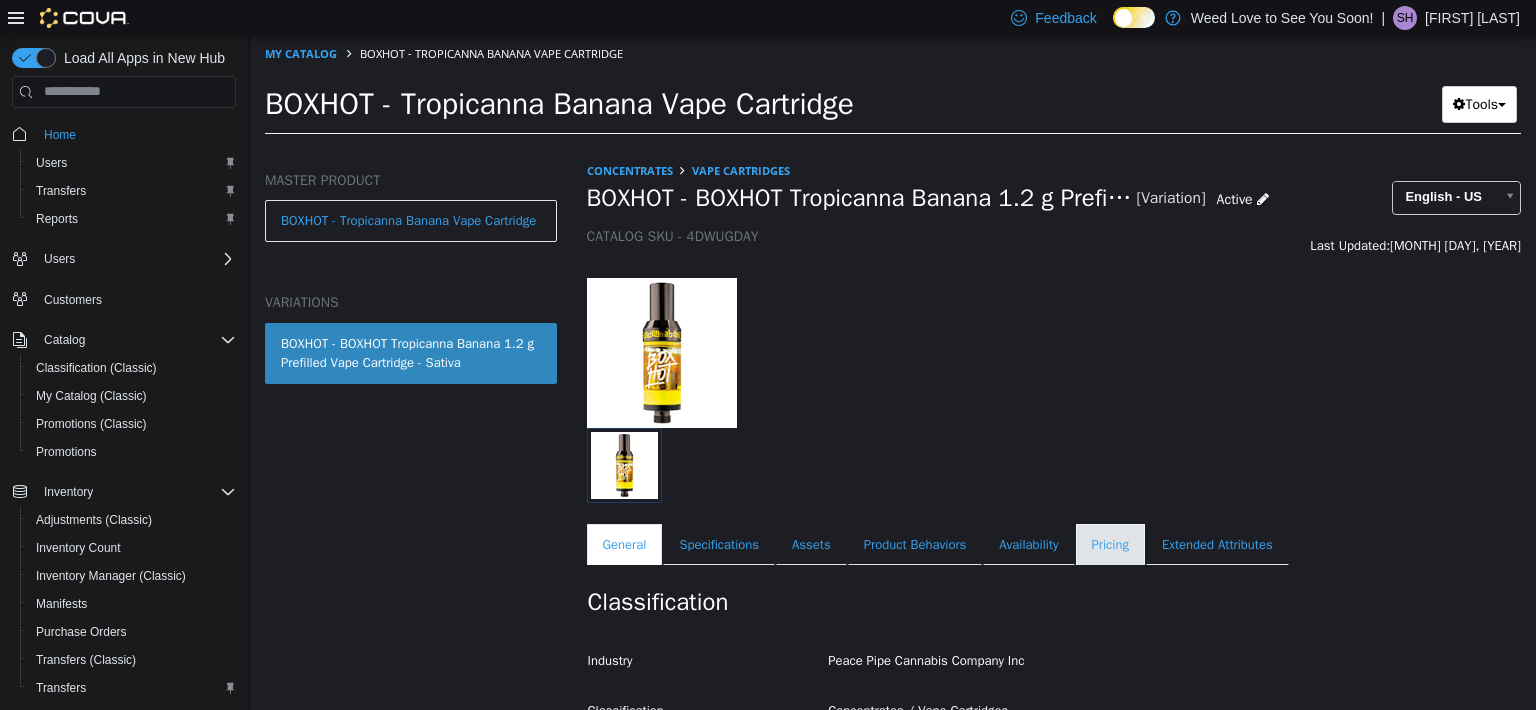 click on "Pricing" at bounding box center [1110, 544] 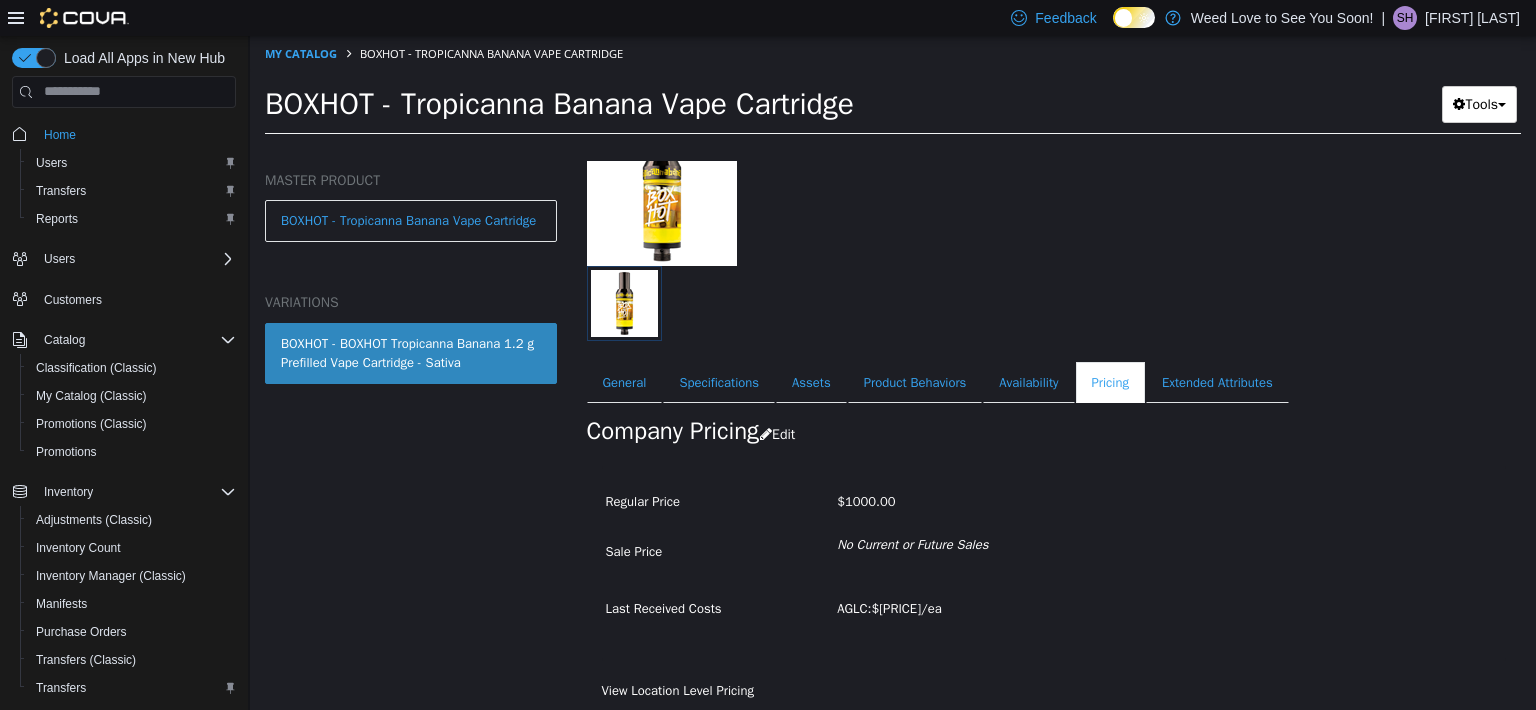 scroll, scrollTop: 165, scrollLeft: 0, axis: vertical 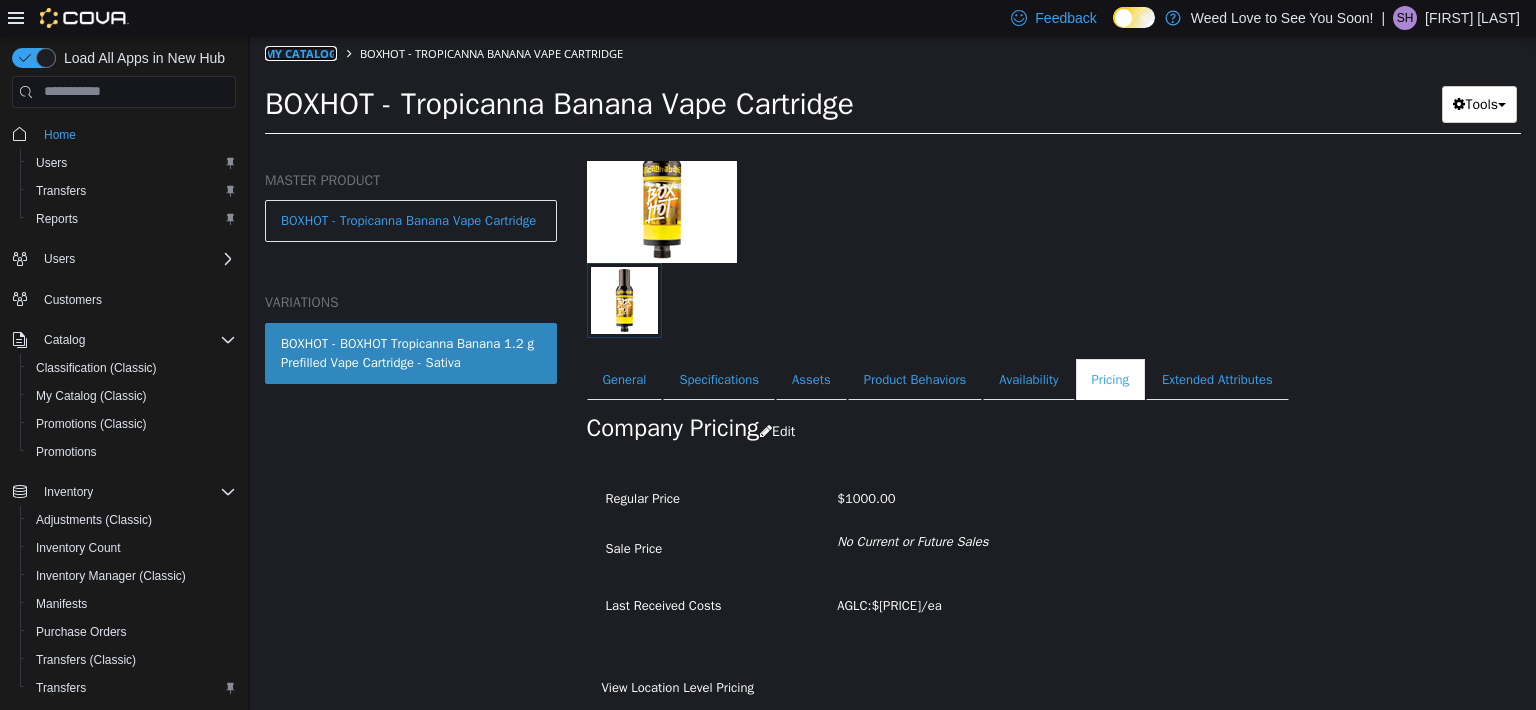 click on "My Catalog" at bounding box center [301, 52] 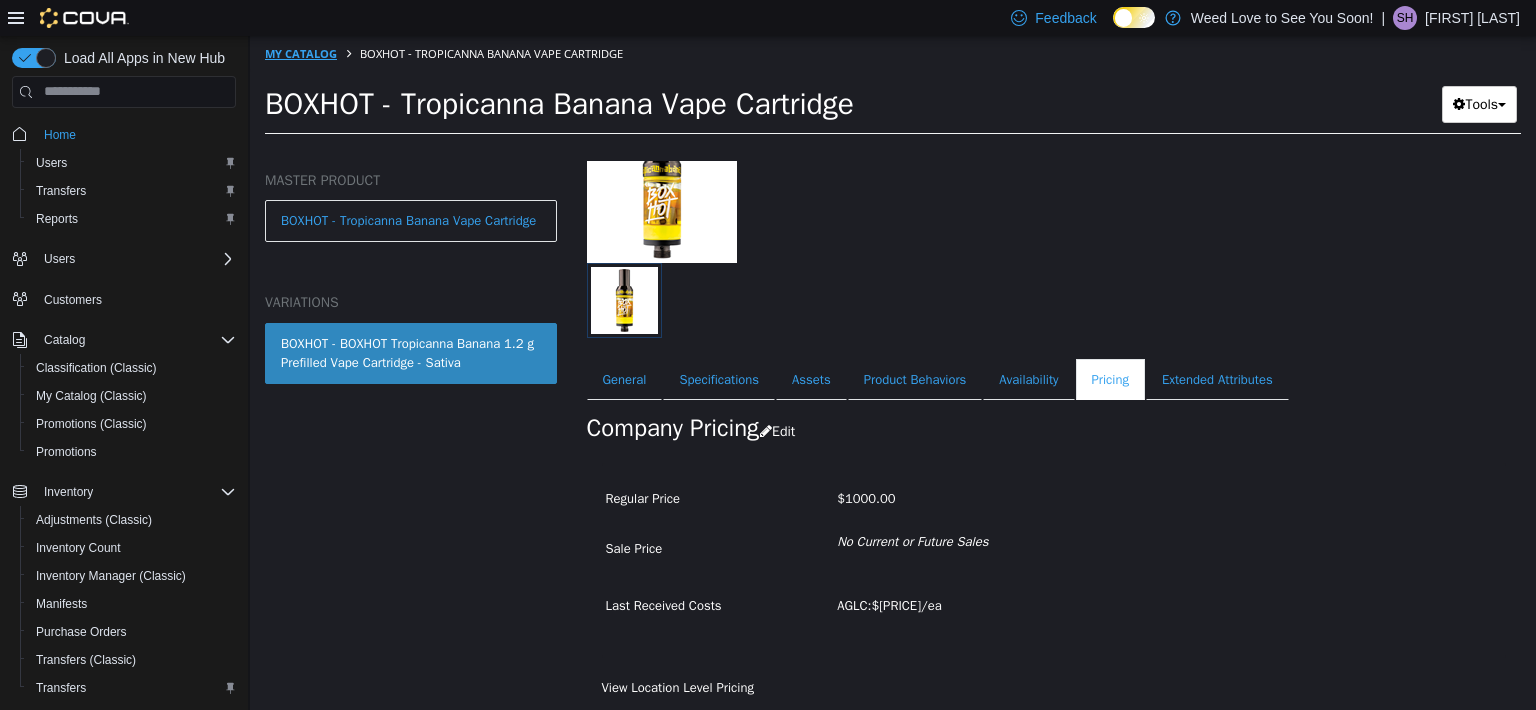 select on "**********" 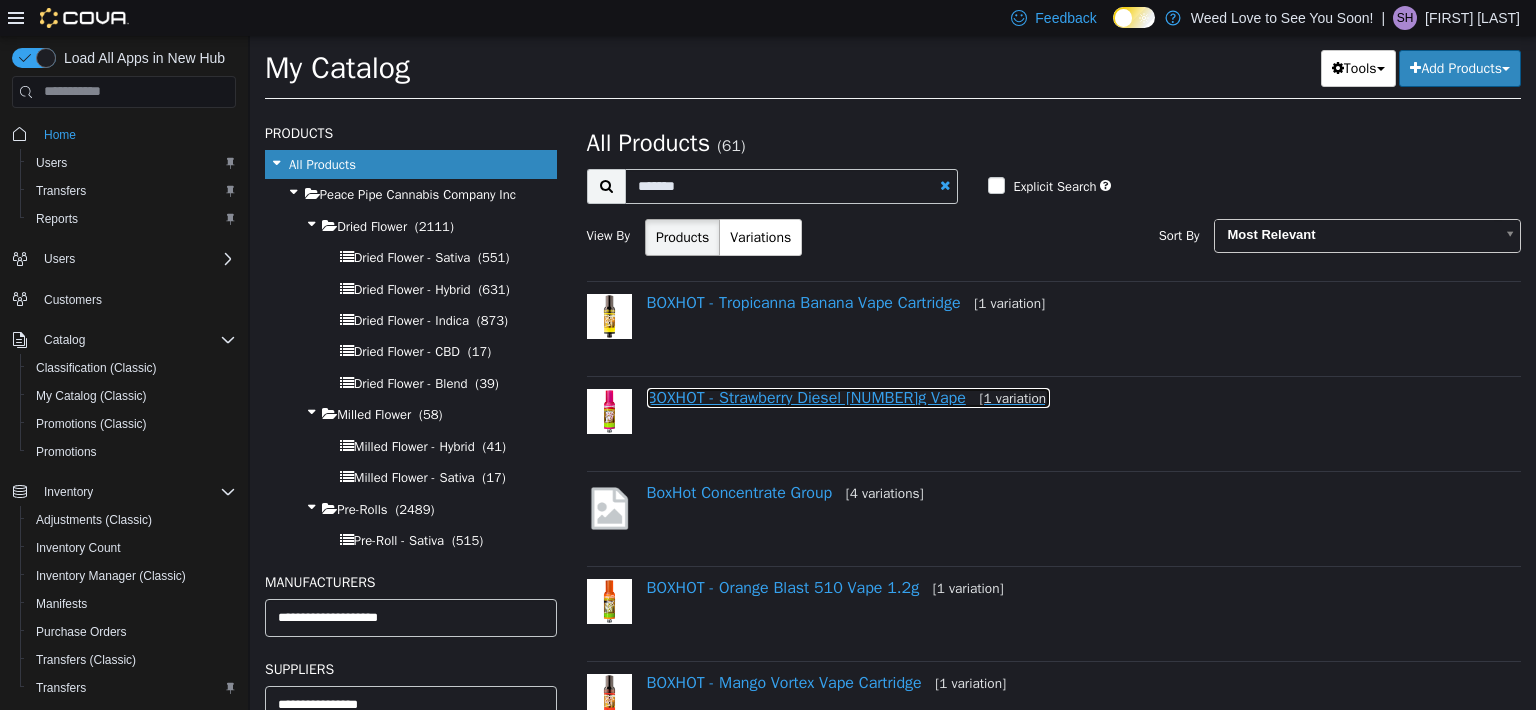click on "BOXHOT - Strawberry Diesel [NUMBER]g Vape
[NUMBER] variation]" at bounding box center (849, 397) 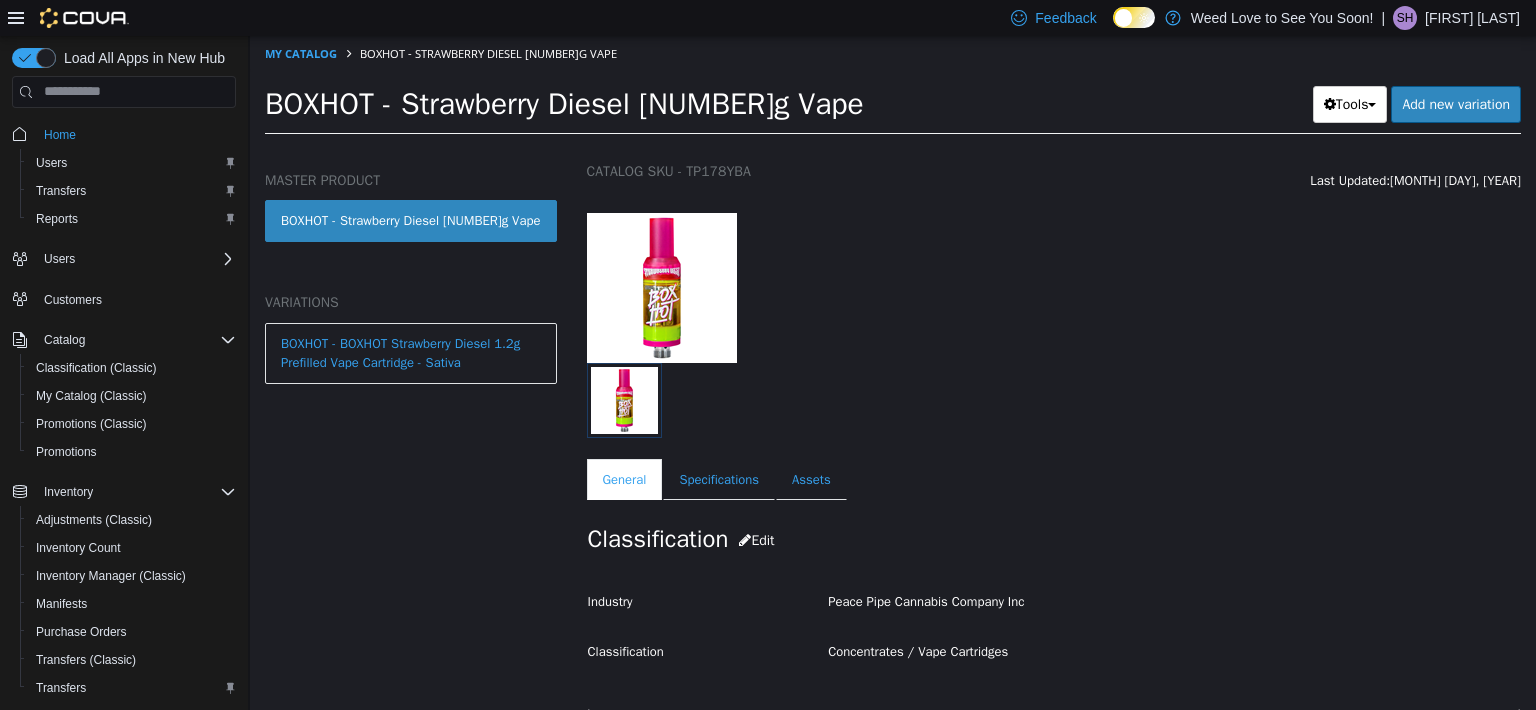 scroll, scrollTop: 100, scrollLeft: 0, axis: vertical 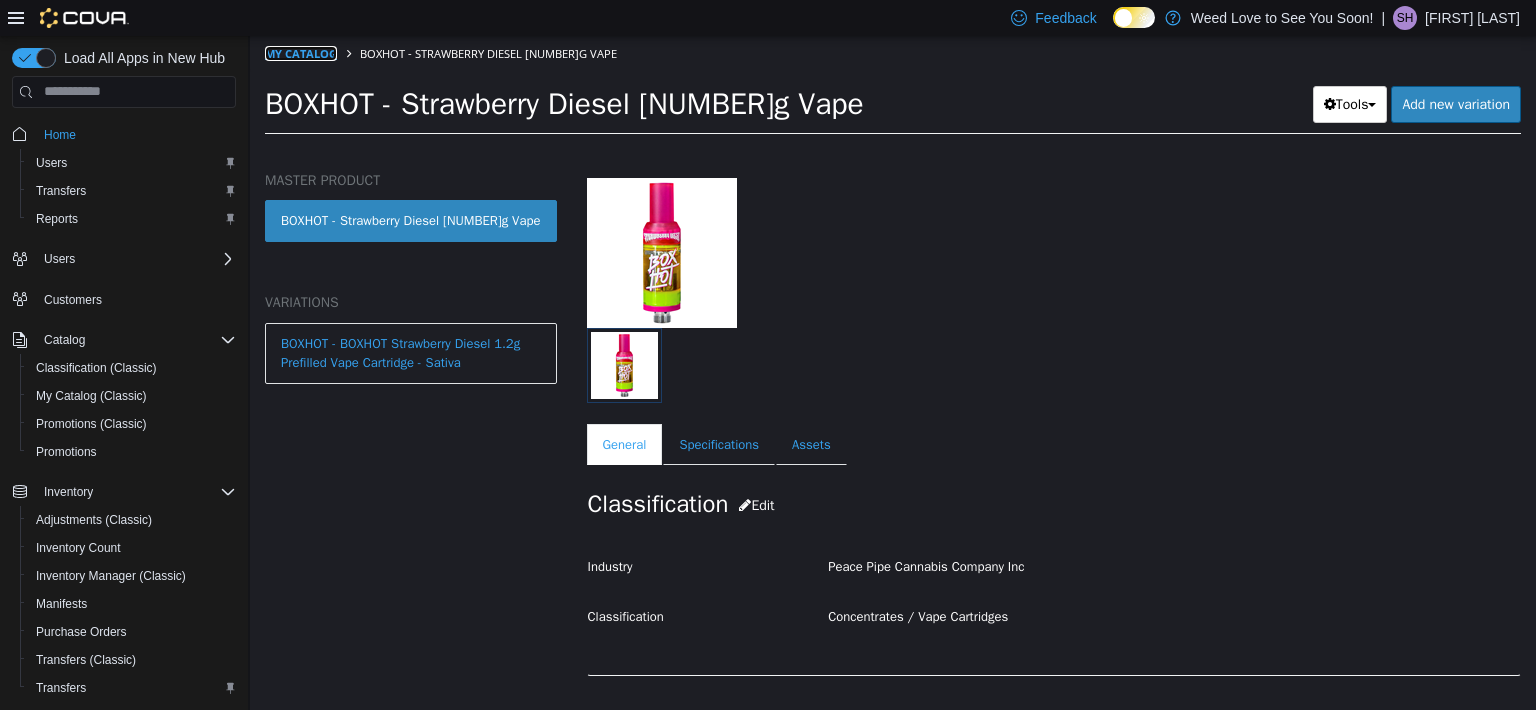 click on "My Catalog" at bounding box center (301, 52) 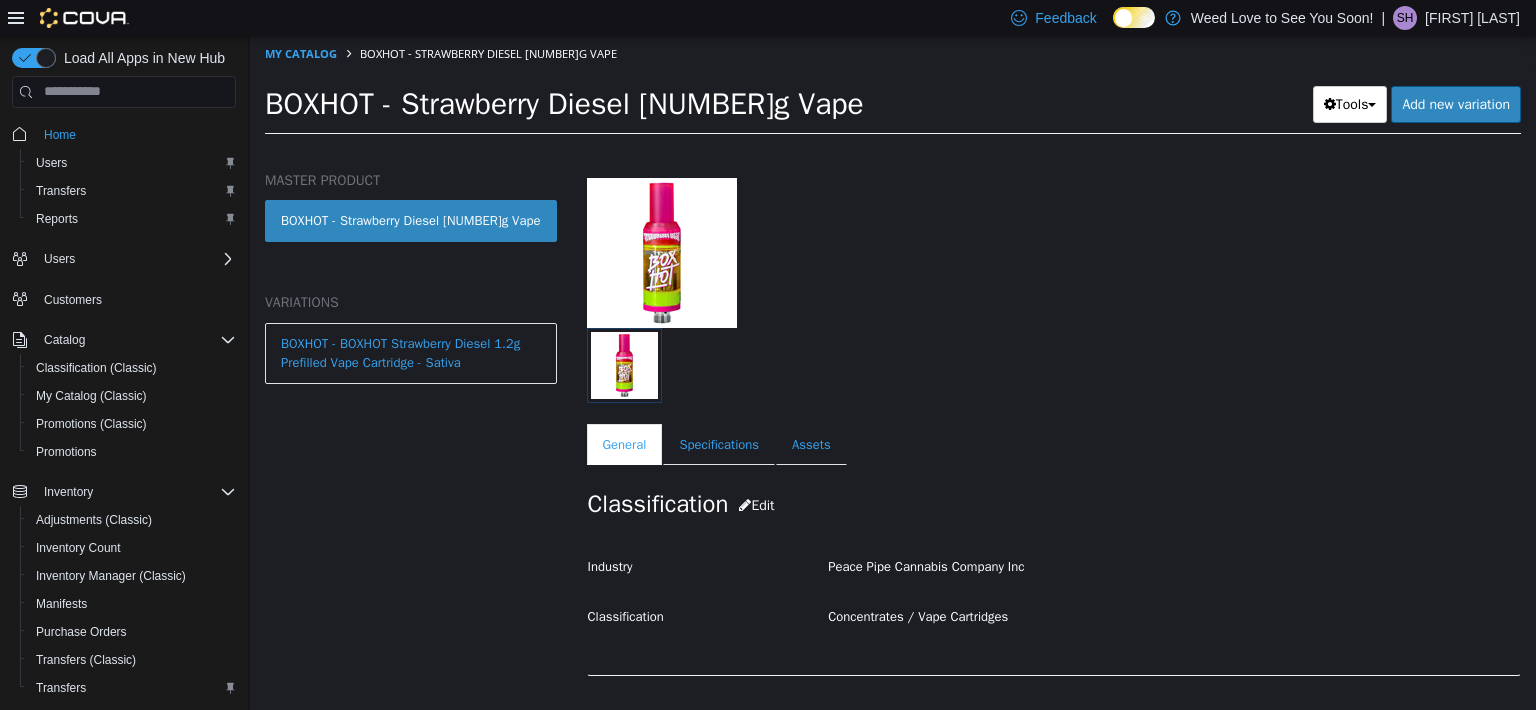 select on "**********" 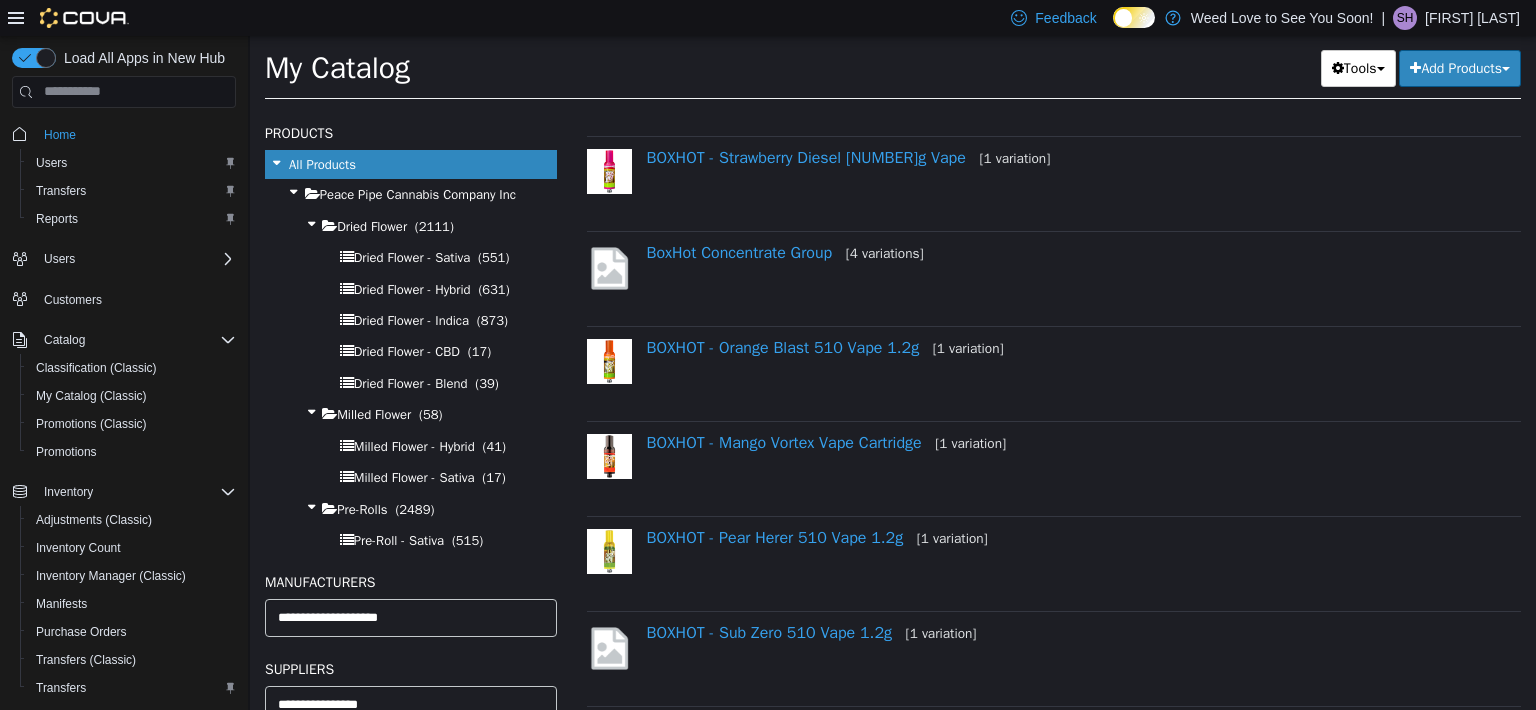 scroll, scrollTop: 300, scrollLeft: 0, axis: vertical 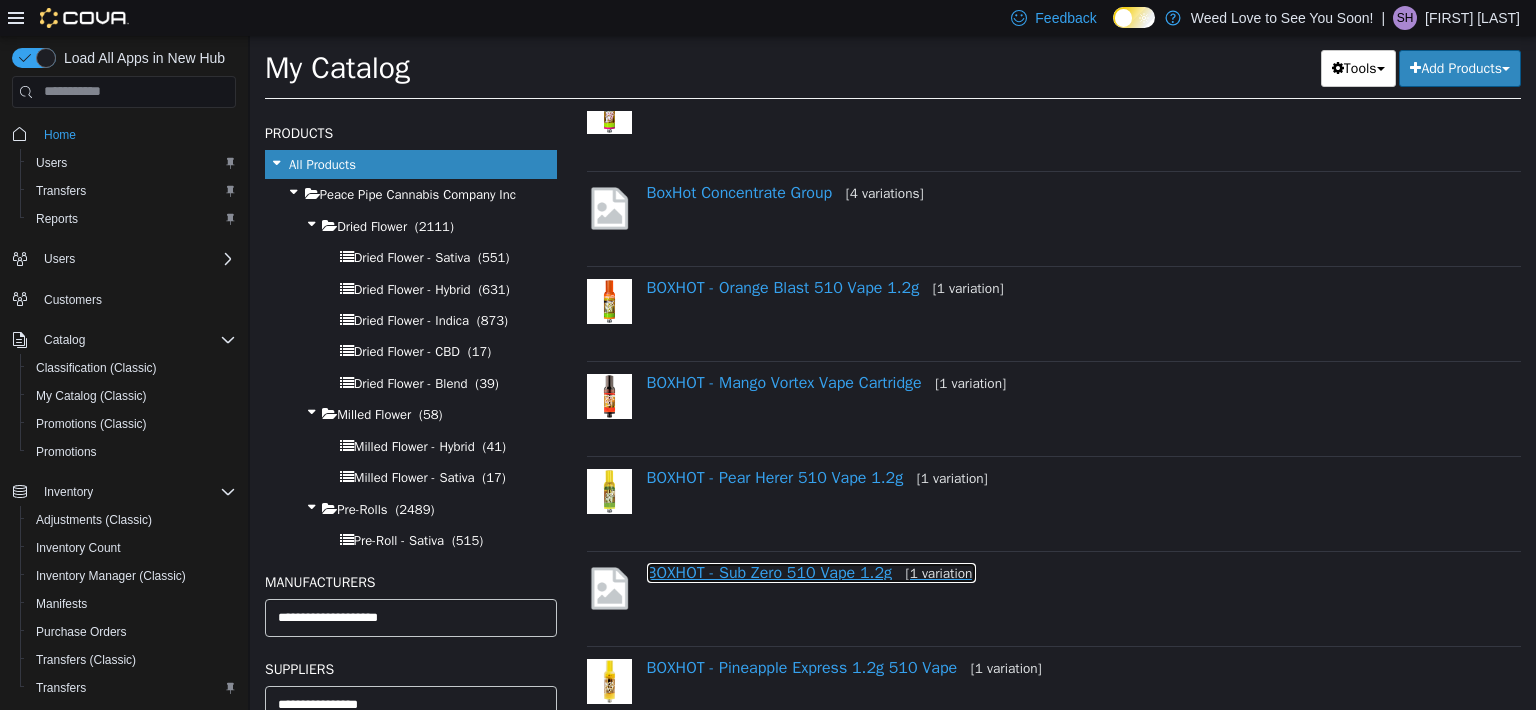 click on "BOXHOT - Sub Zero 510 Vape 1.2g
[1 variation]" at bounding box center [812, 572] 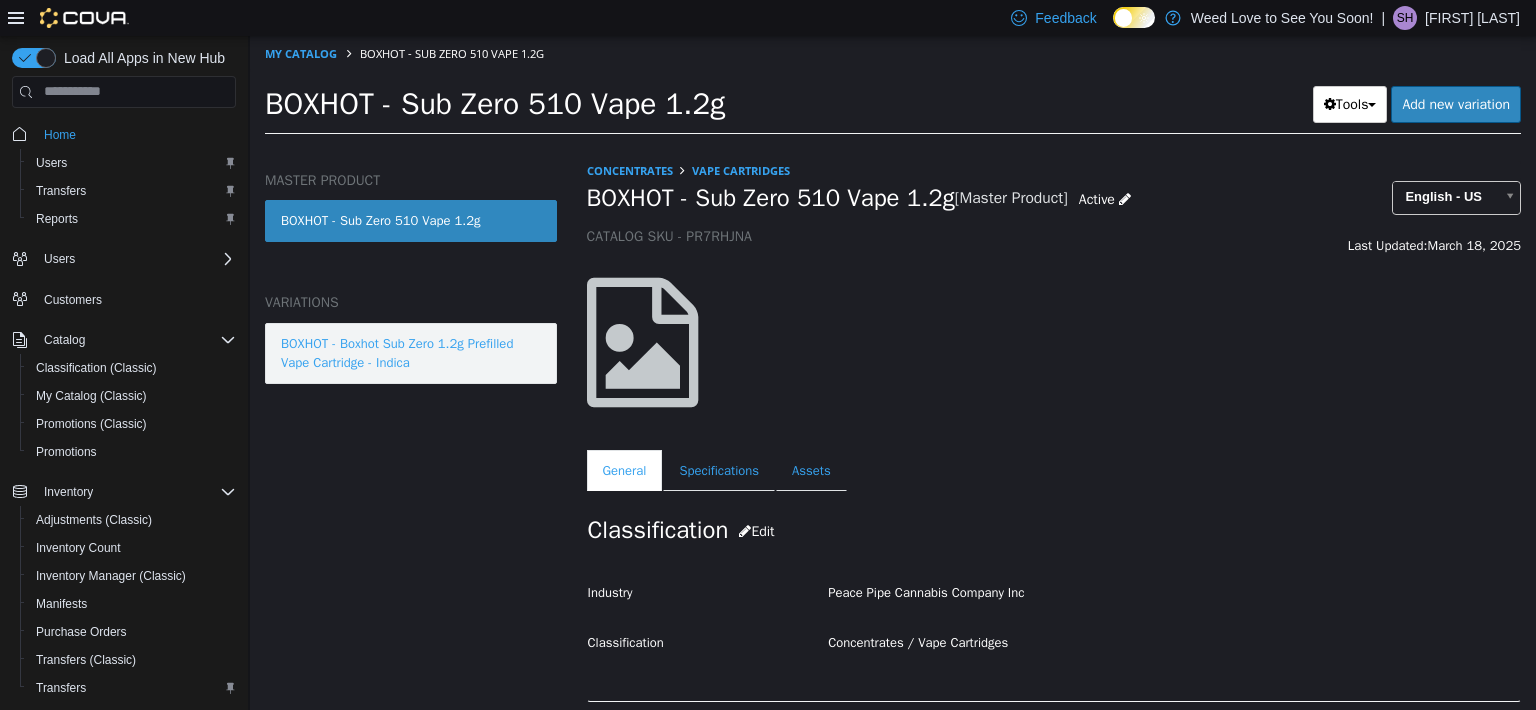 click on "BOXHOT - Boxhot Sub Zero 1.2g Prefilled Vape Cartridge - Indica" at bounding box center [411, 352] 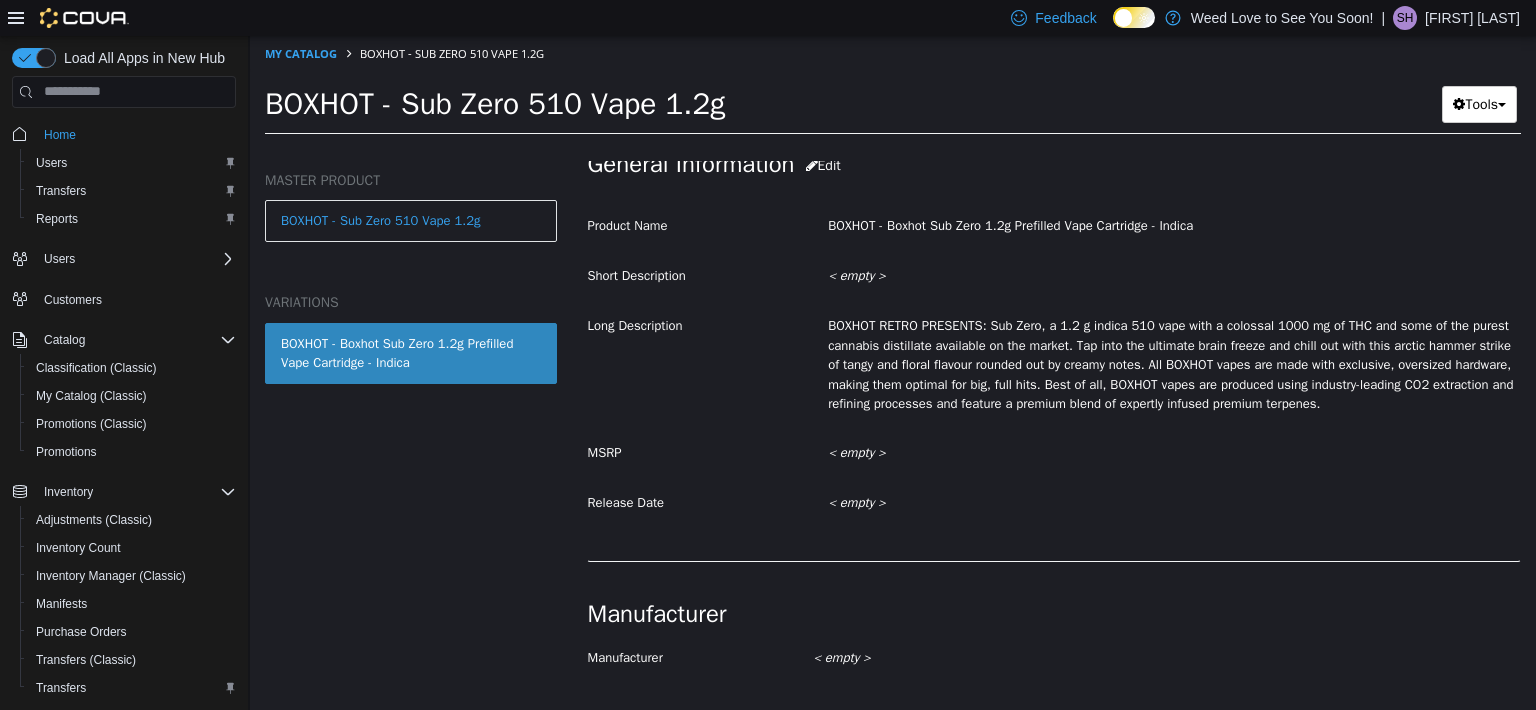 scroll, scrollTop: 605, scrollLeft: 0, axis: vertical 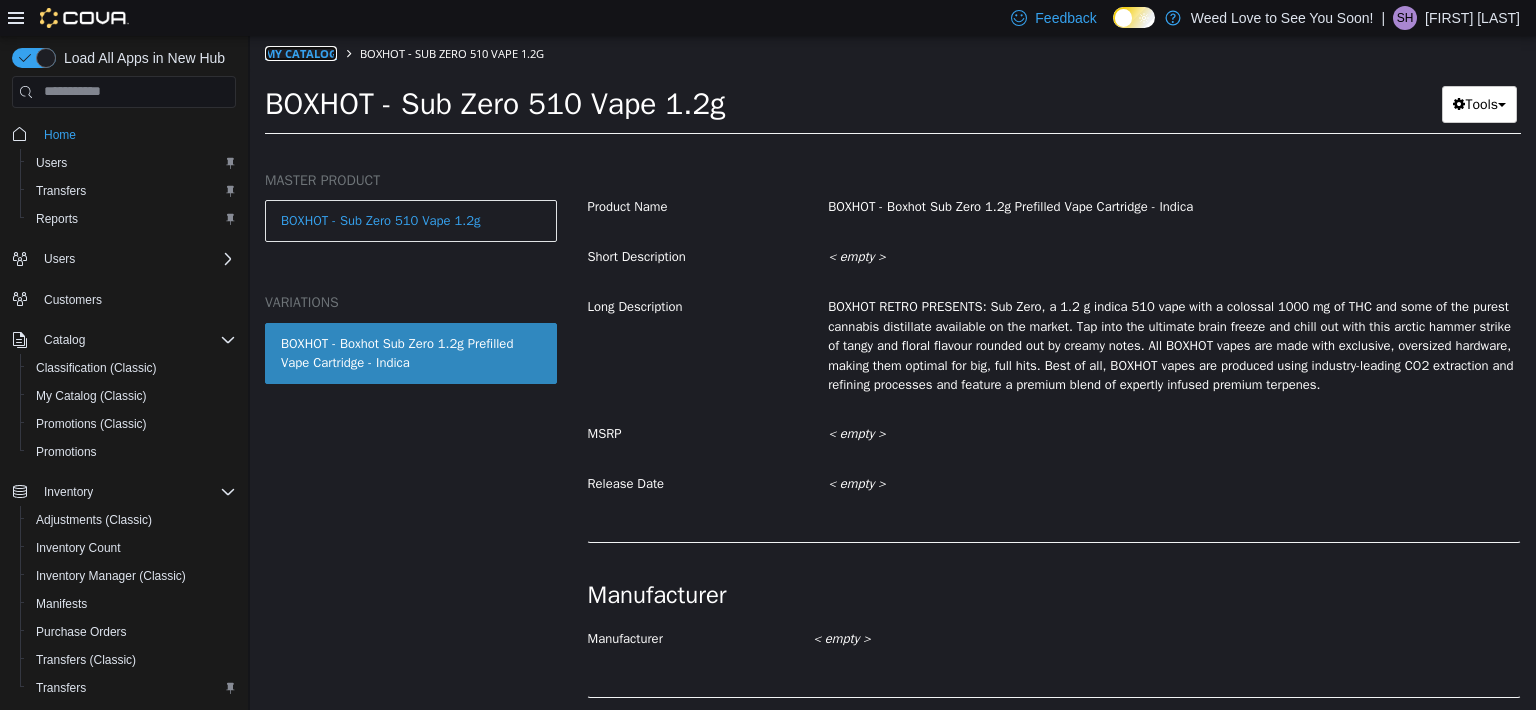 click on "My Catalog" at bounding box center [301, 52] 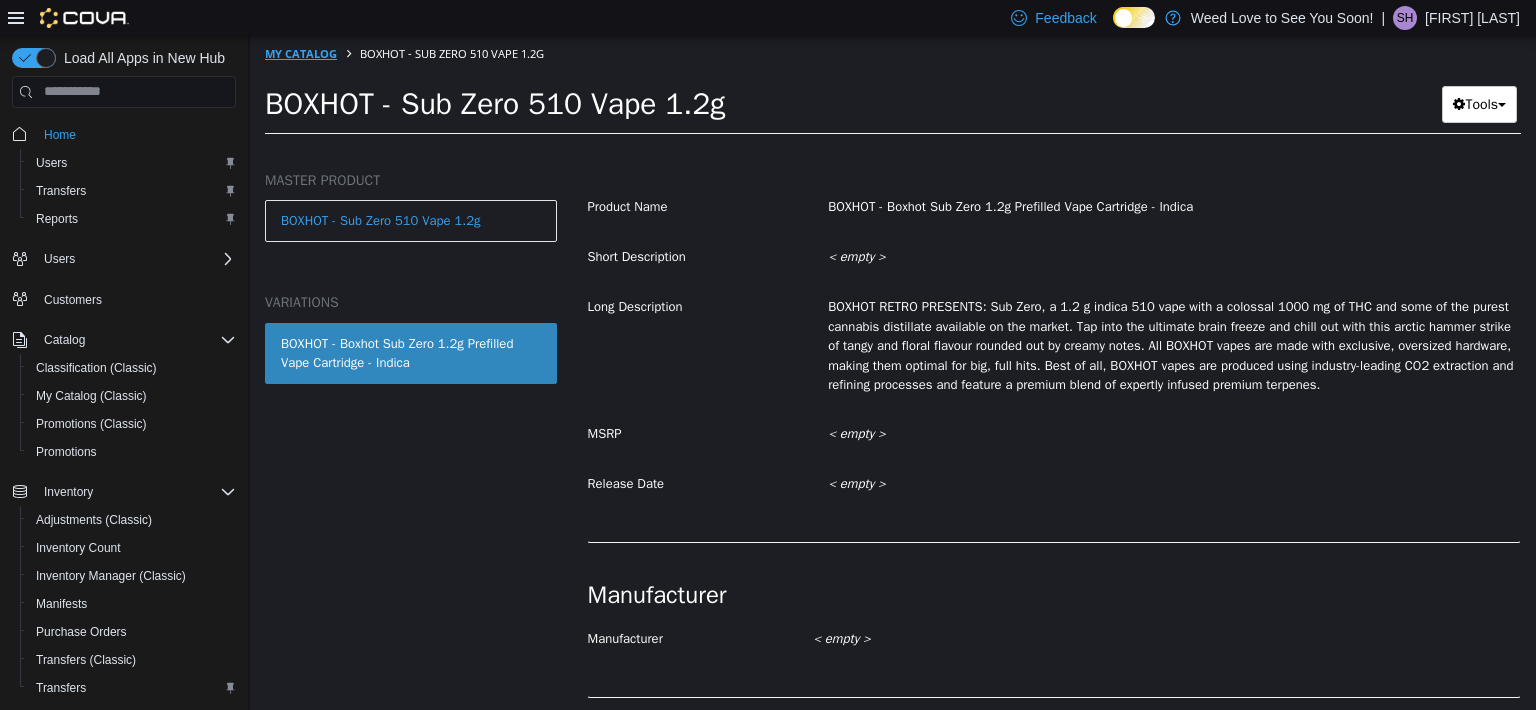 select on "**********" 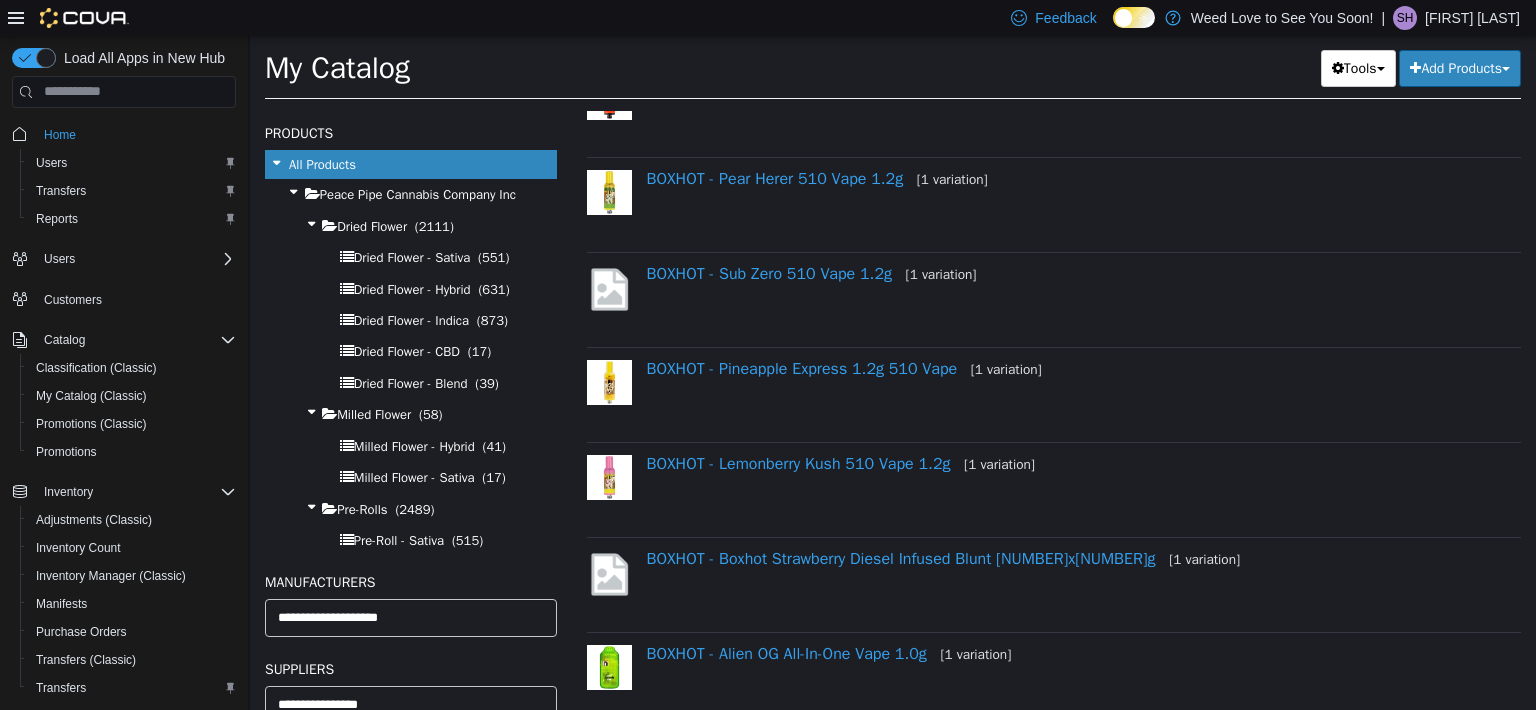 scroll, scrollTop: 600, scrollLeft: 0, axis: vertical 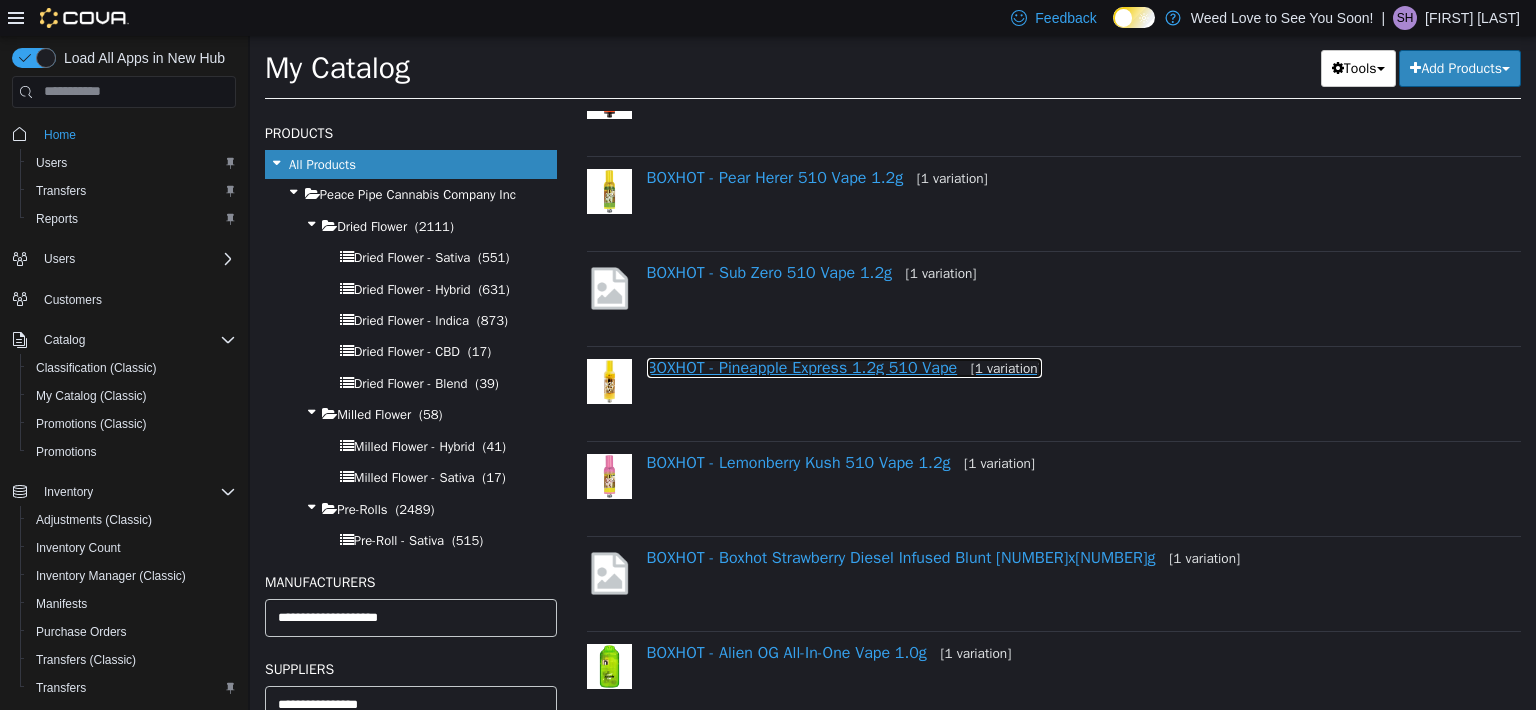click on "BOXHOT - Pineapple Express 1.2g 510 Vape
[1 variation]" at bounding box center (844, 367) 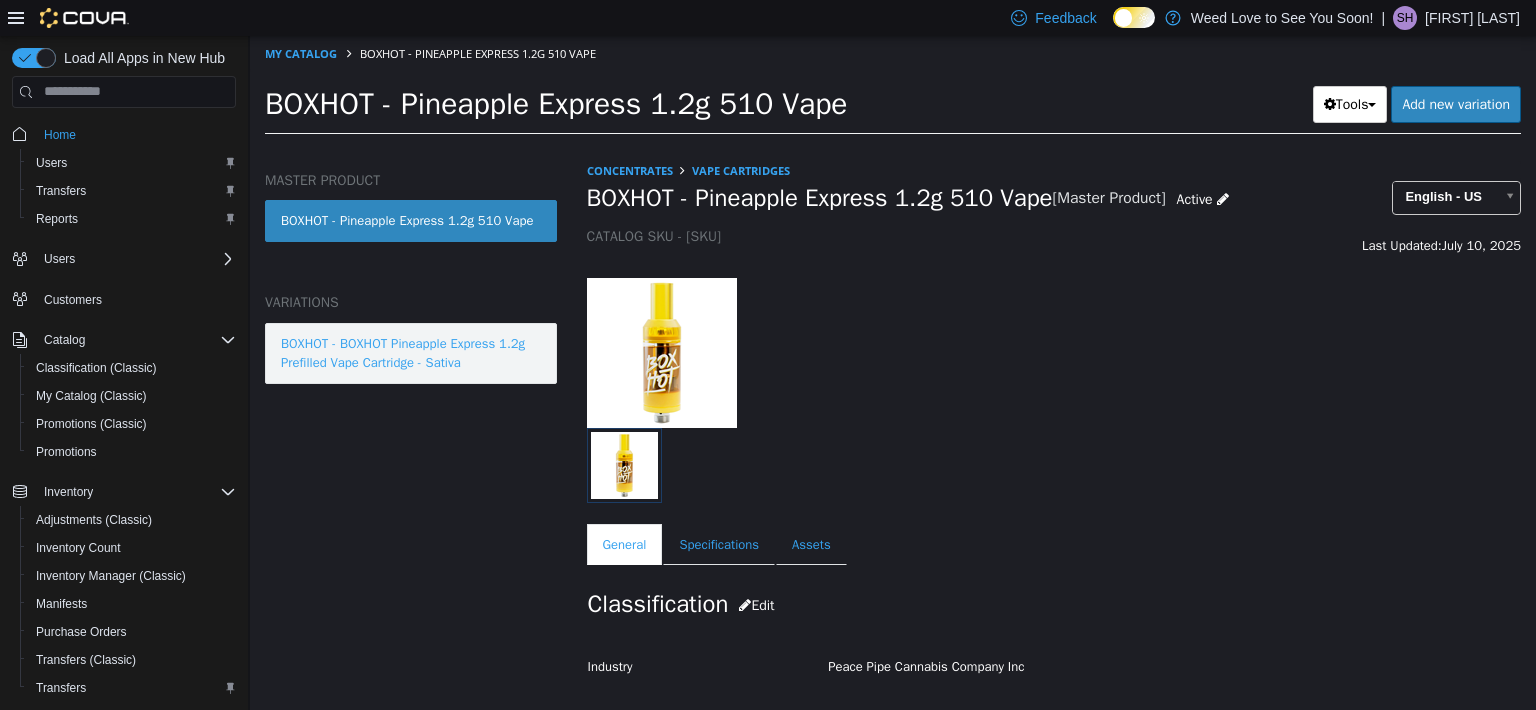 click on "BOXHOT - BOXHOT Pineapple Express 1.2g Prefilled Vape Cartridge - Sativa" at bounding box center (411, 352) 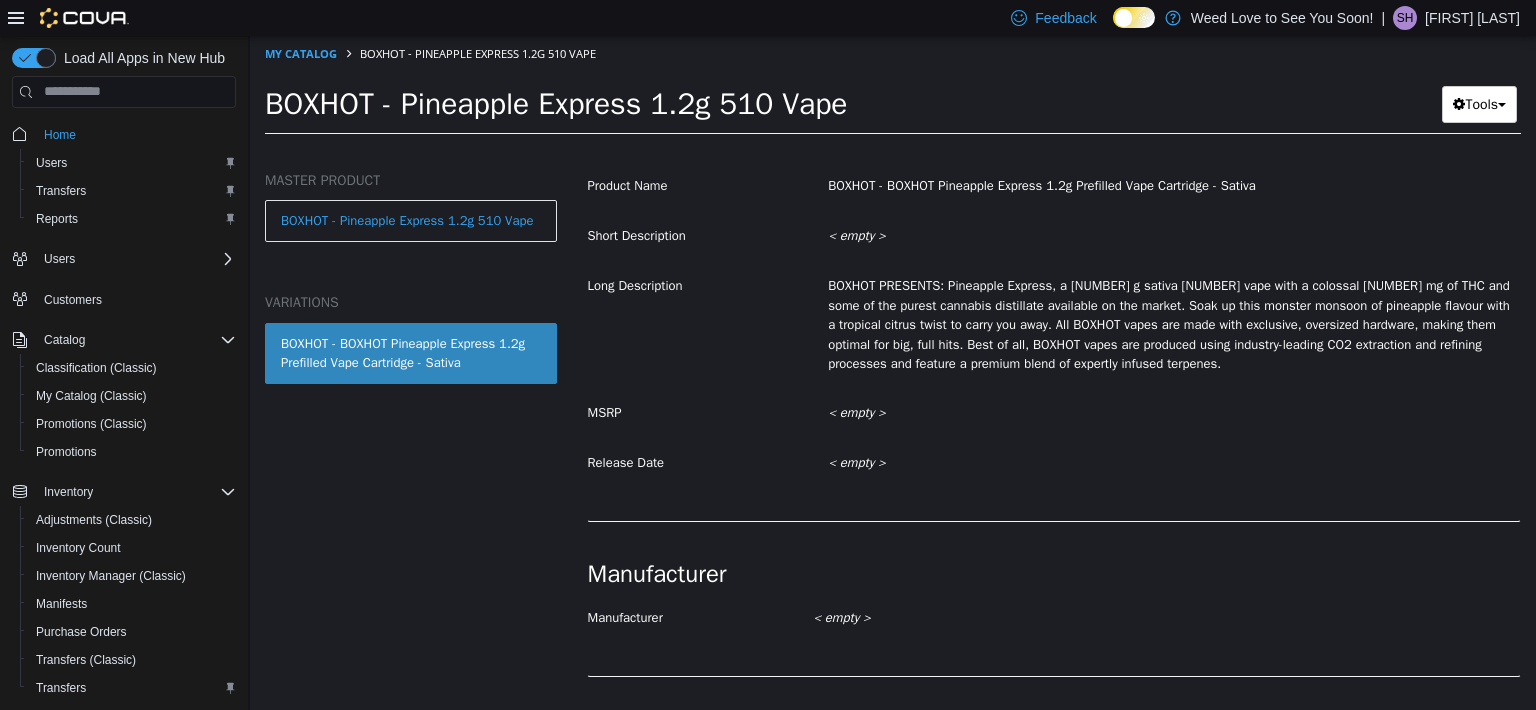 scroll, scrollTop: 267, scrollLeft: 0, axis: vertical 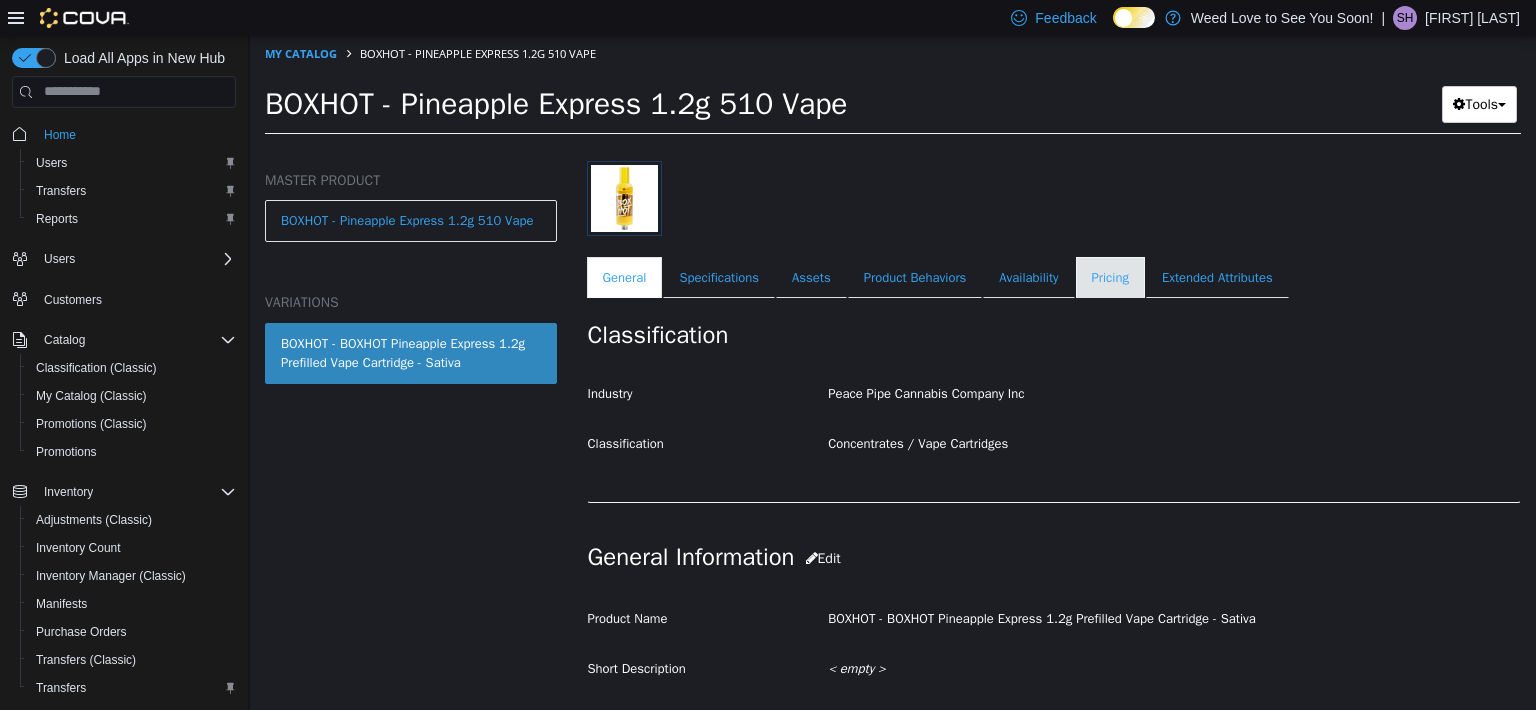 click on "Pricing" at bounding box center (1110, 277) 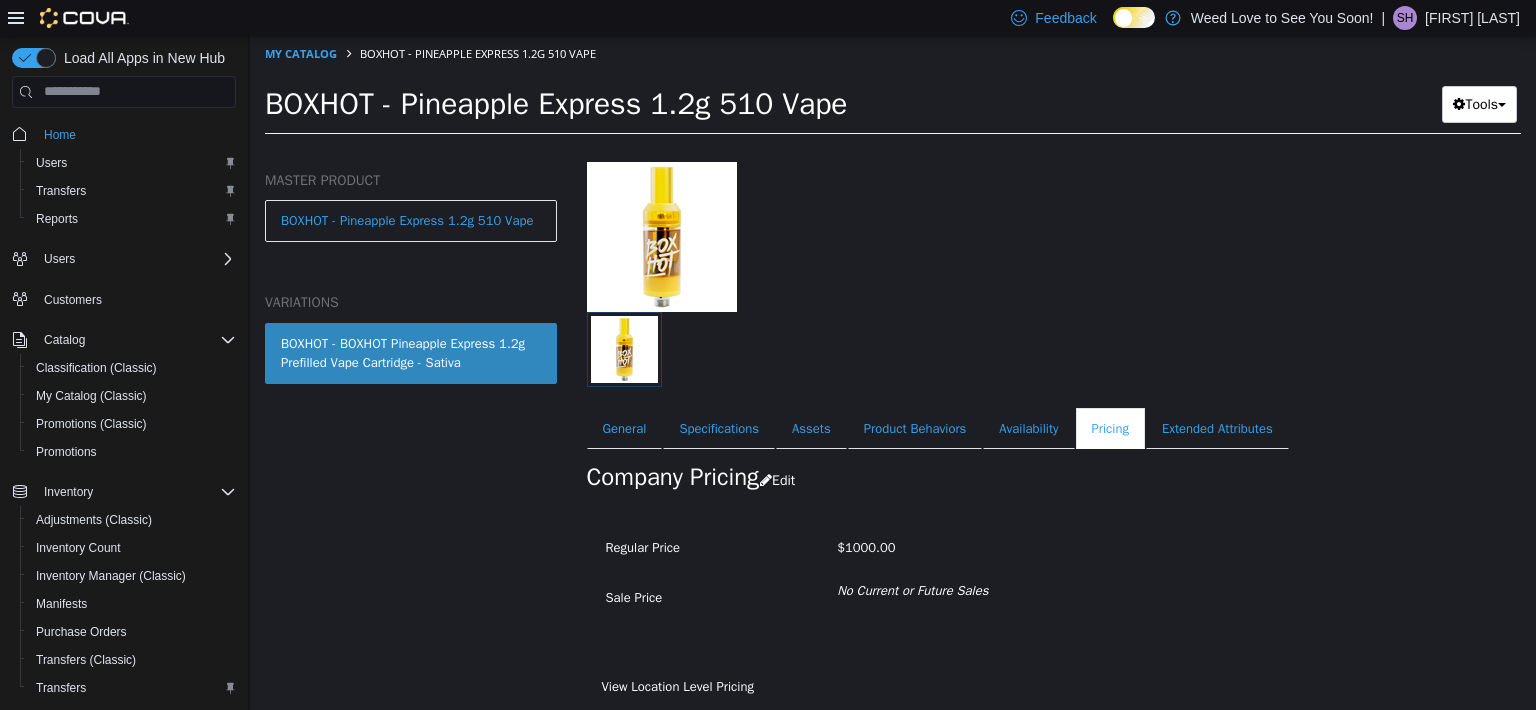 scroll, scrollTop: 116, scrollLeft: 0, axis: vertical 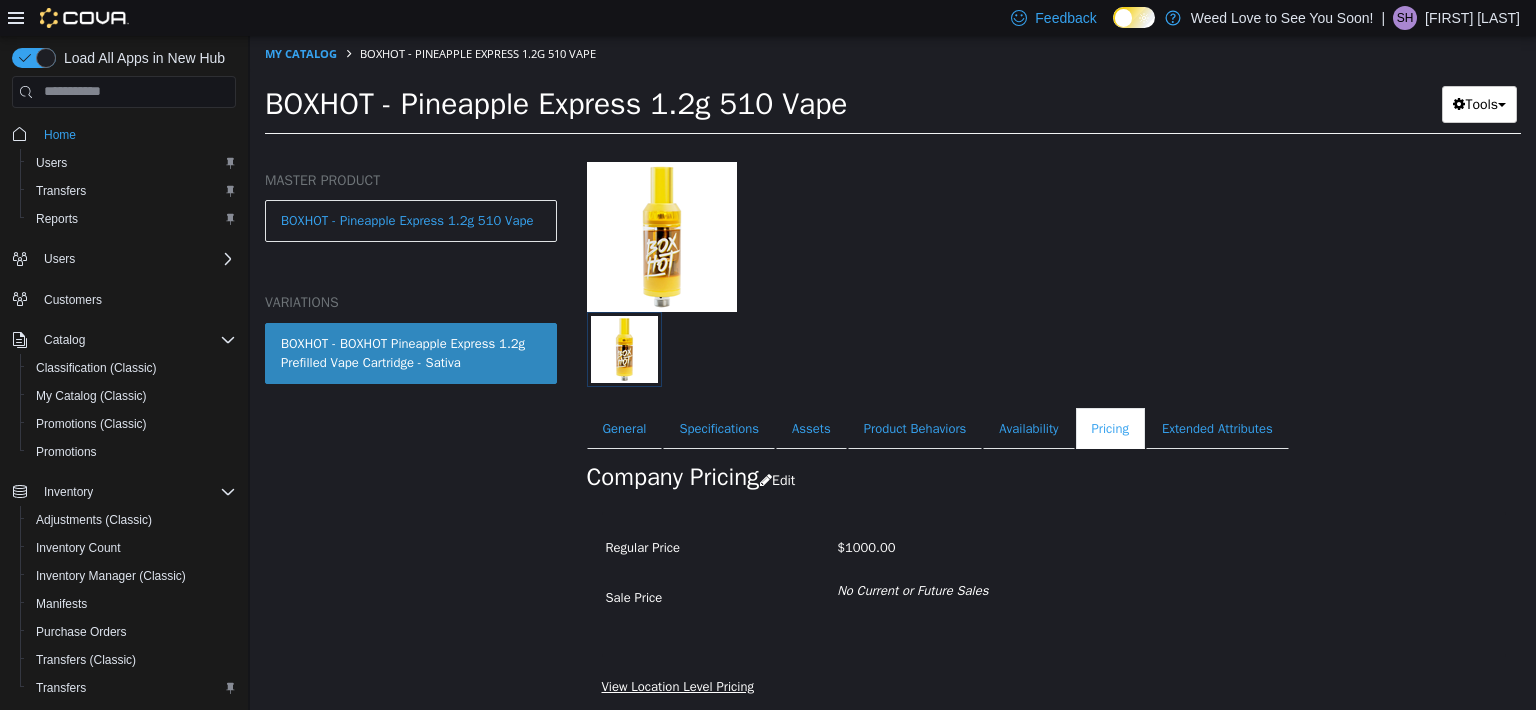 click on "View Location Level Pricing" at bounding box center [678, 685] 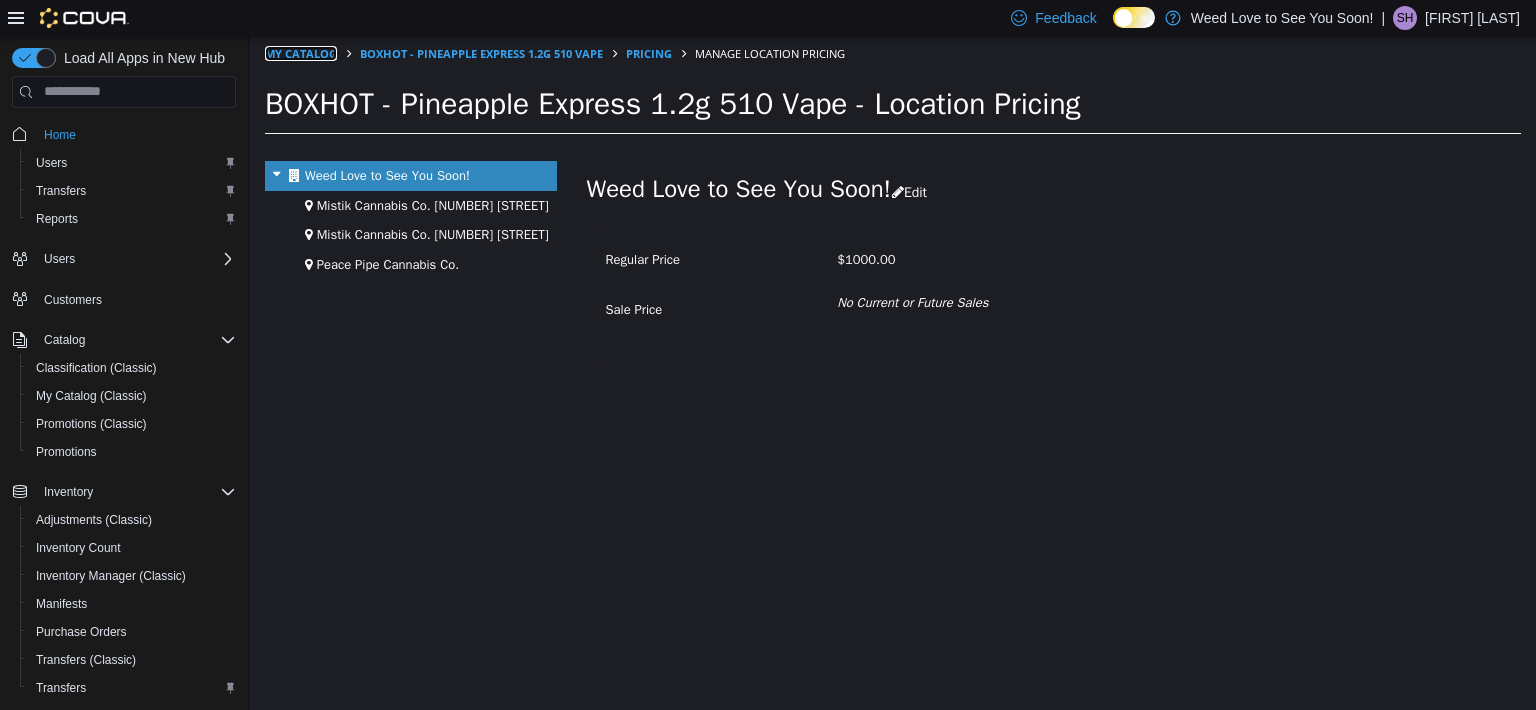 click on "My Catalog" at bounding box center (301, 52) 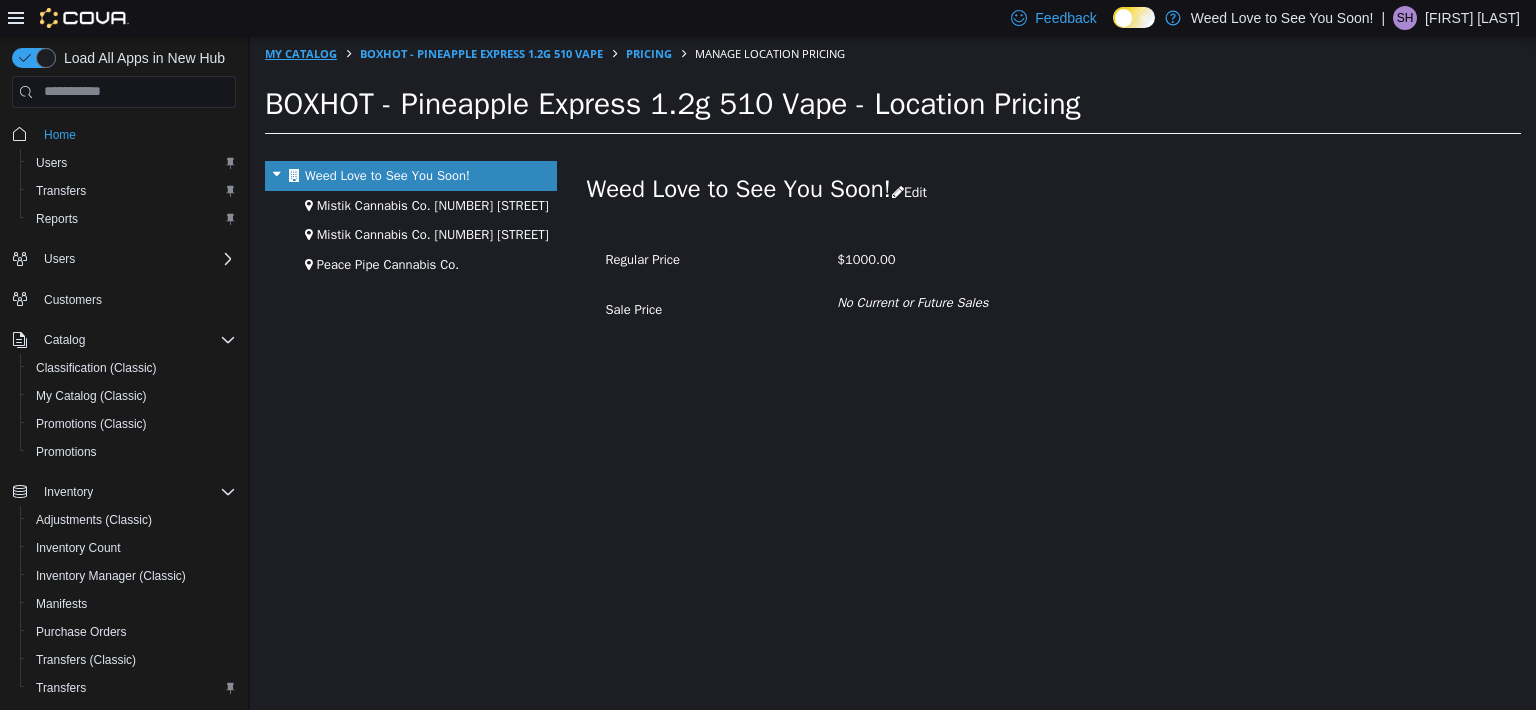 select on "**********" 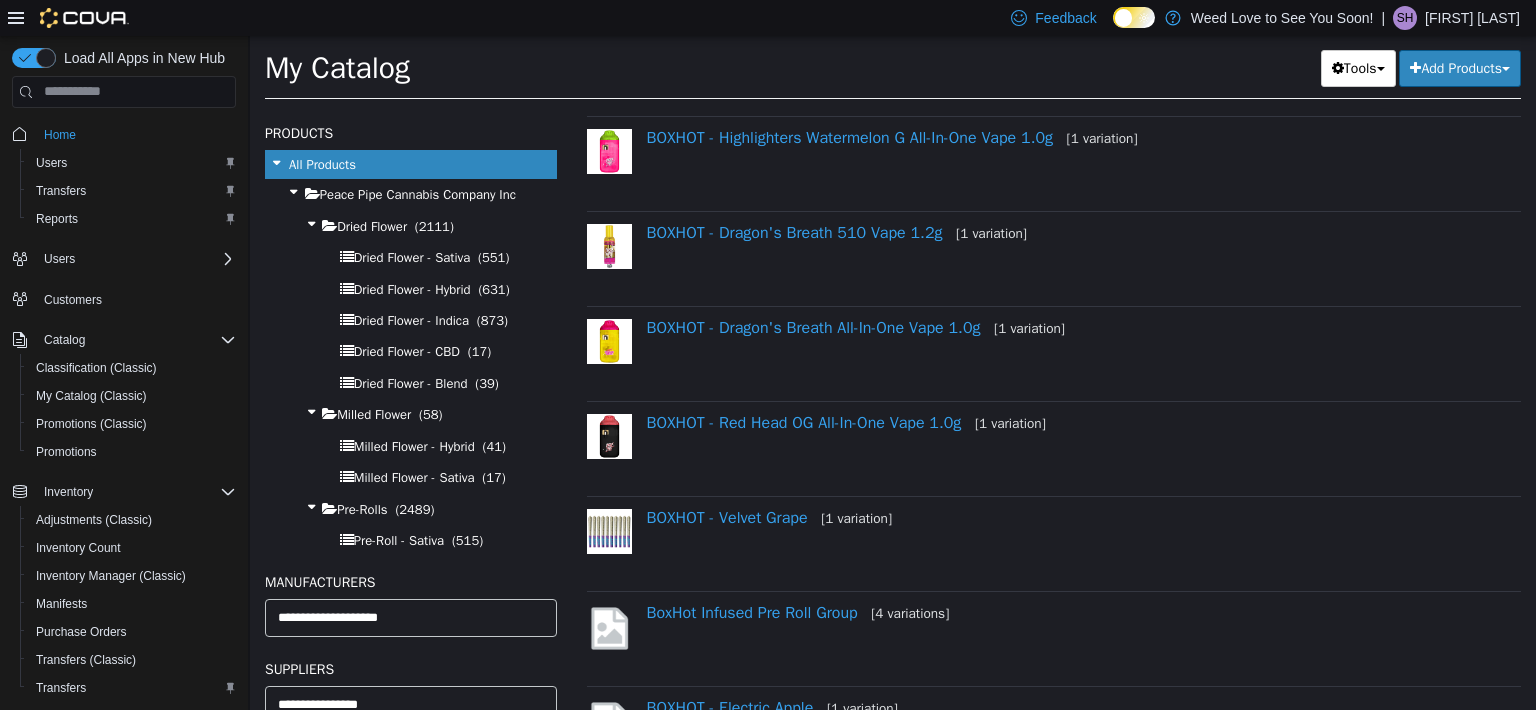scroll, scrollTop: 1500, scrollLeft: 0, axis: vertical 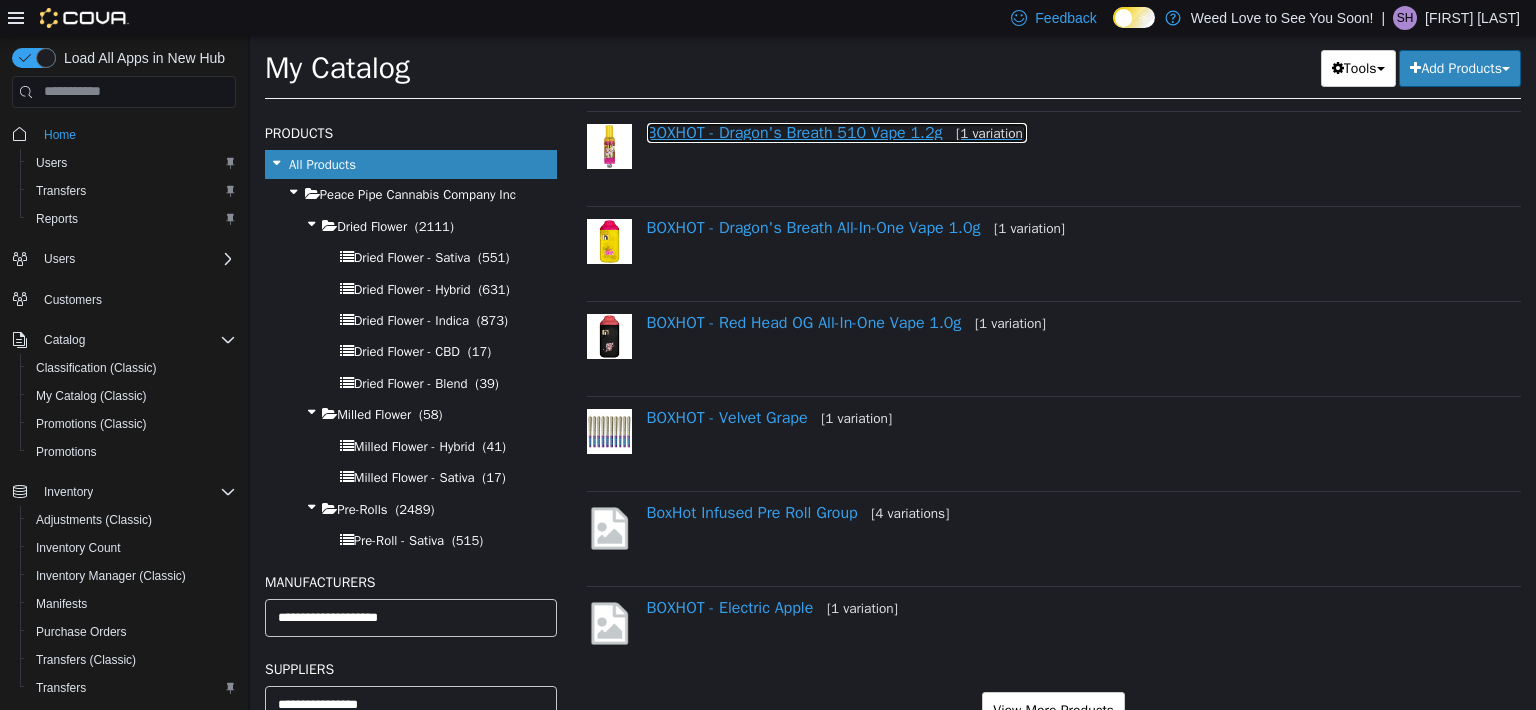 click on "BOXHOT - Dragon's Breath 510 Vape 1.2g
[1 variation]" at bounding box center [837, 132] 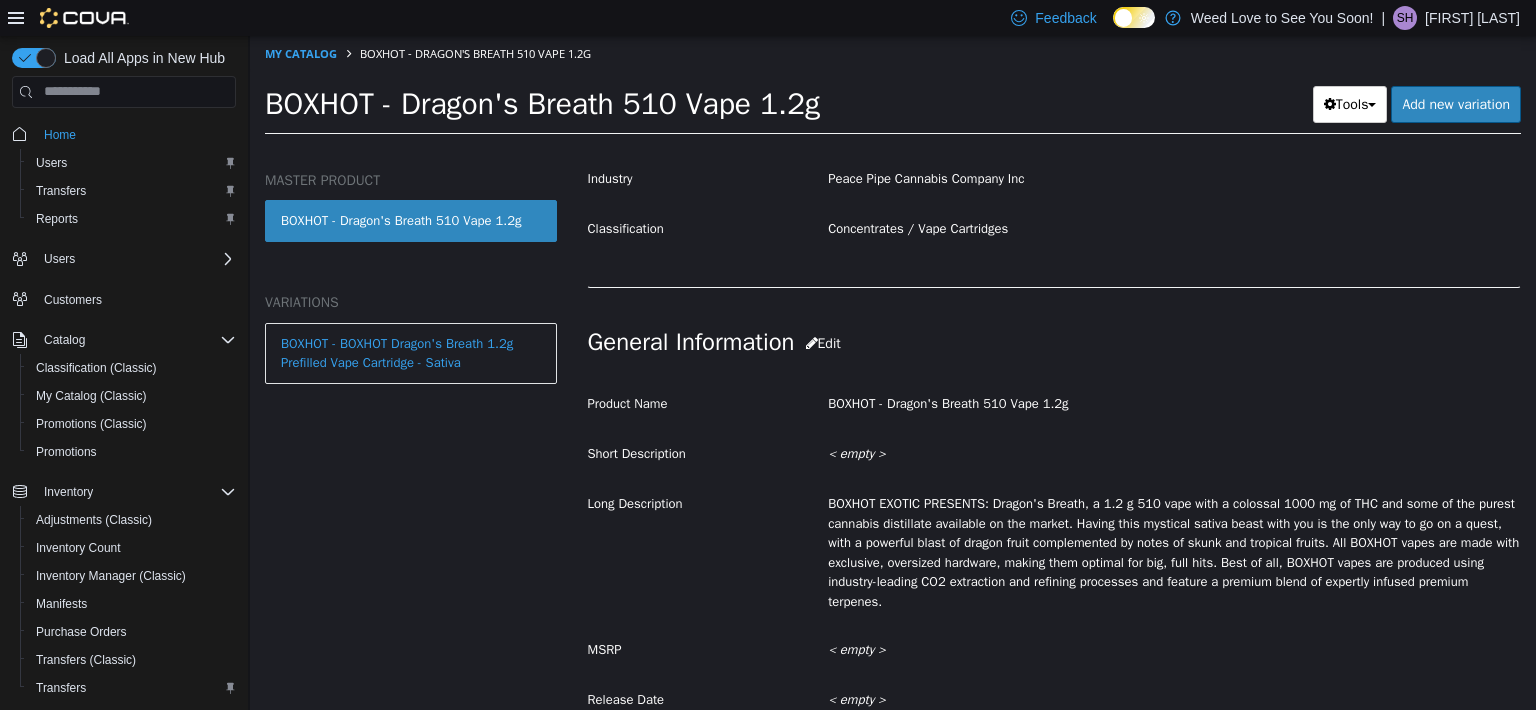scroll, scrollTop: 500, scrollLeft: 0, axis: vertical 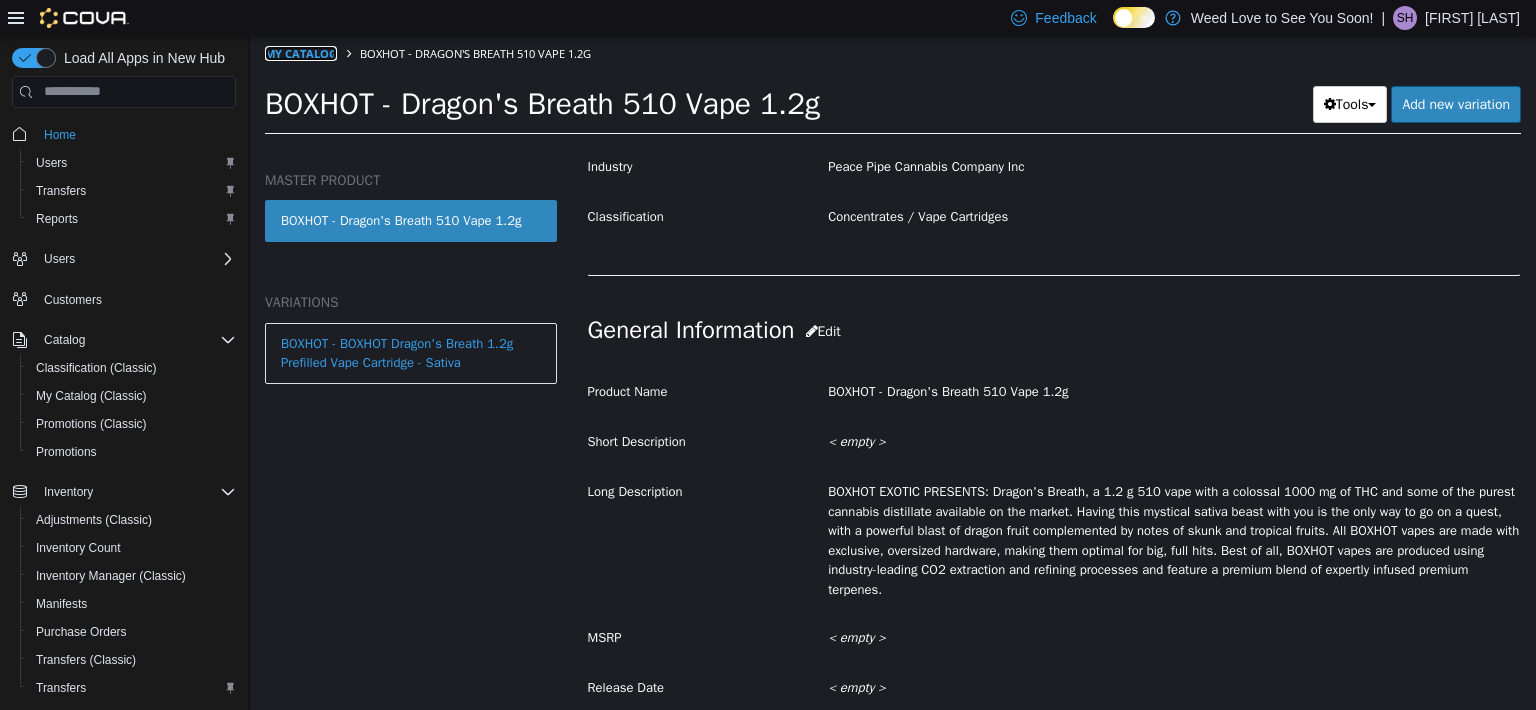 click on "My Catalog" at bounding box center [301, 52] 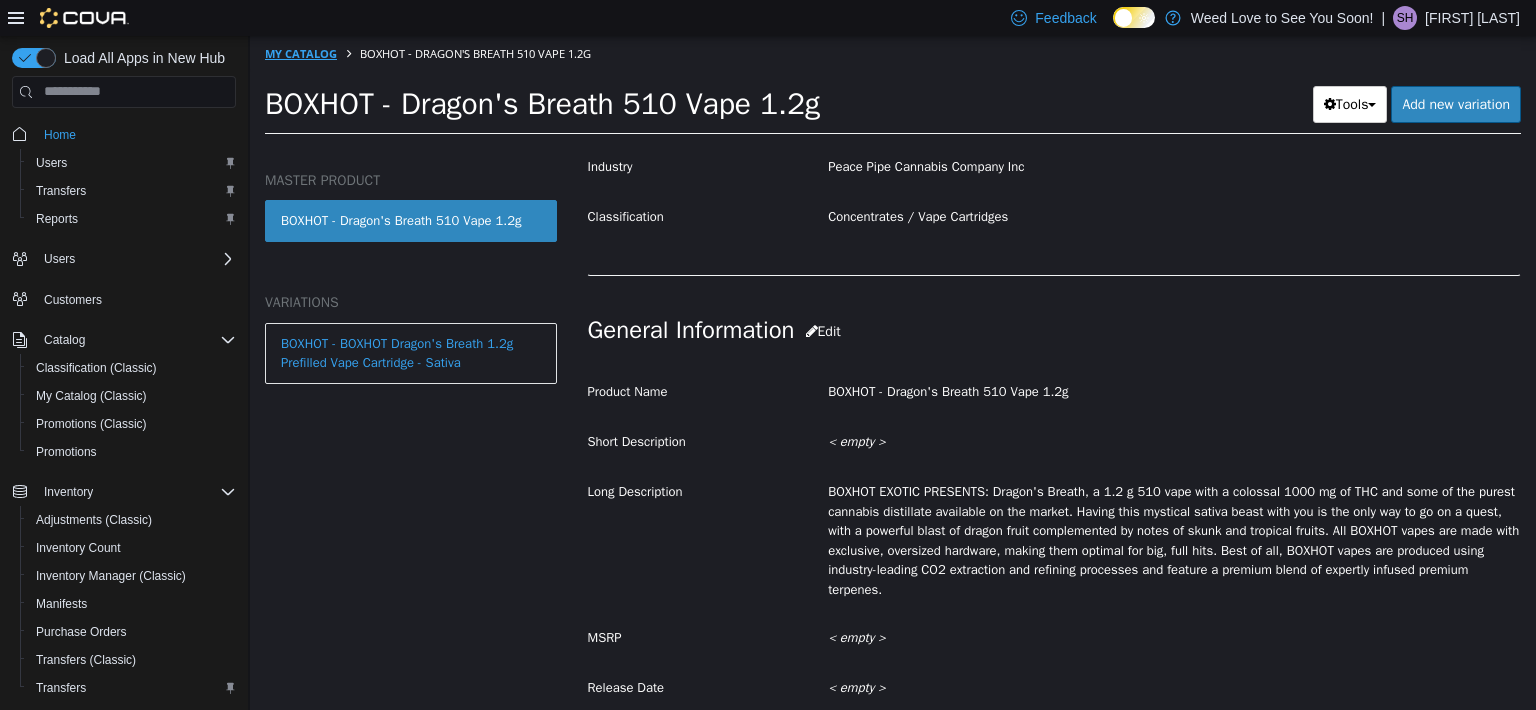 select on "**********" 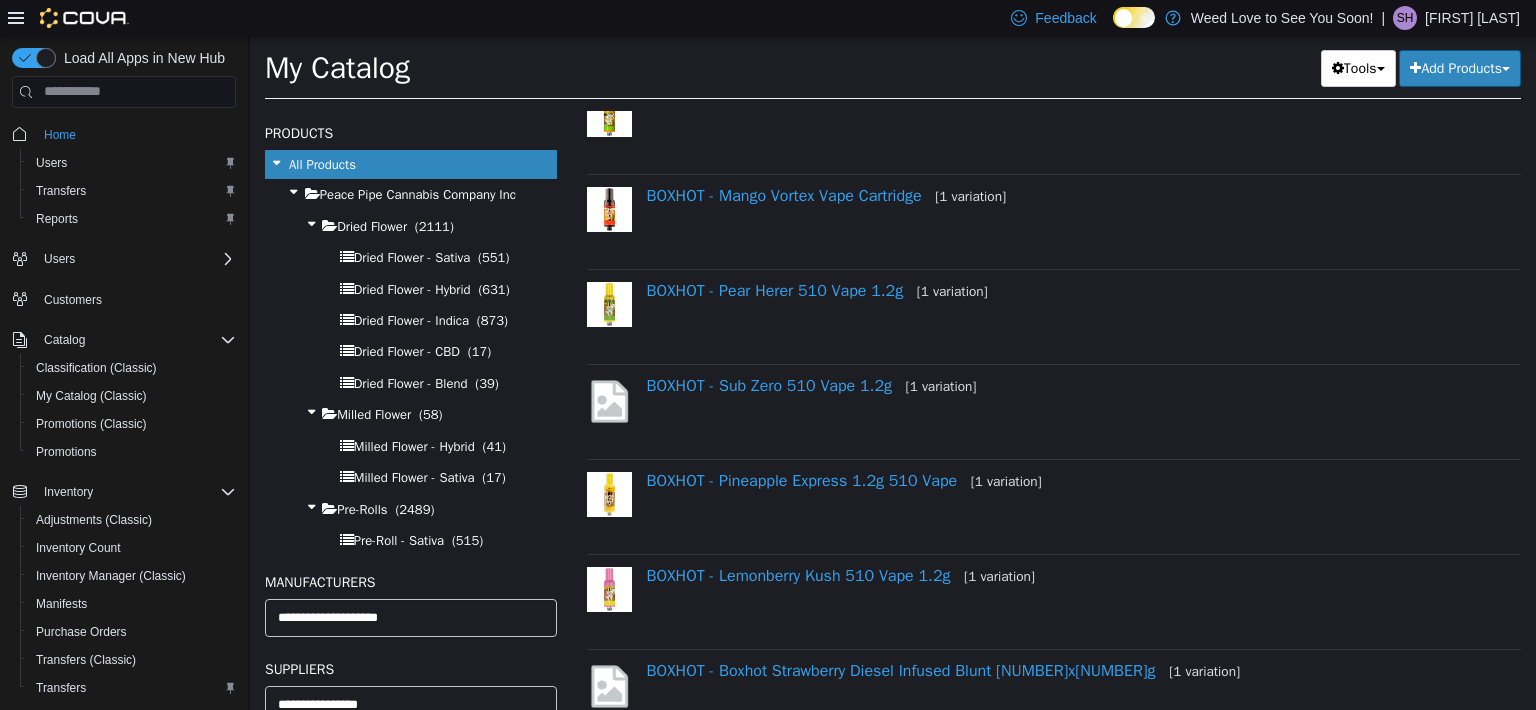 scroll, scrollTop: 500, scrollLeft: 0, axis: vertical 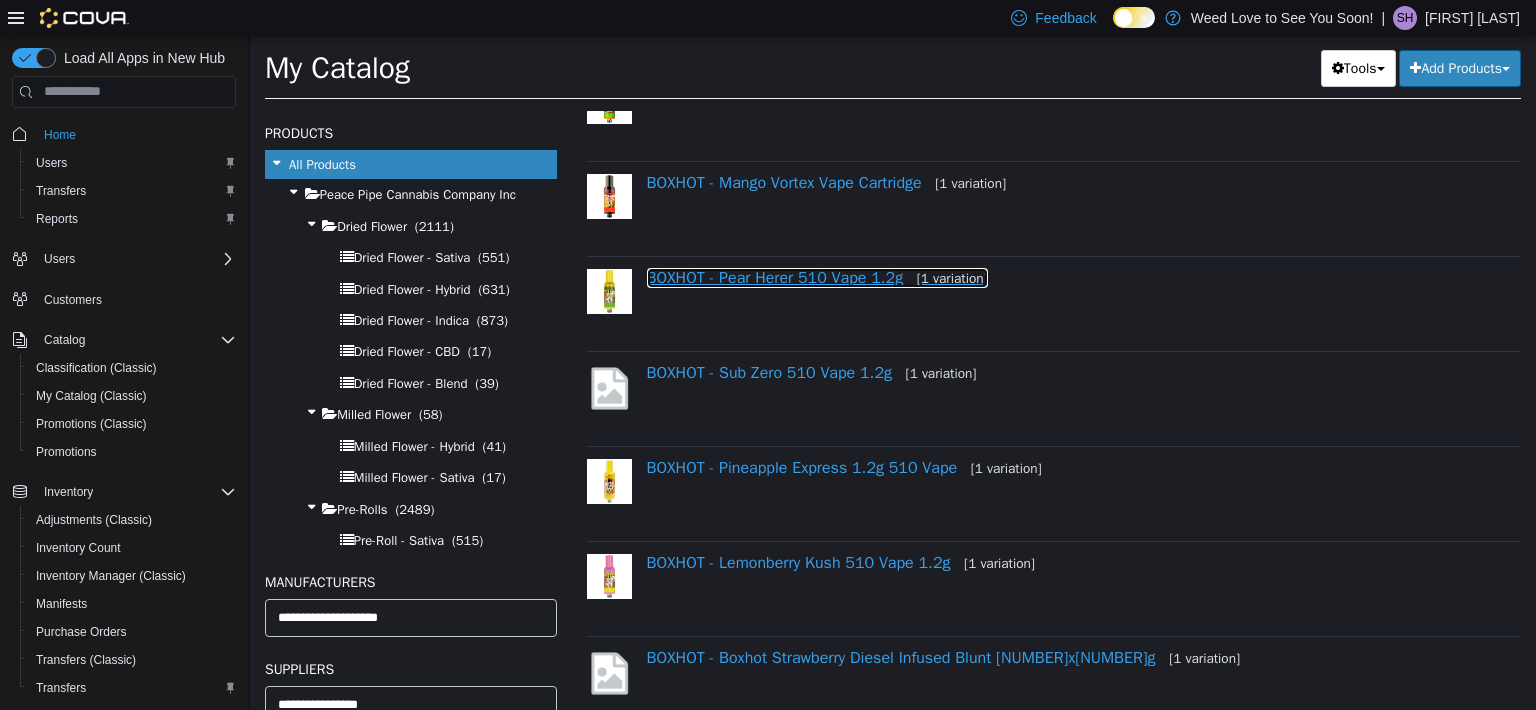 click on "BOXHOT - Pear Herer 510 Vape 1.2g
[1 variation]" at bounding box center [817, 277] 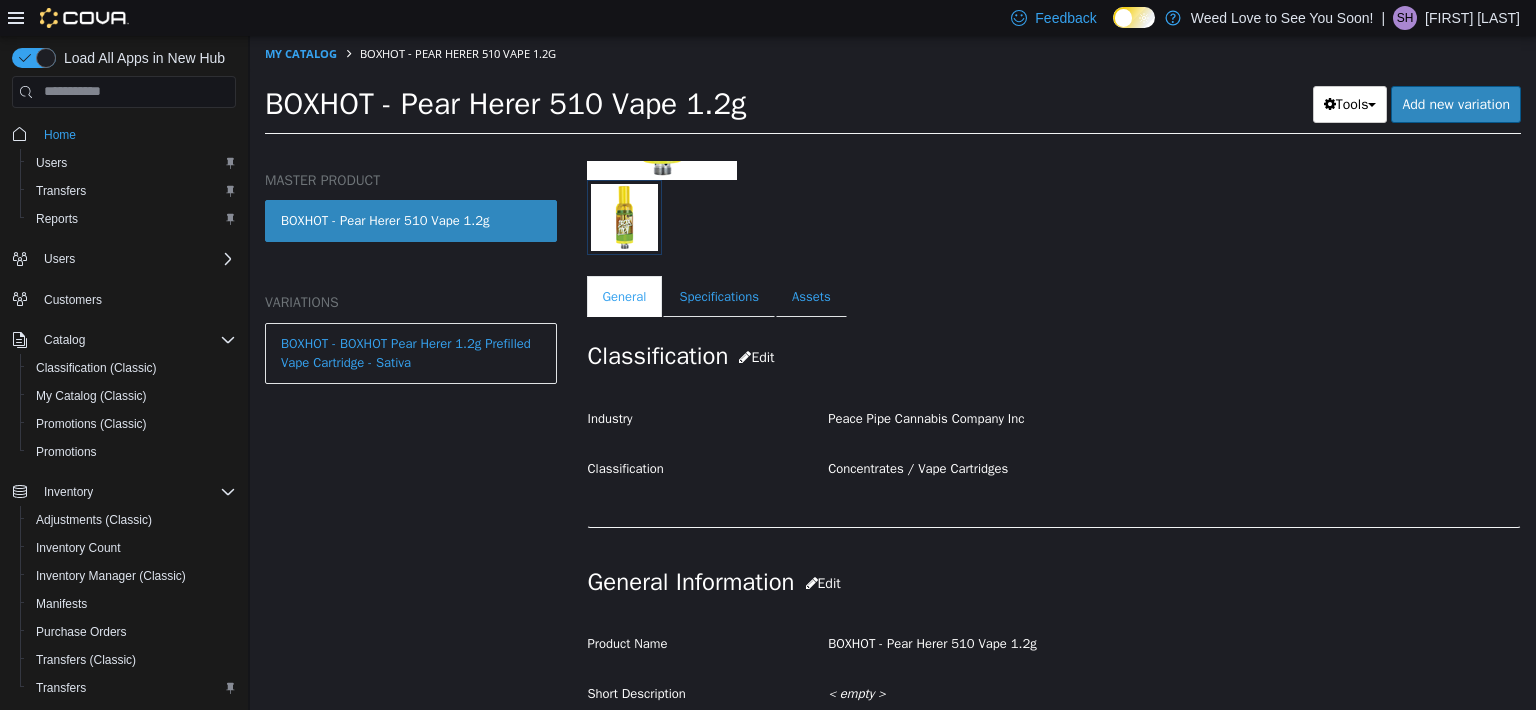 scroll, scrollTop: 400, scrollLeft: 0, axis: vertical 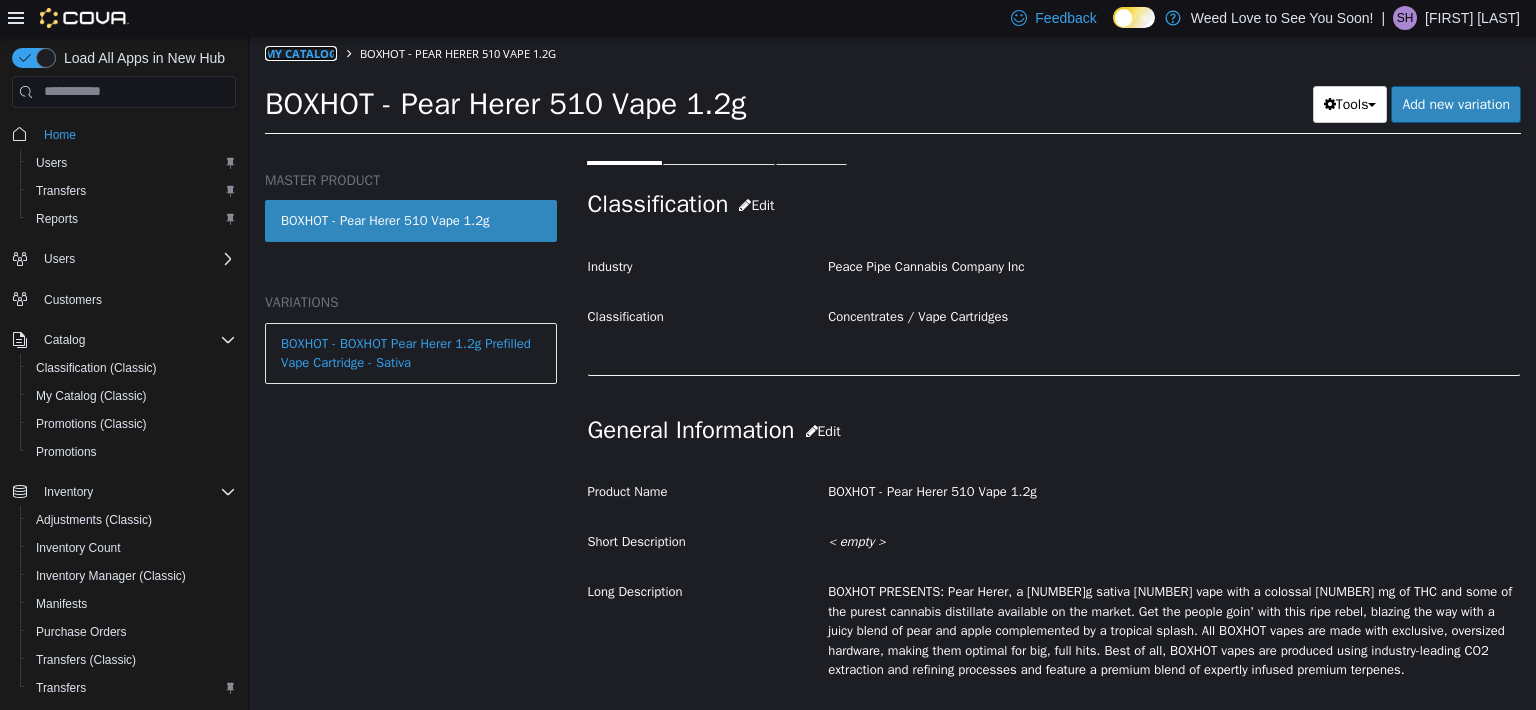 click on "My Catalog" at bounding box center [301, 52] 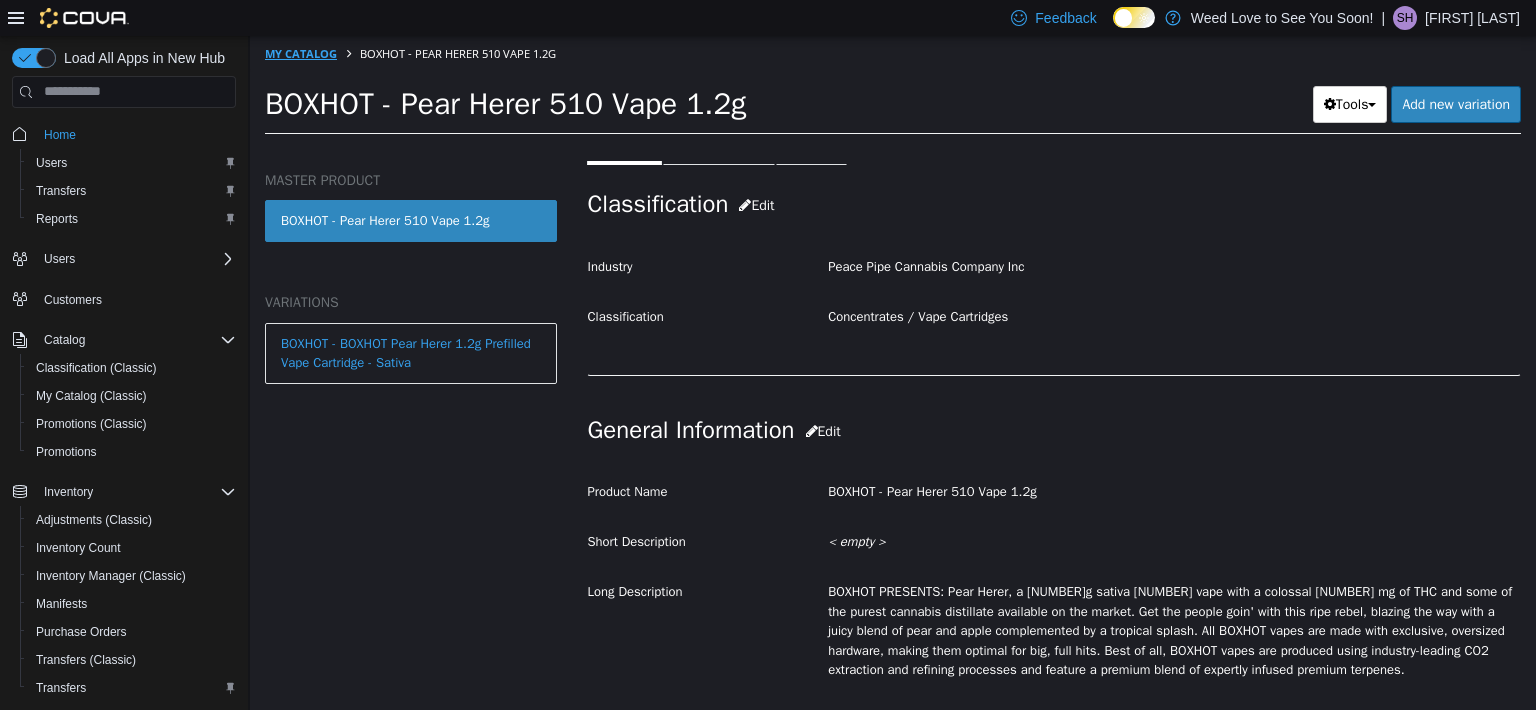 select on "**********" 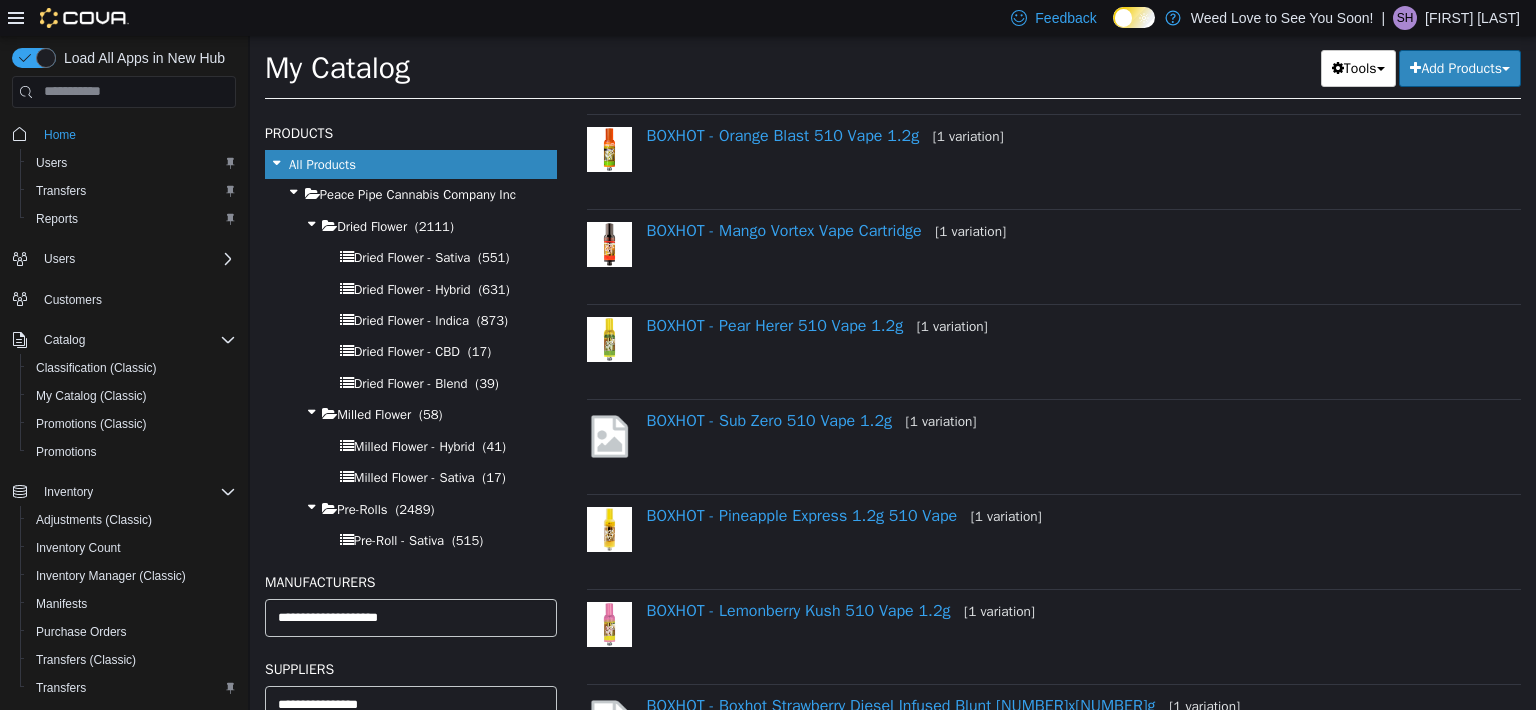 scroll, scrollTop: 500, scrollLeft: 0, axis: vertical 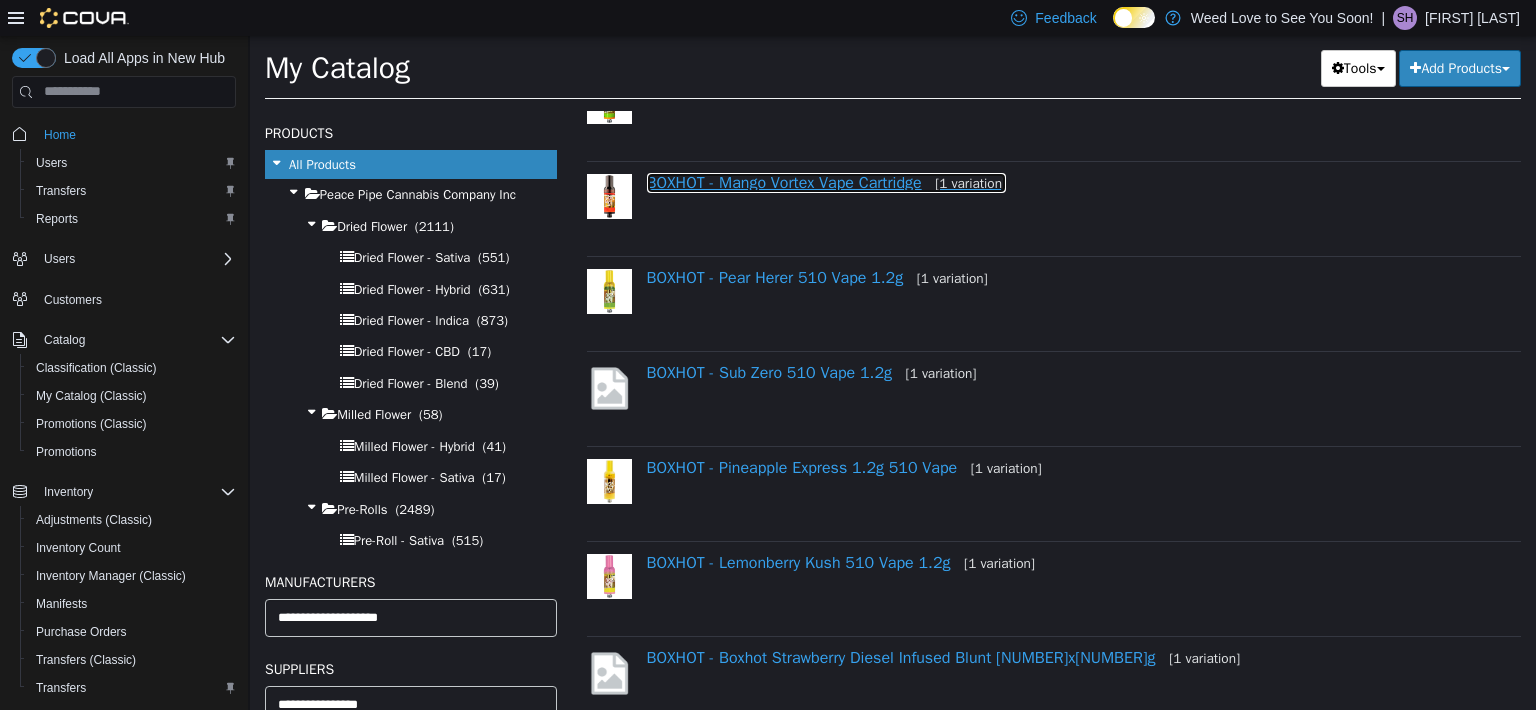 click on "BOXHOT - Mango Vortex Vape Cartridge
[1 variation]" at bounding box center [827, 182] 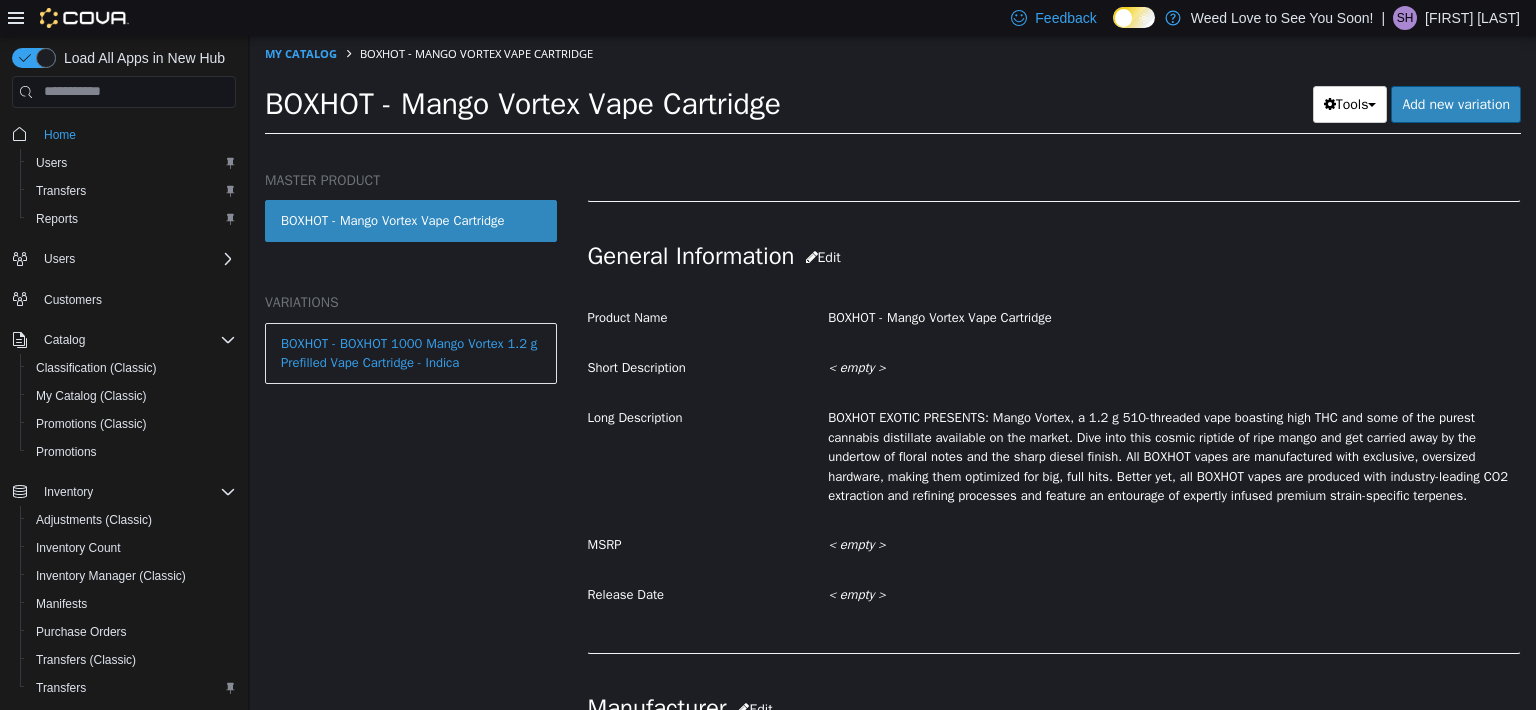 scroll, scrollTop: 600, scrollLeft: 0, axis: vertical 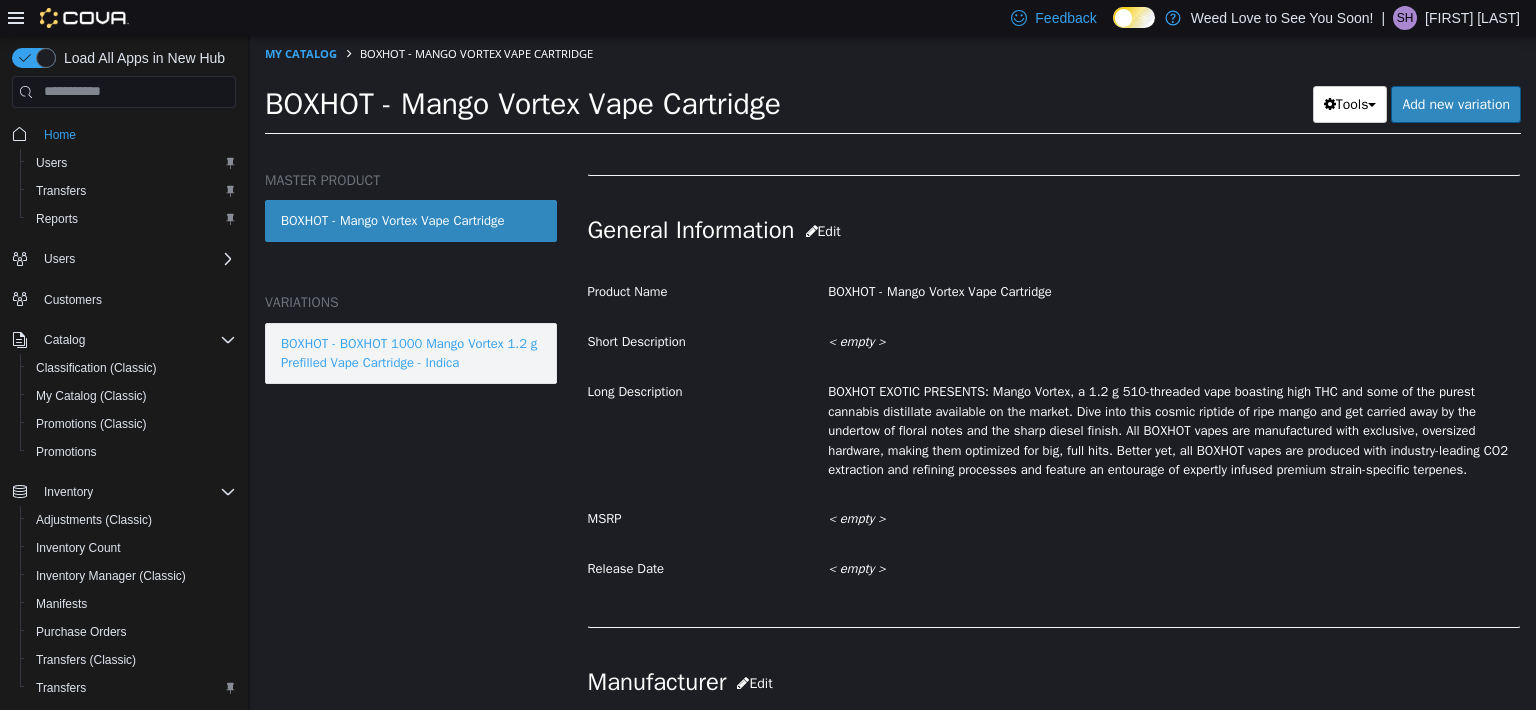 click on "BOXHOT - BOXHOT 1000 Mango Vortex 1.2 g Prefilled Vape Cartridge - Indica" at bounding box center [411, 352] 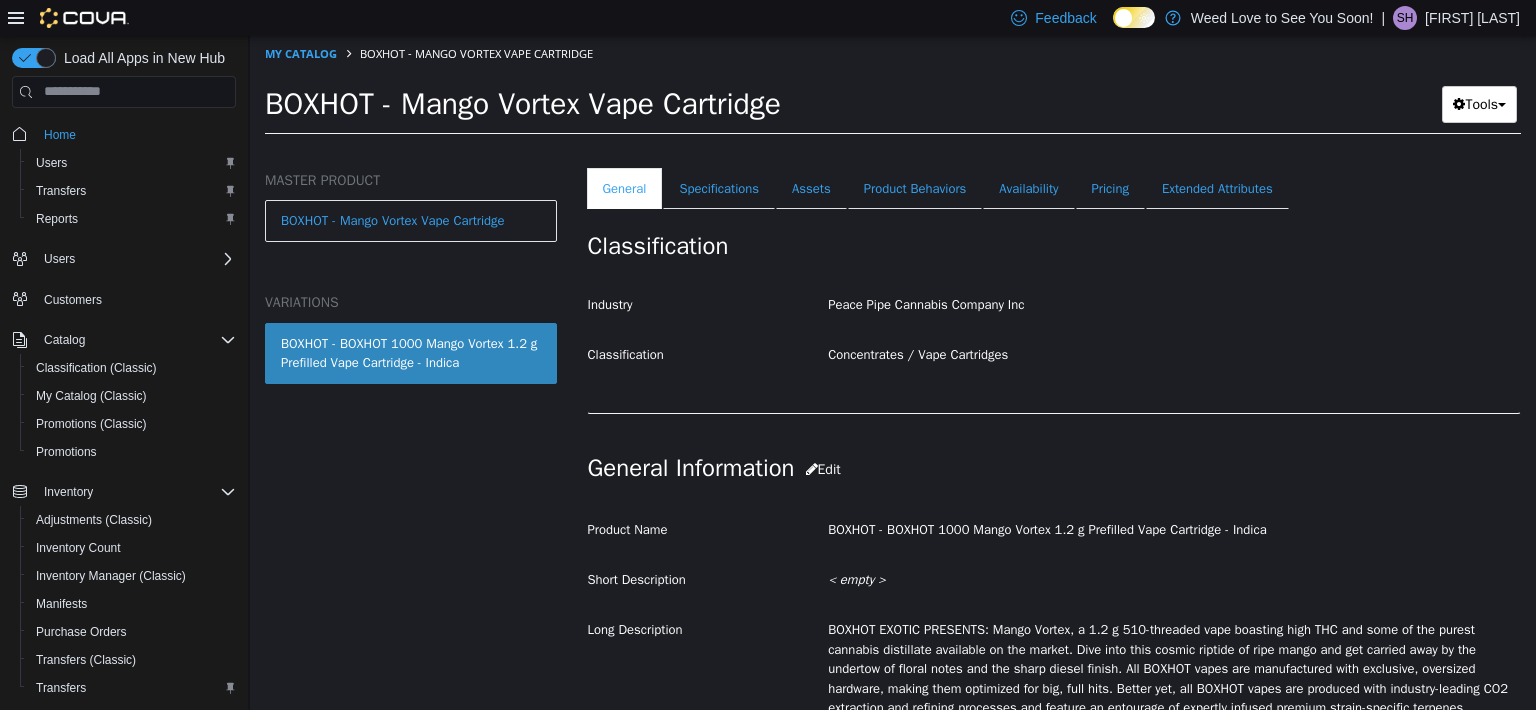 scroll, scrollTop: 0, scrollLeft: 0, axis: both 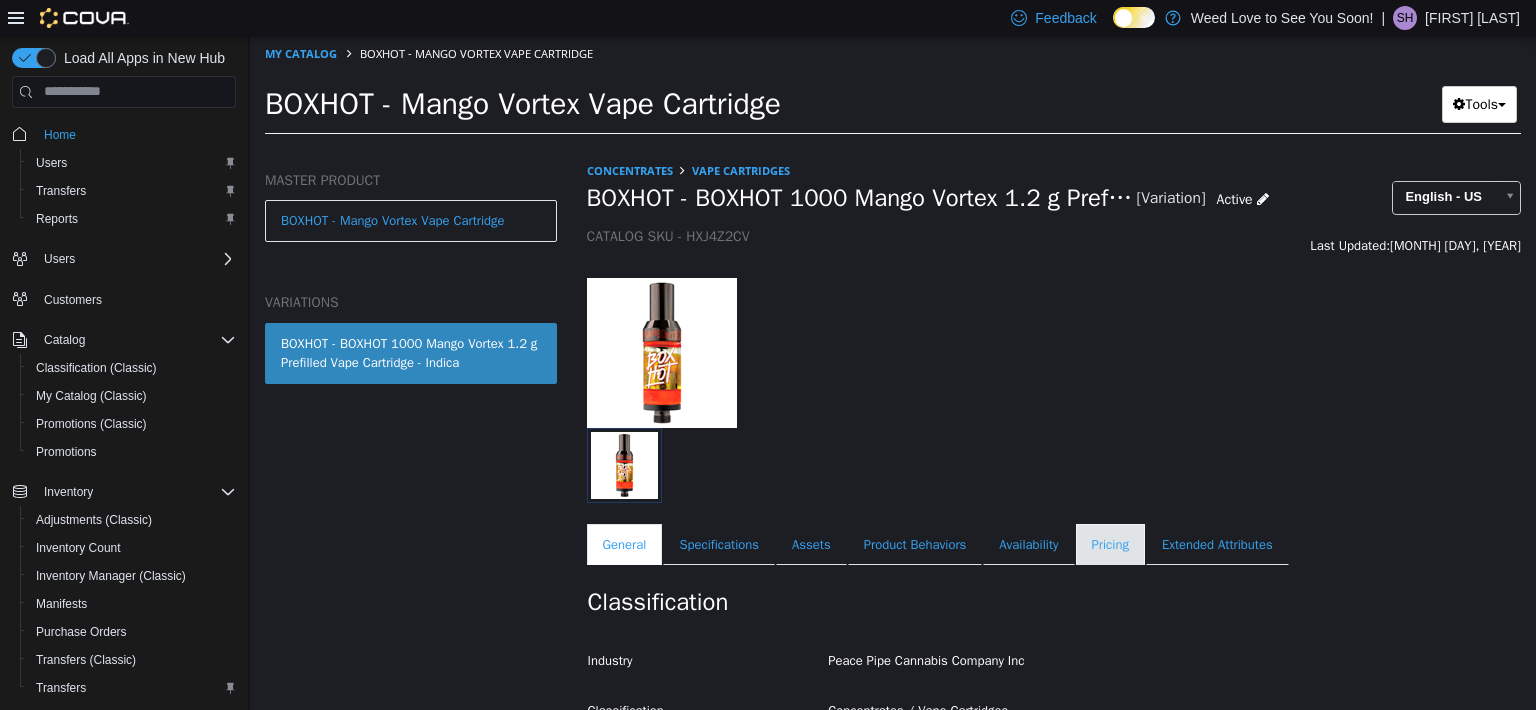 click on "Pricing" at bounding box center (1110, 544) 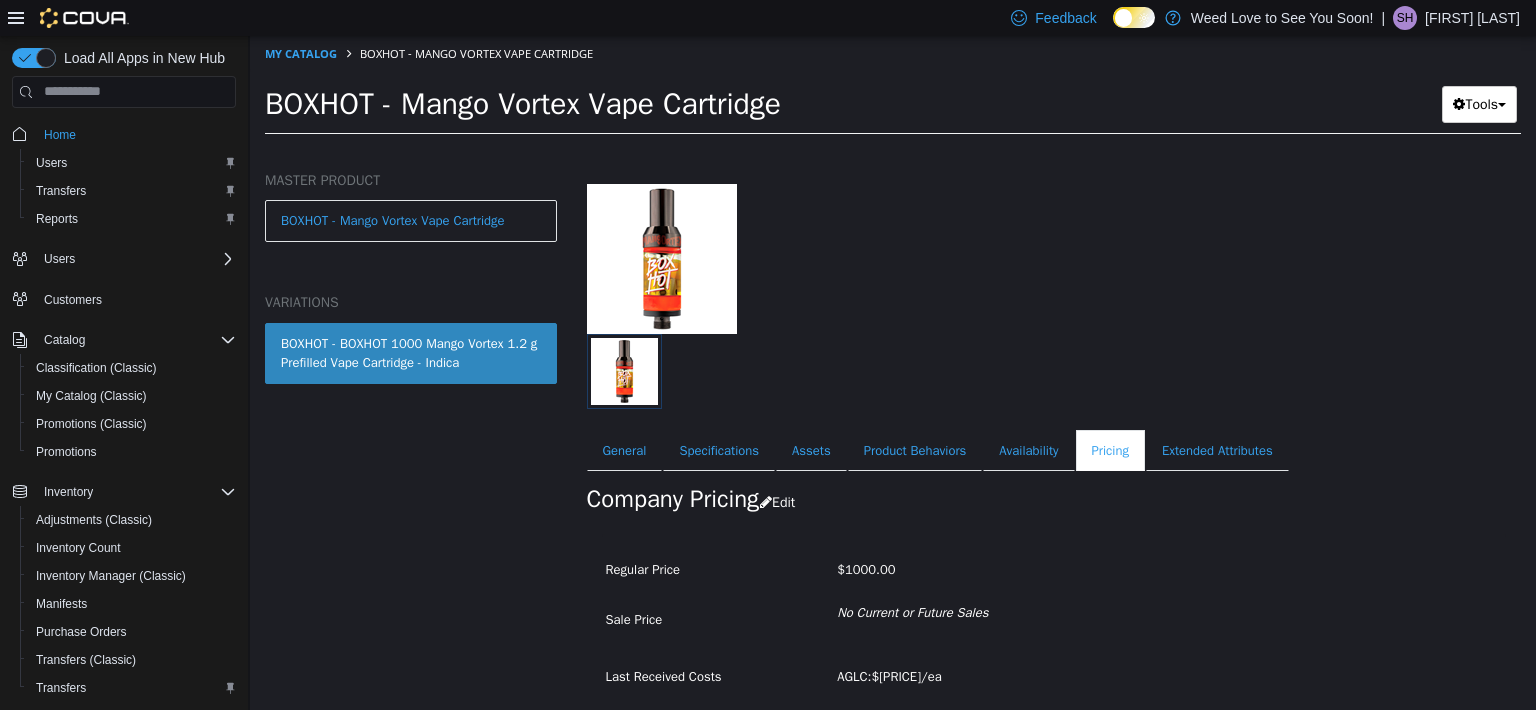 scroll, scrollTop: 165, scrollLeft: 0, axis: vertical 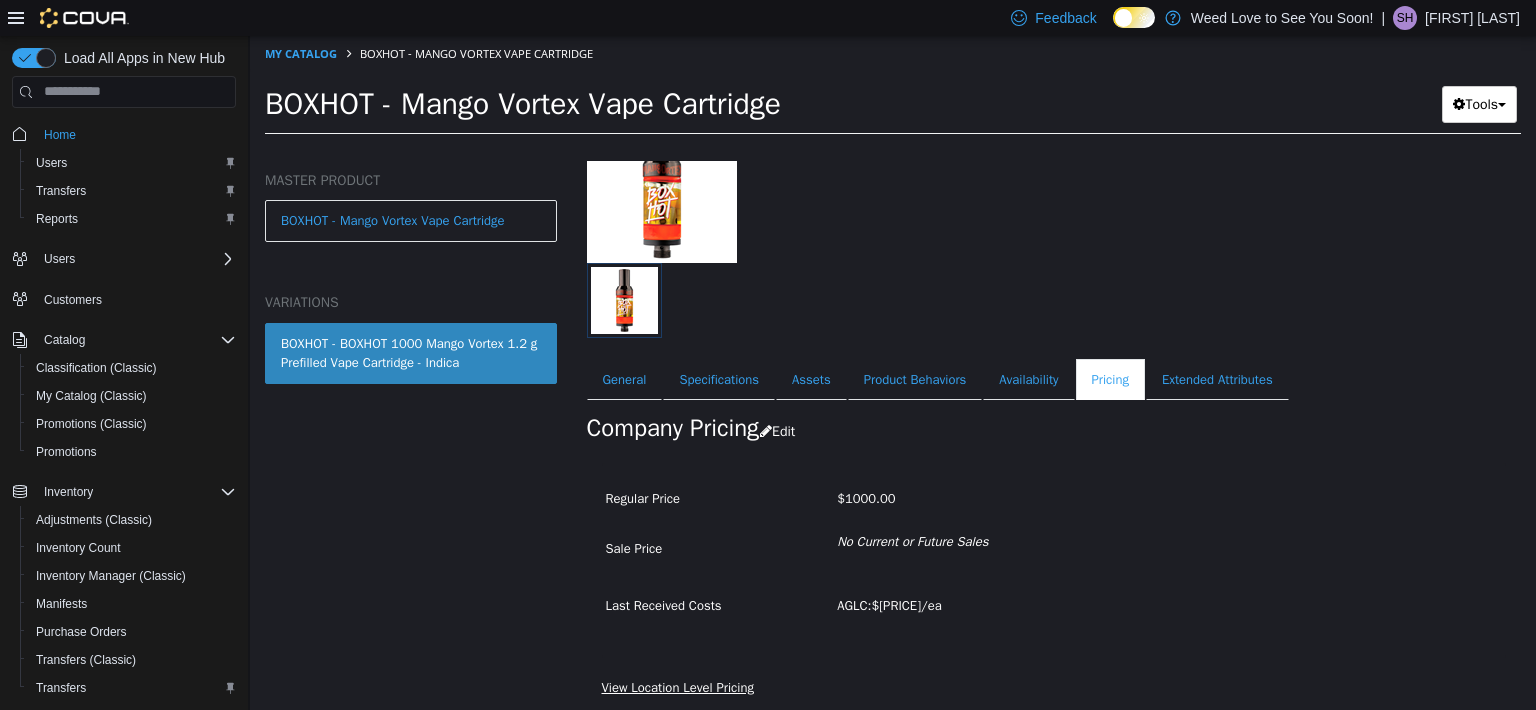 click on "View Location Level Pricing" at bounding box center (678, 686) 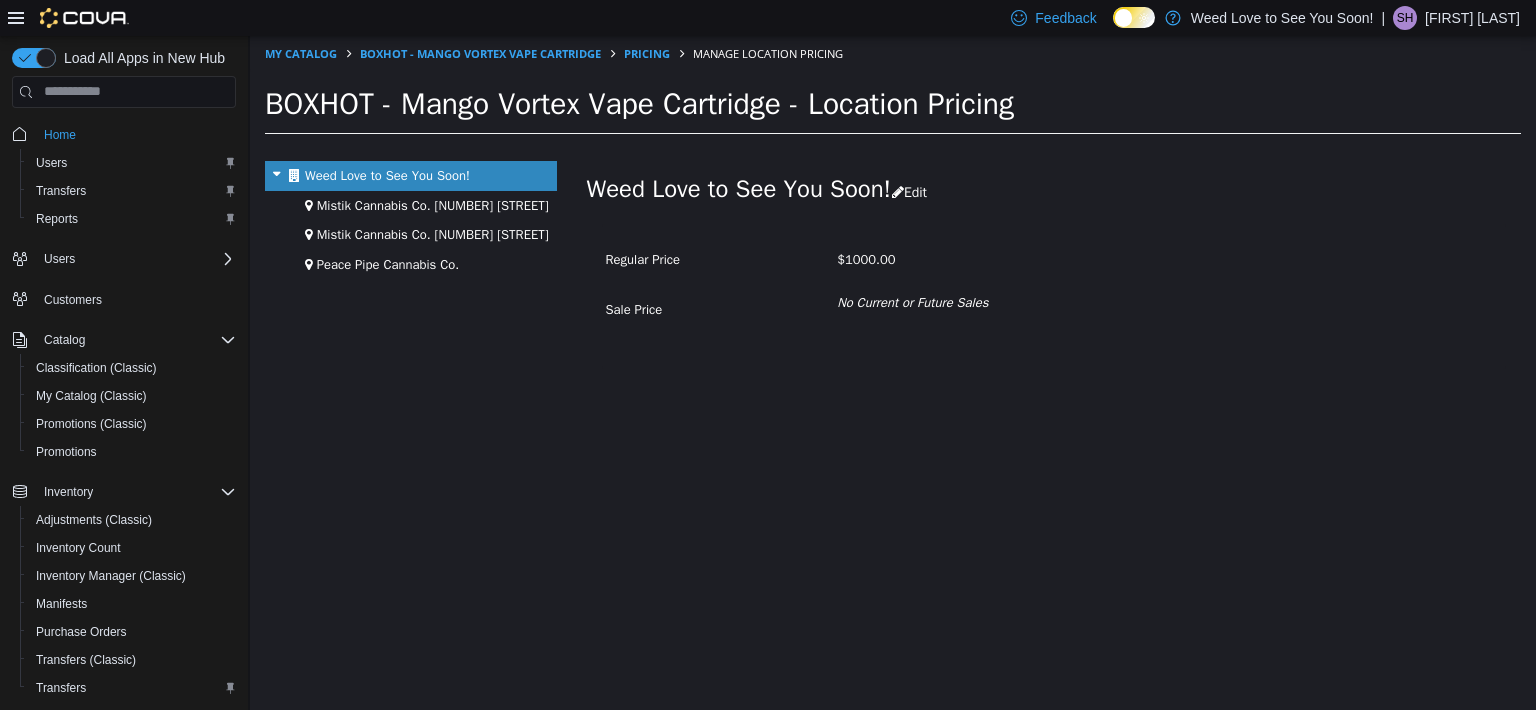 click on "My Catalog
BOXHOT - Mango Vortex Vape Cartridge
Pricing
Manage Location Pricing" at bounding box center [893, 53] 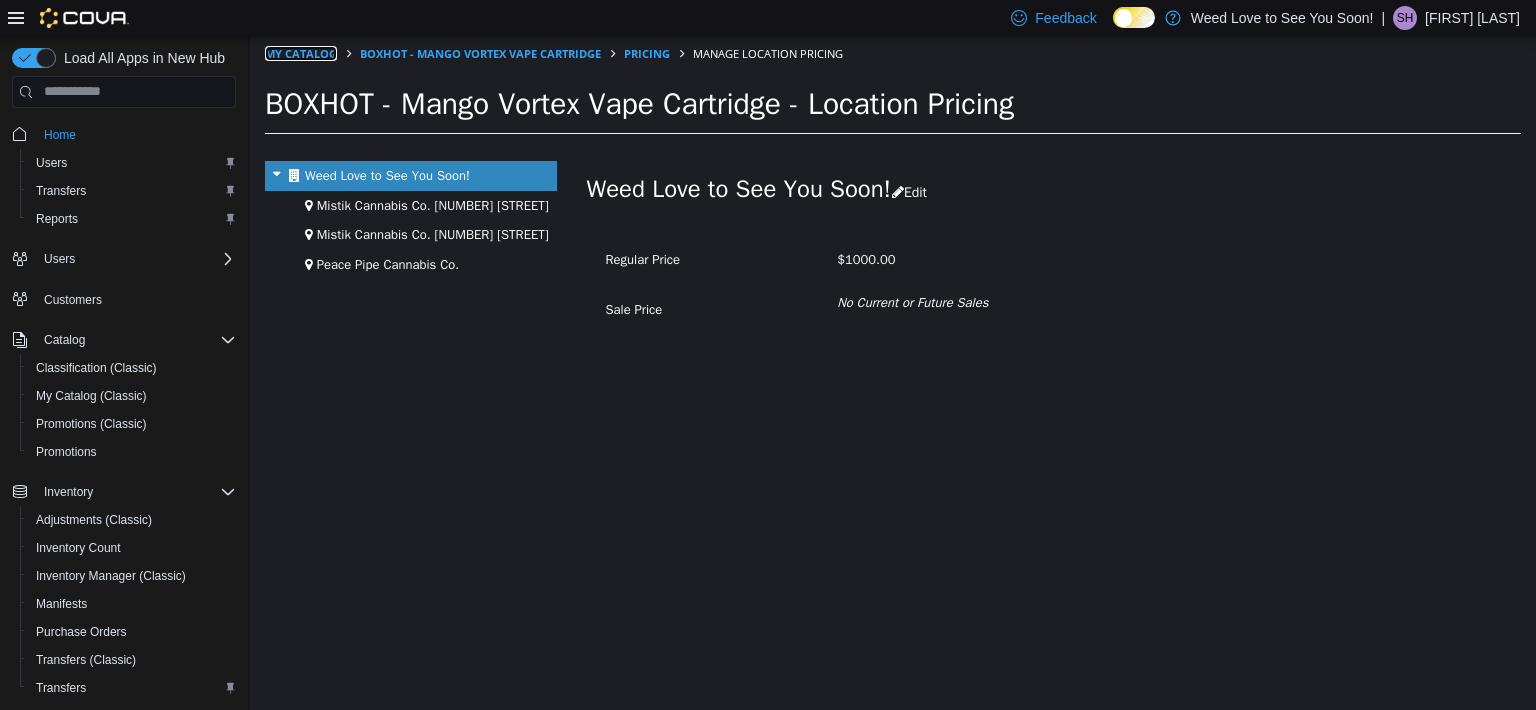 click on "My Catalog" at bounding box center [301, 52] 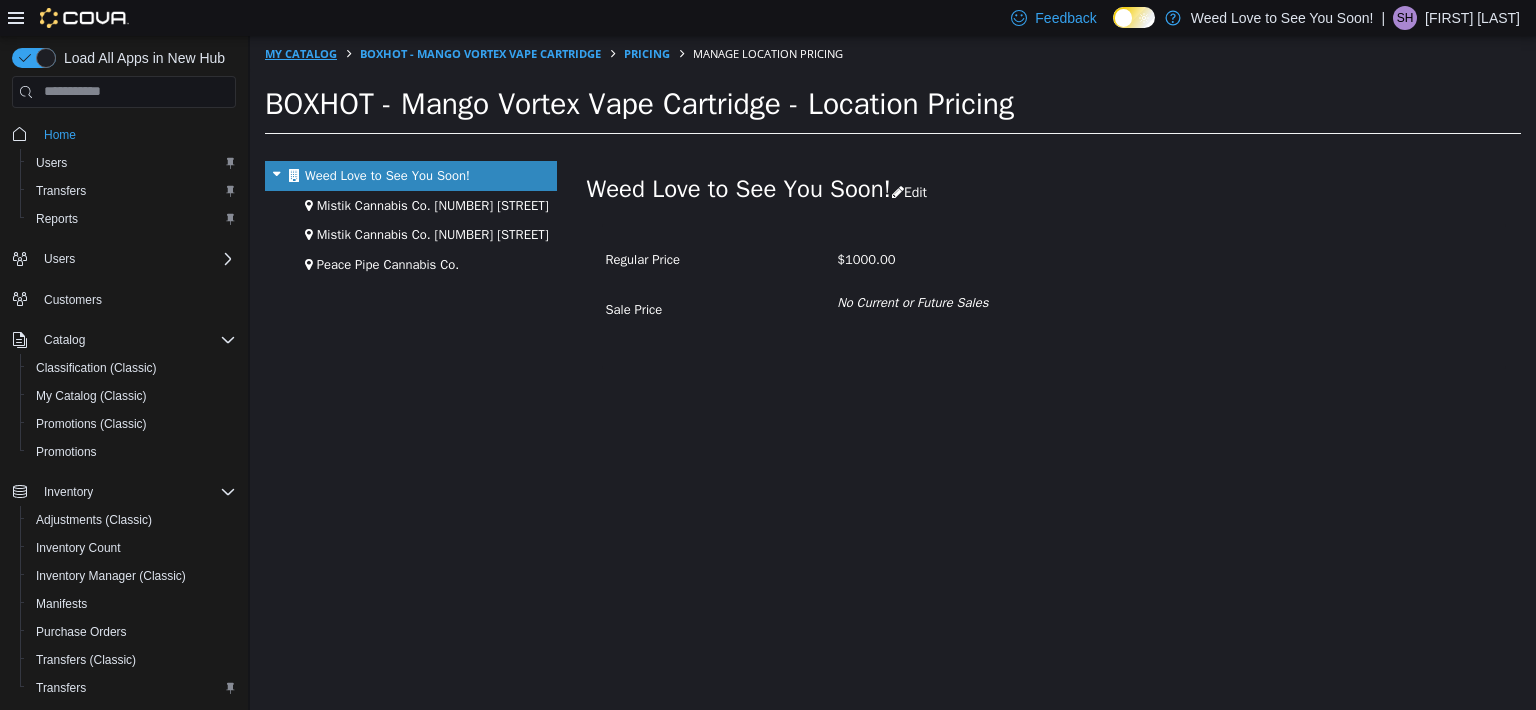 select on "**********" 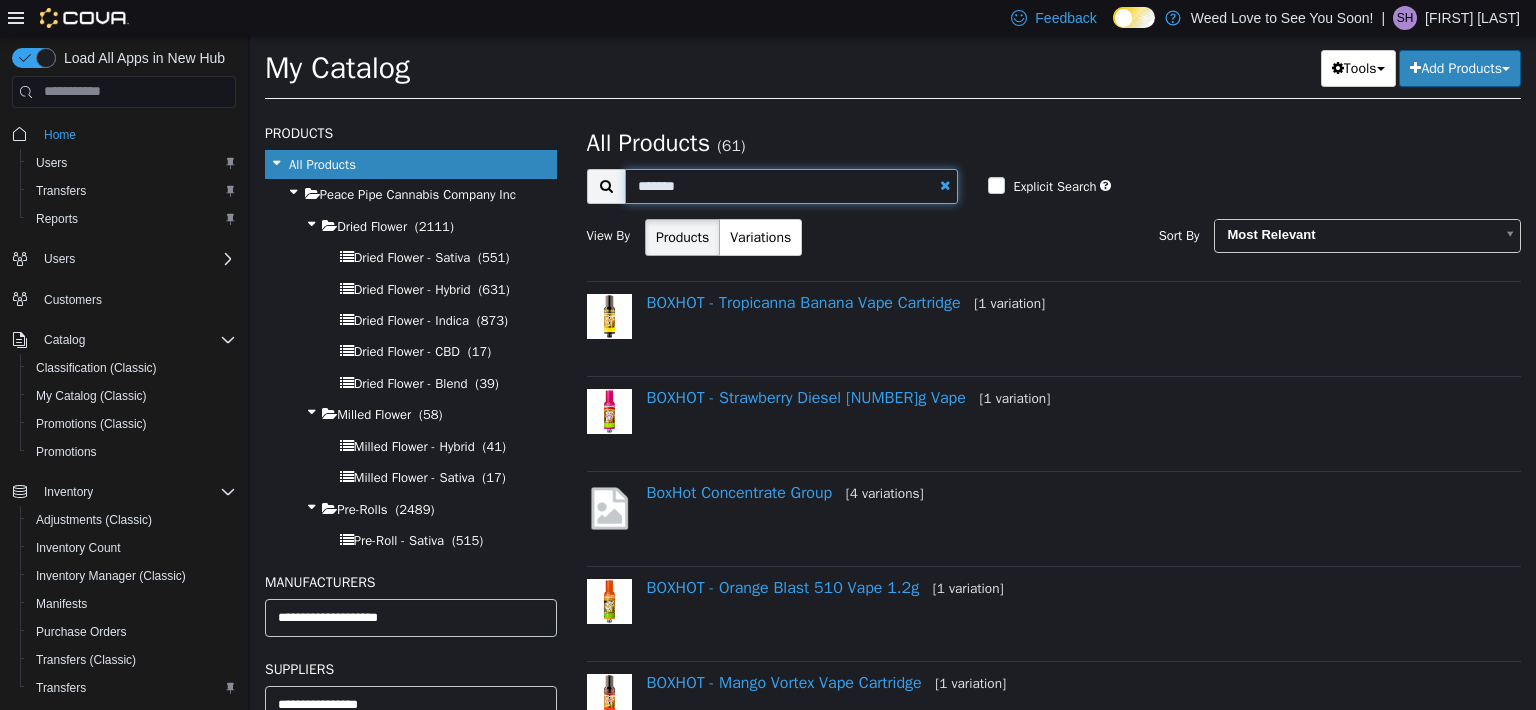 click on "******" at bounding box center [792, 185] 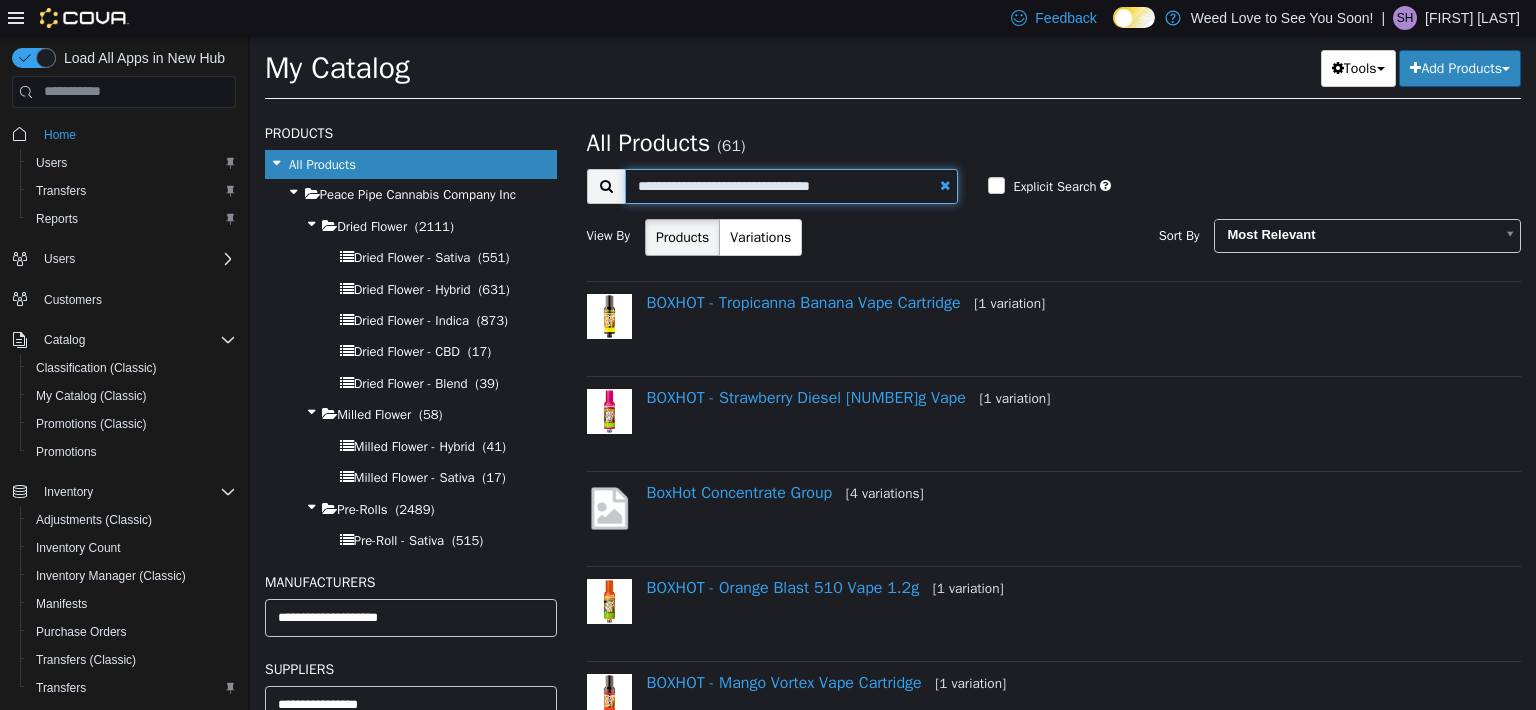 type on "**********" 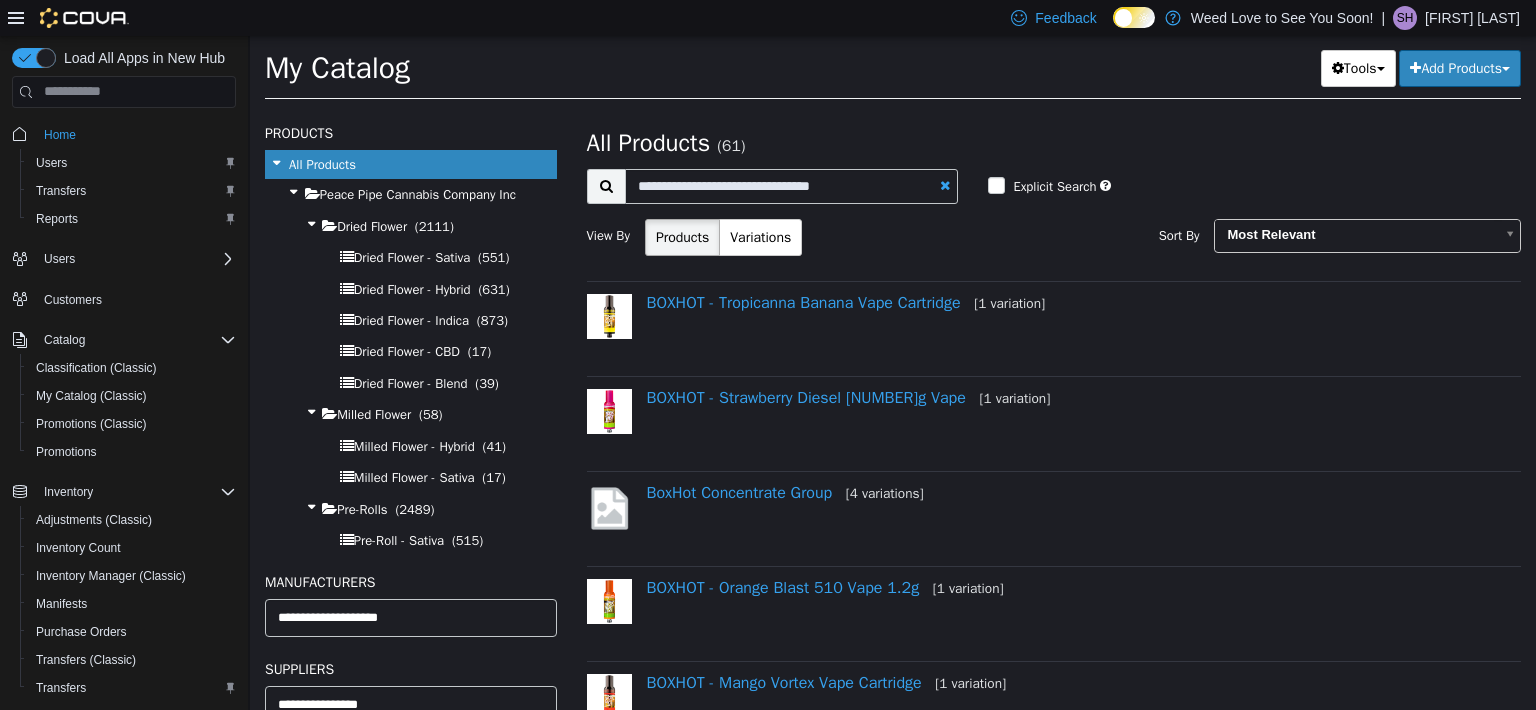 select on "**********" 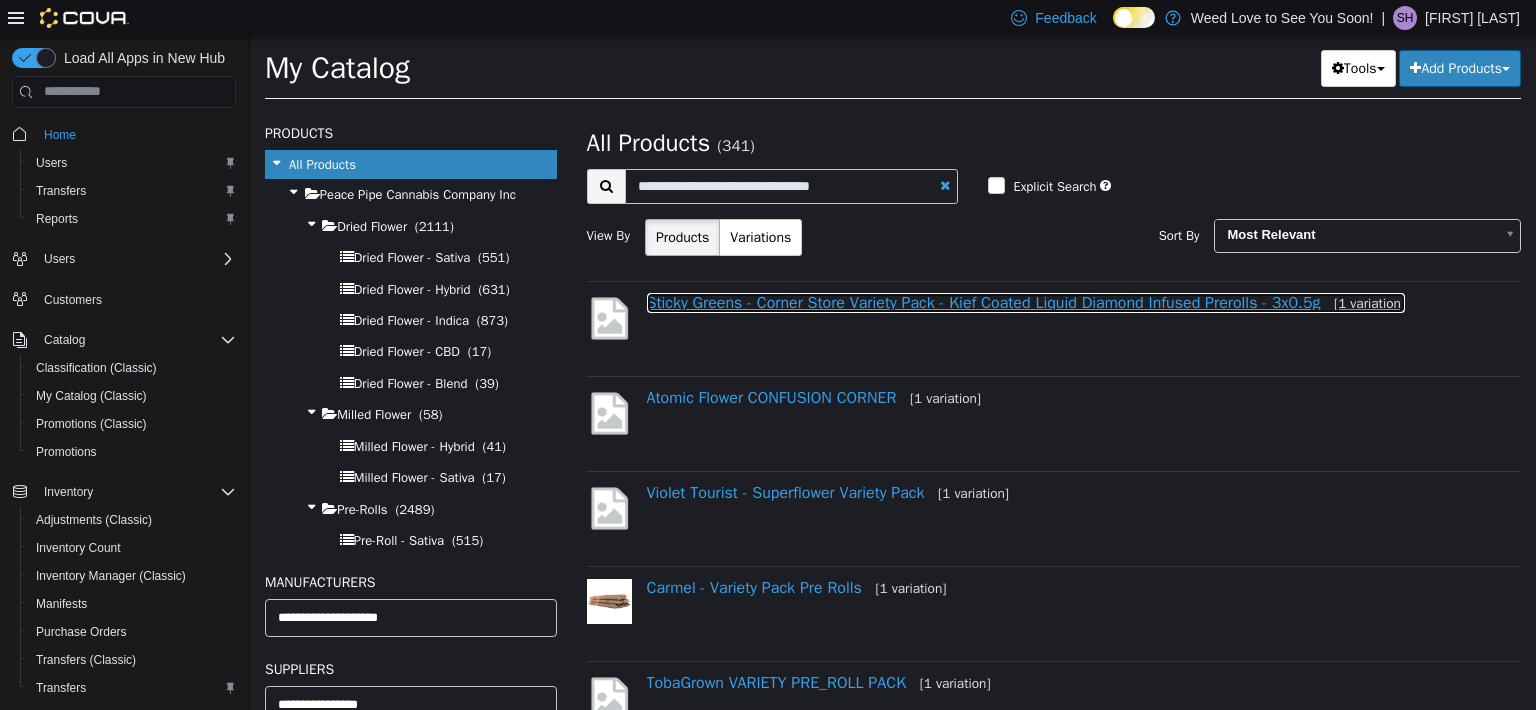 click on "Sticky Greens - Corner Store Variety Pack - Kief Coated Liquid Diamond Infused Prerolls - 3x0.5g
[1 variation]" at bounding box center (1026, 302) 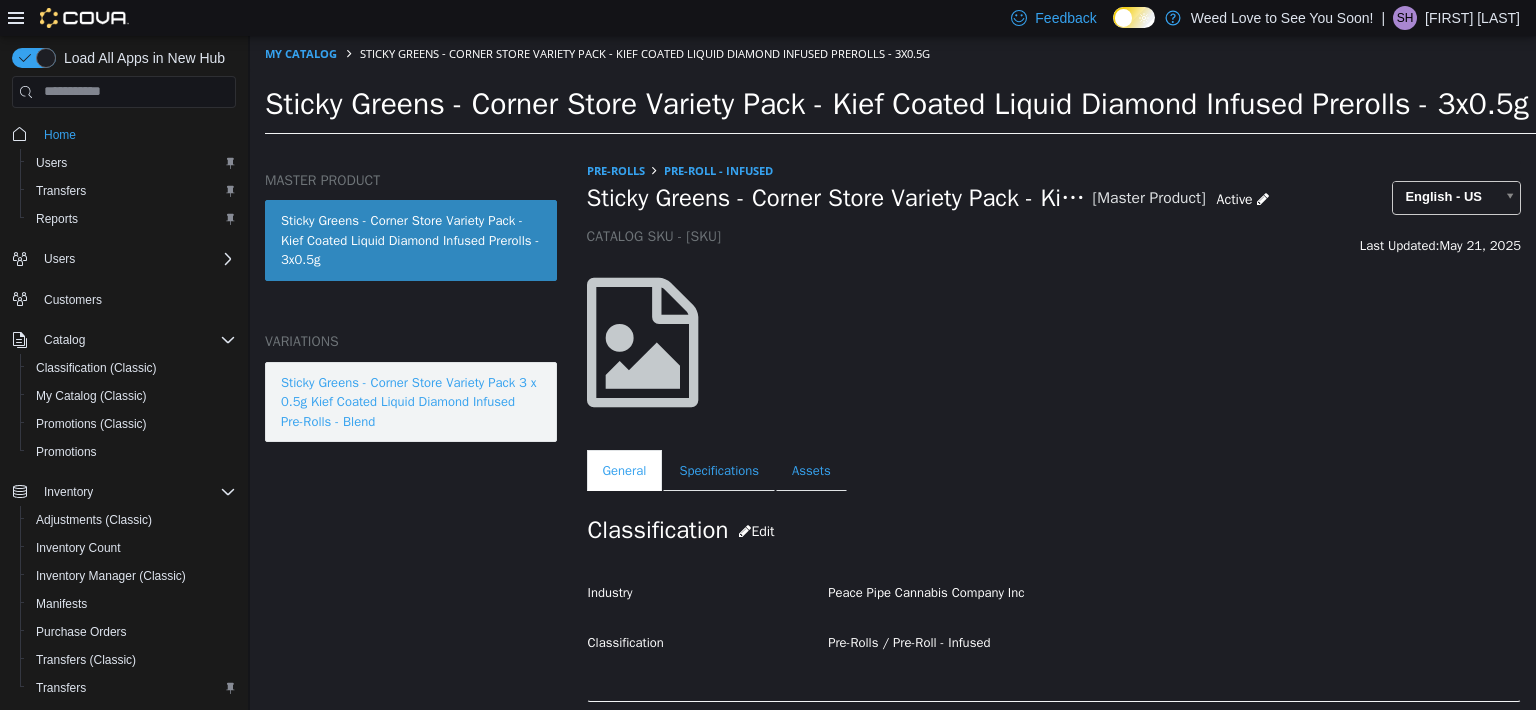 click on "Sticky Greens - Corner Store Variety Pack 3 x 0.5g Kief Coated Liquid Diamond Infused Pre-Rolls - Blend" at bounding box center [411, 401] 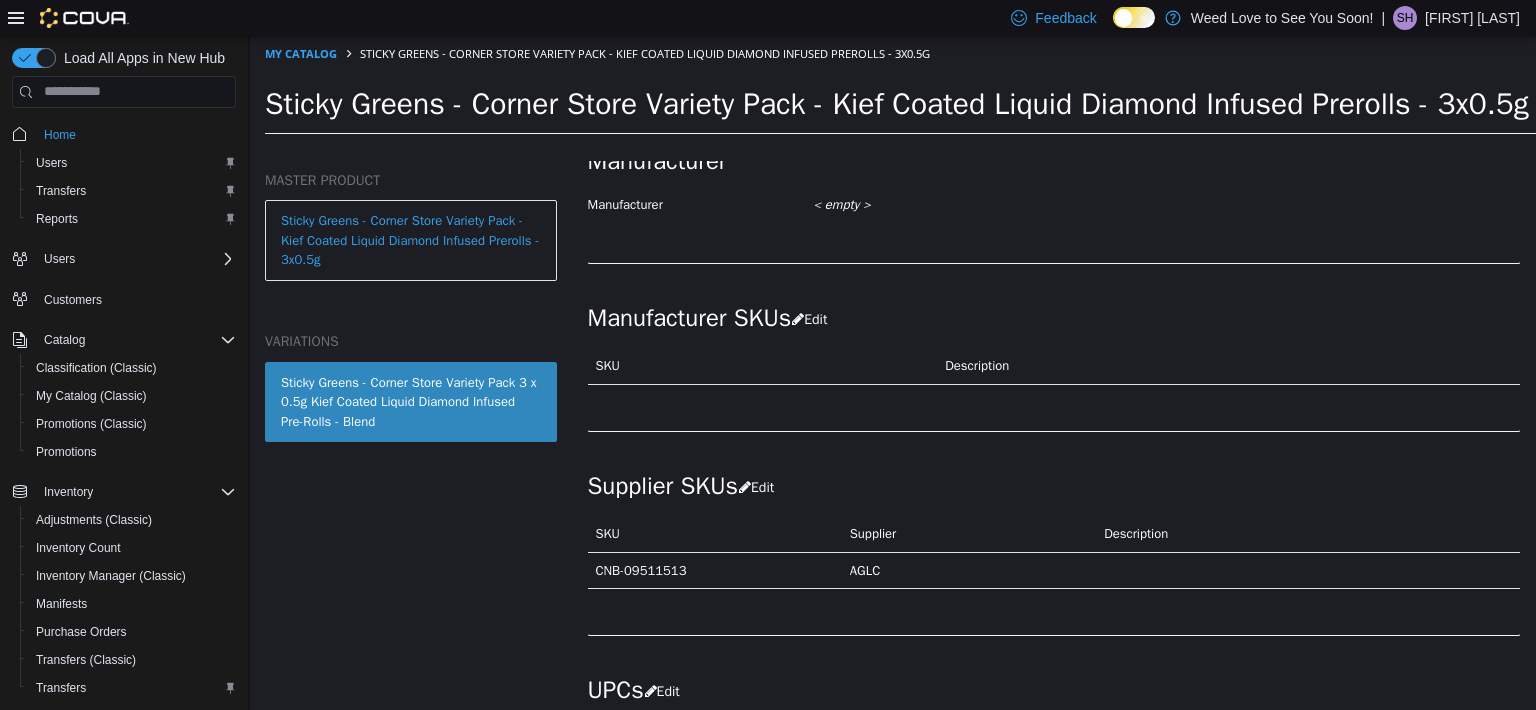scroll, scrollTop: 300, scrollLeft: 0, axis: vertical 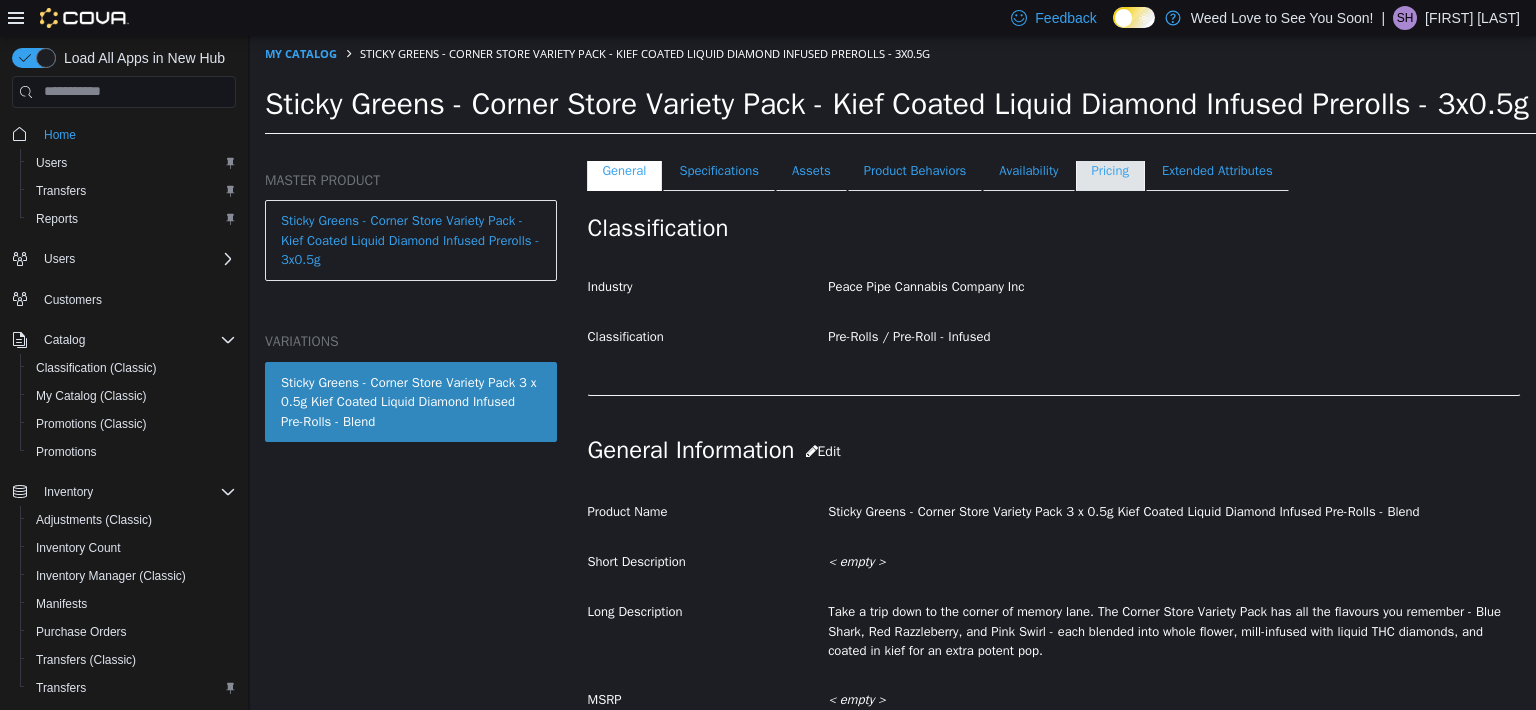click on "Pricing" at bounding box center [1110, 170] 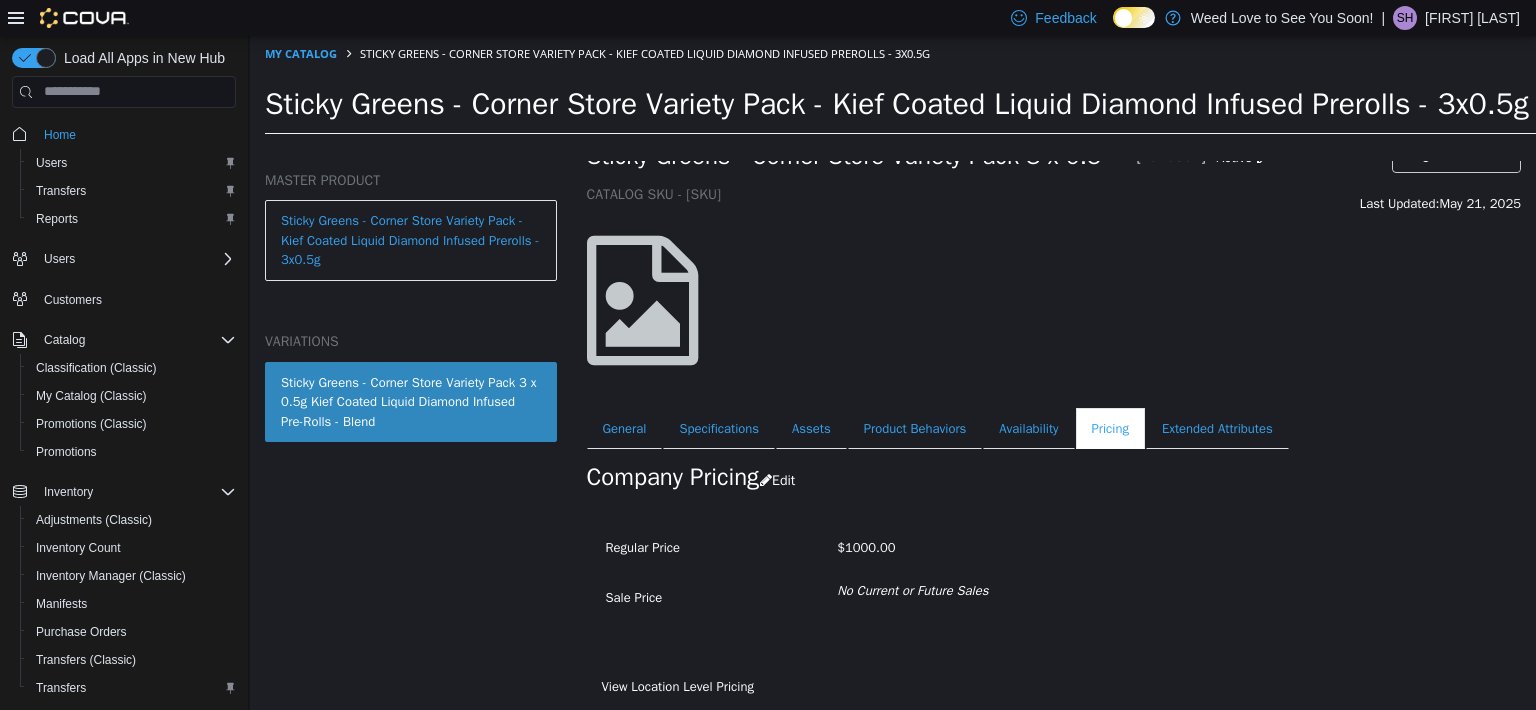 scroll, scrollTop: 56, scrollLeft: 0, axis: vertical 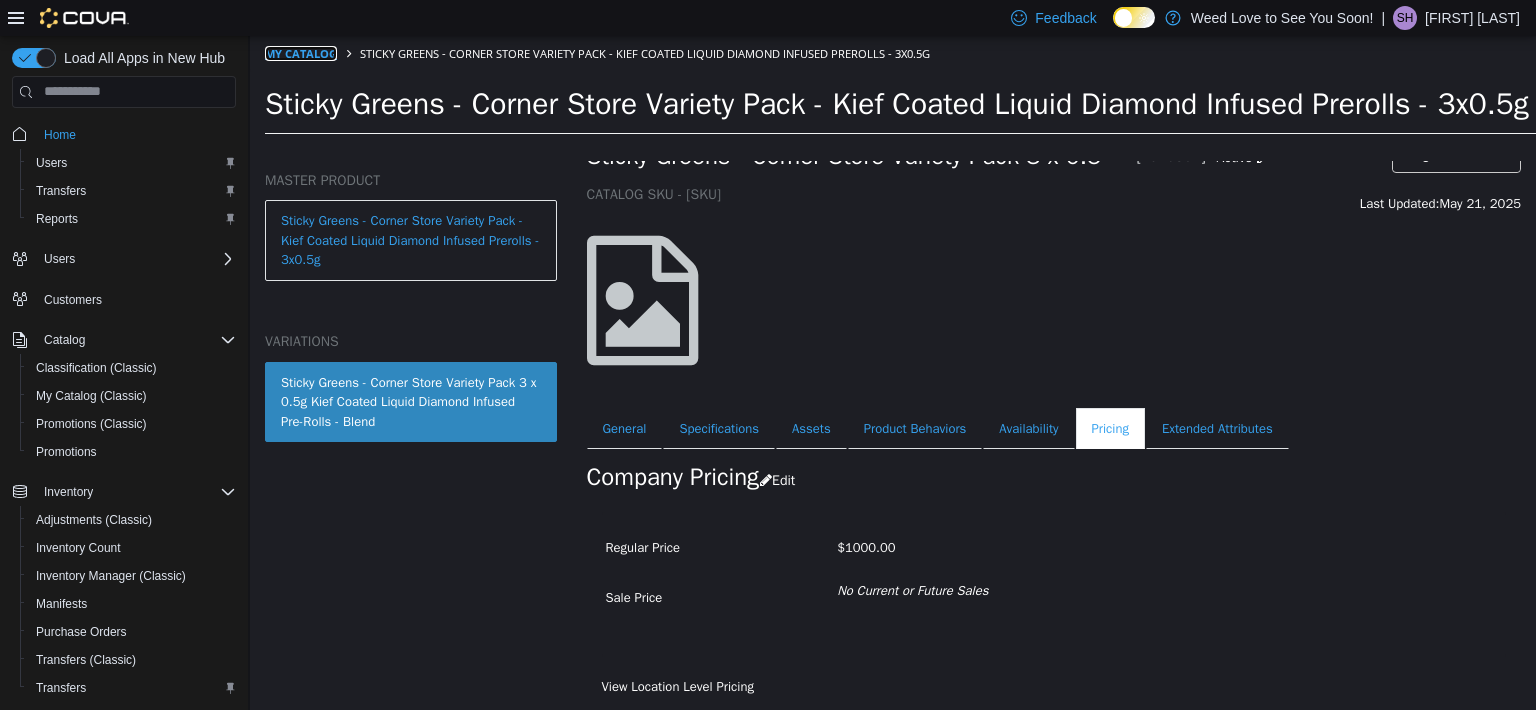click on "My Catalog" at bounding box center [301, 52] 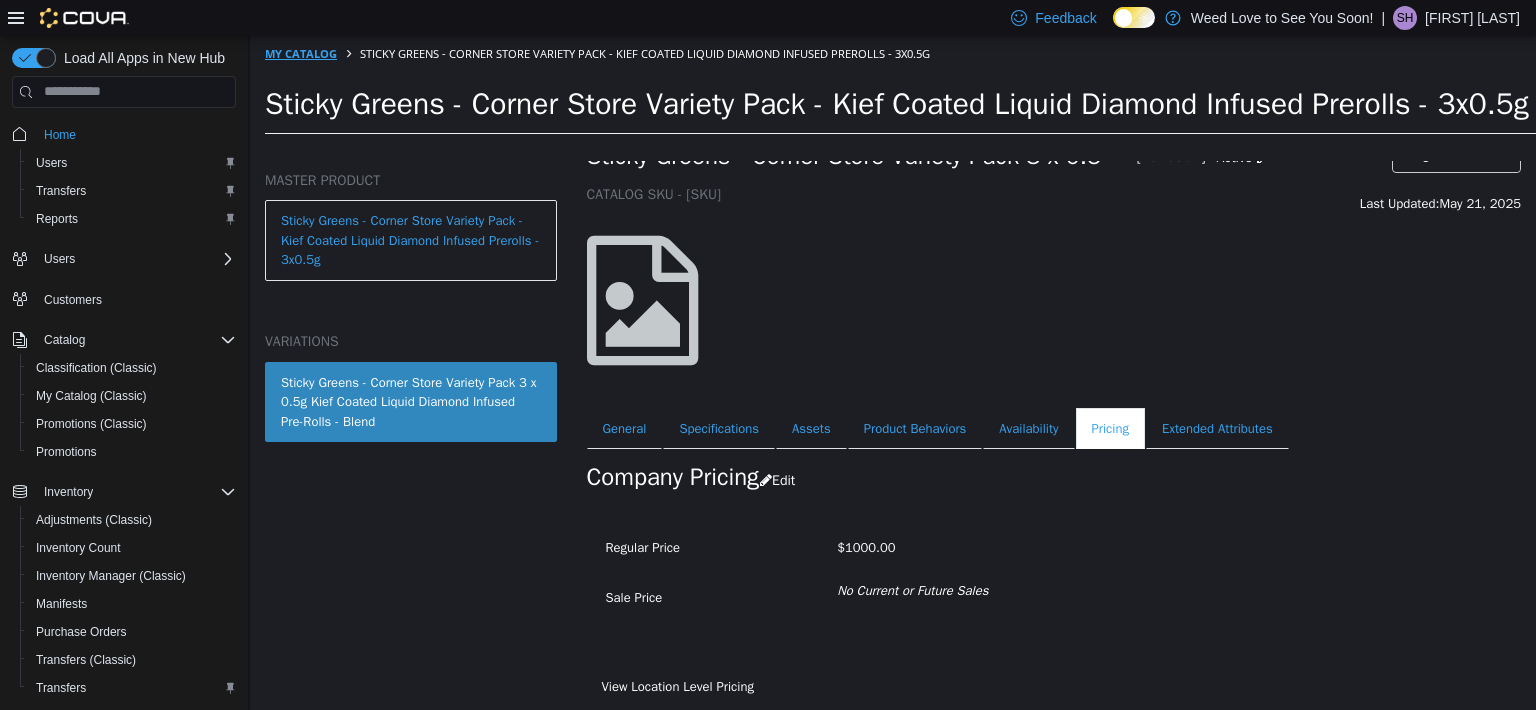 select on "**********" 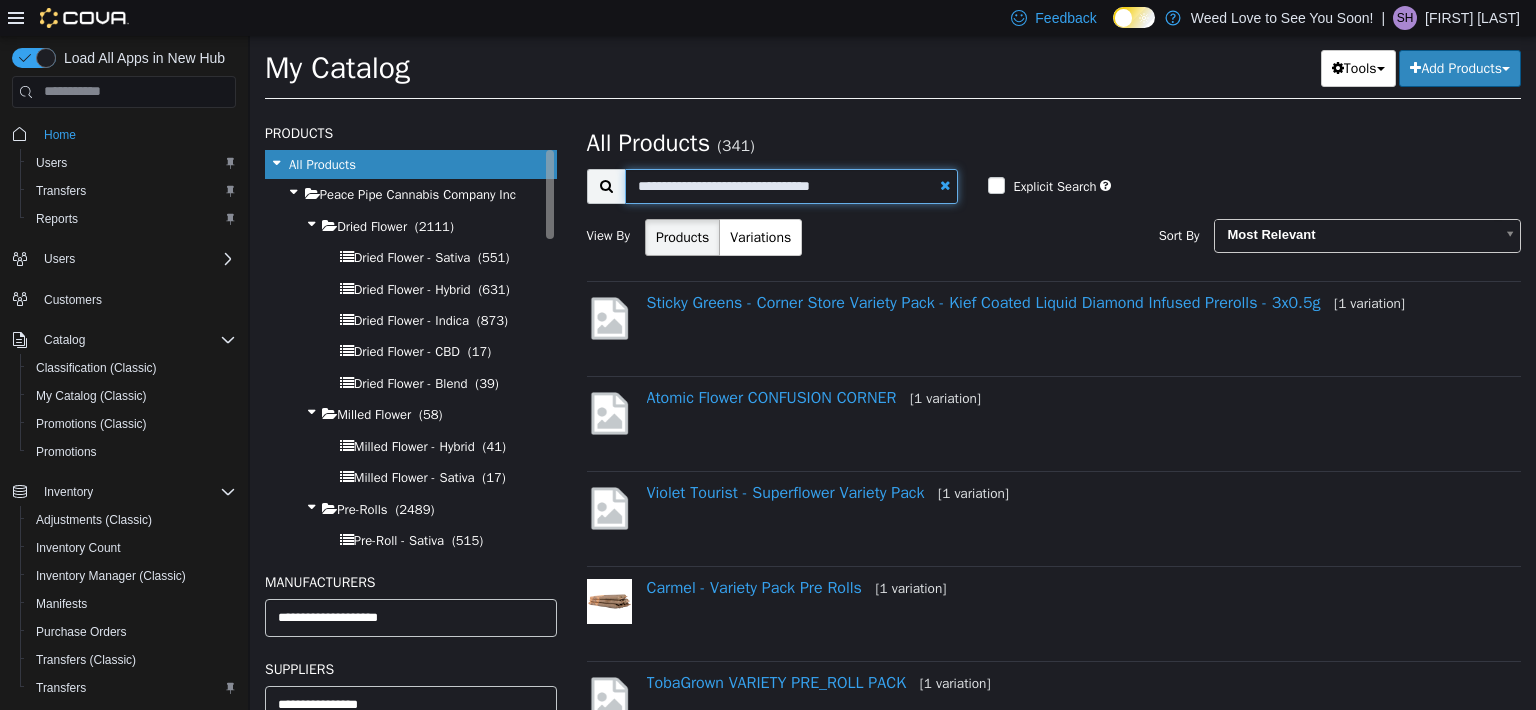 drag, startPoint x: 873, startPoint y: 185, endPoint x: 371, endPoint y: 148, distance: 503.3617 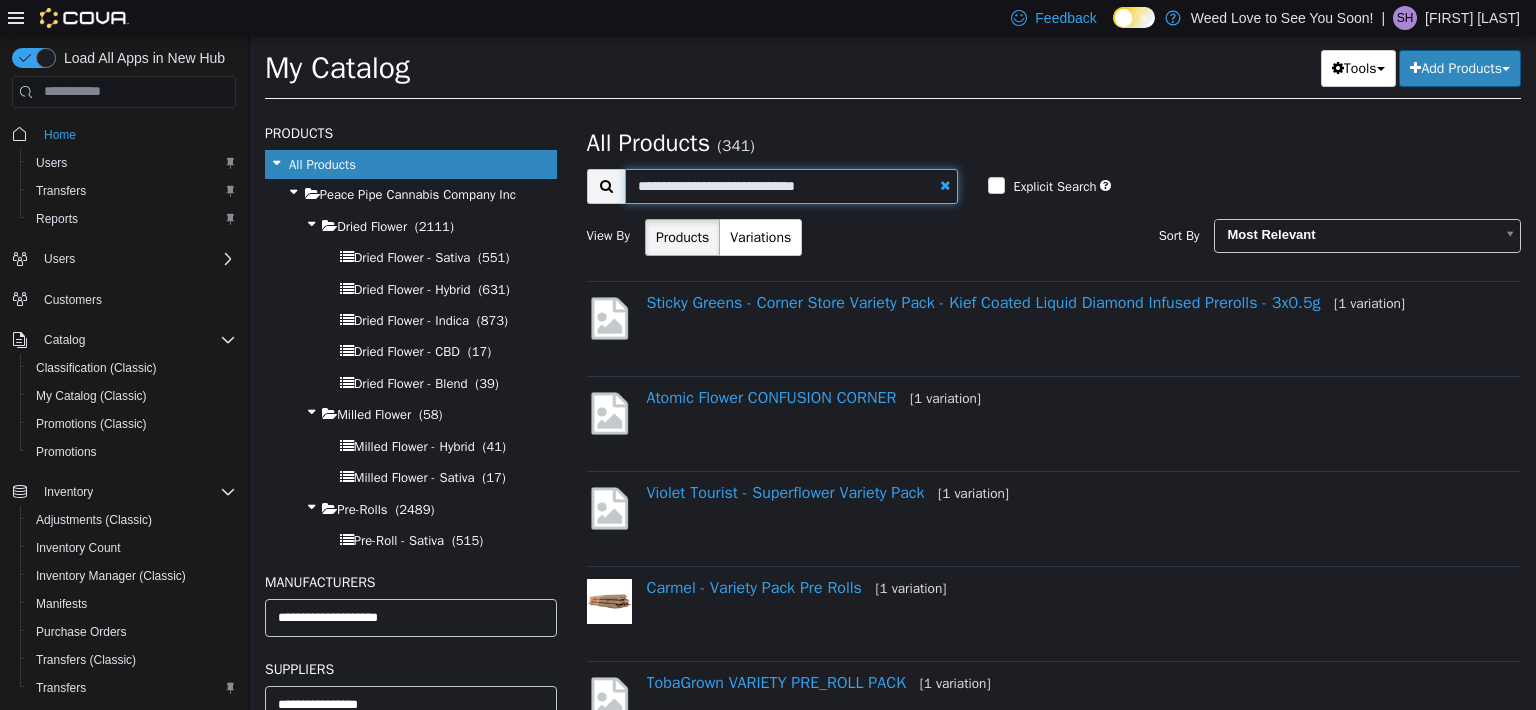 type on "**********" 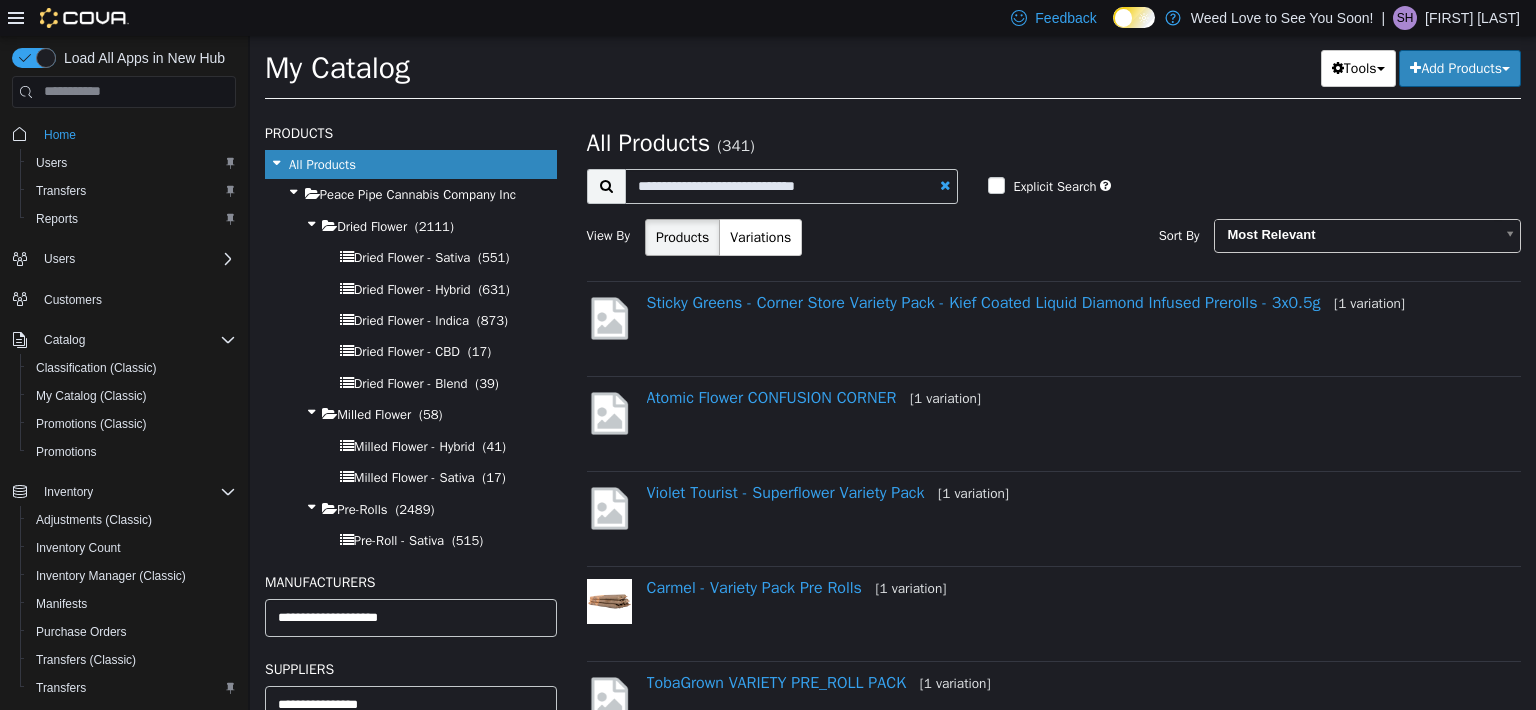 select on "**********" 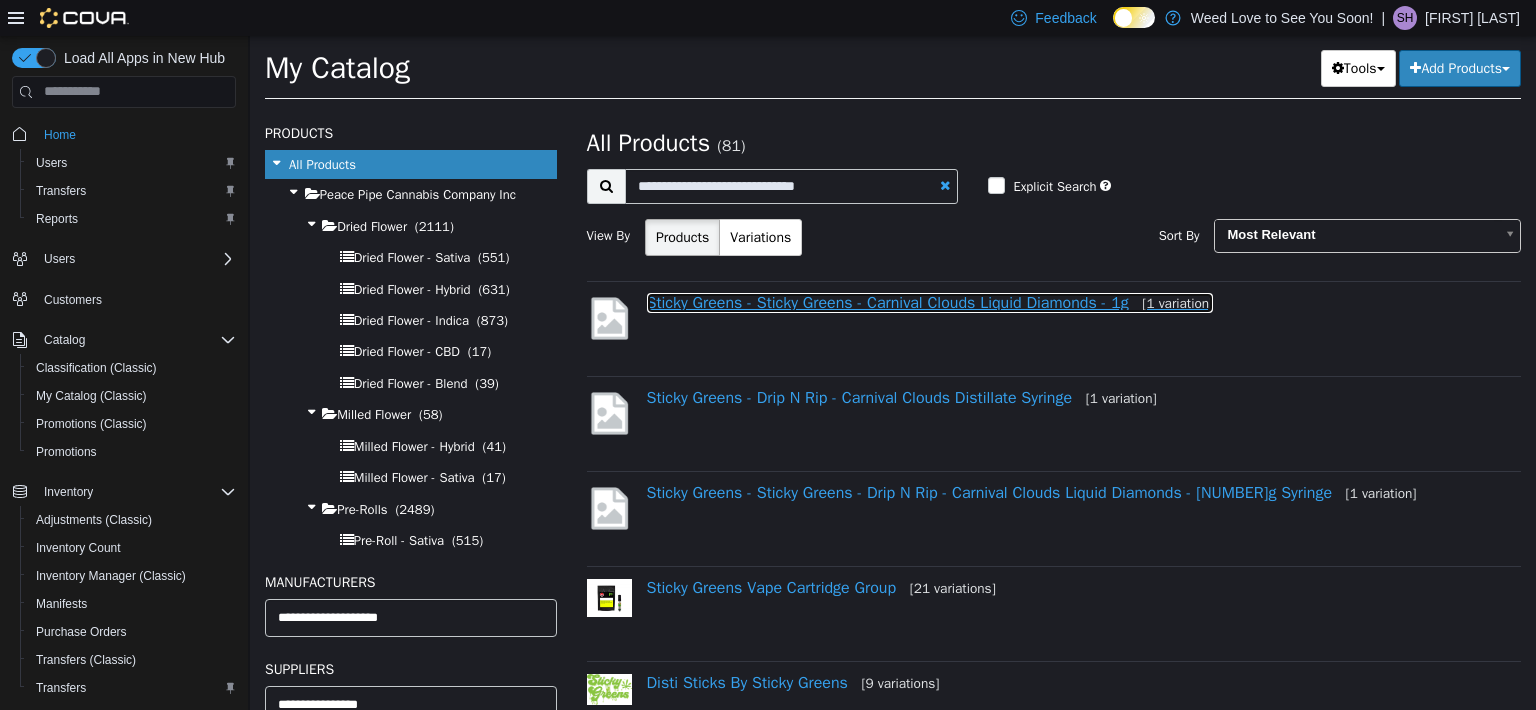 click on "Sticky Greens - Sticky Greens - Carnival Clouds  Liquid Diamonds - 1g
[1 variation]" at bounding box center [930, 302] 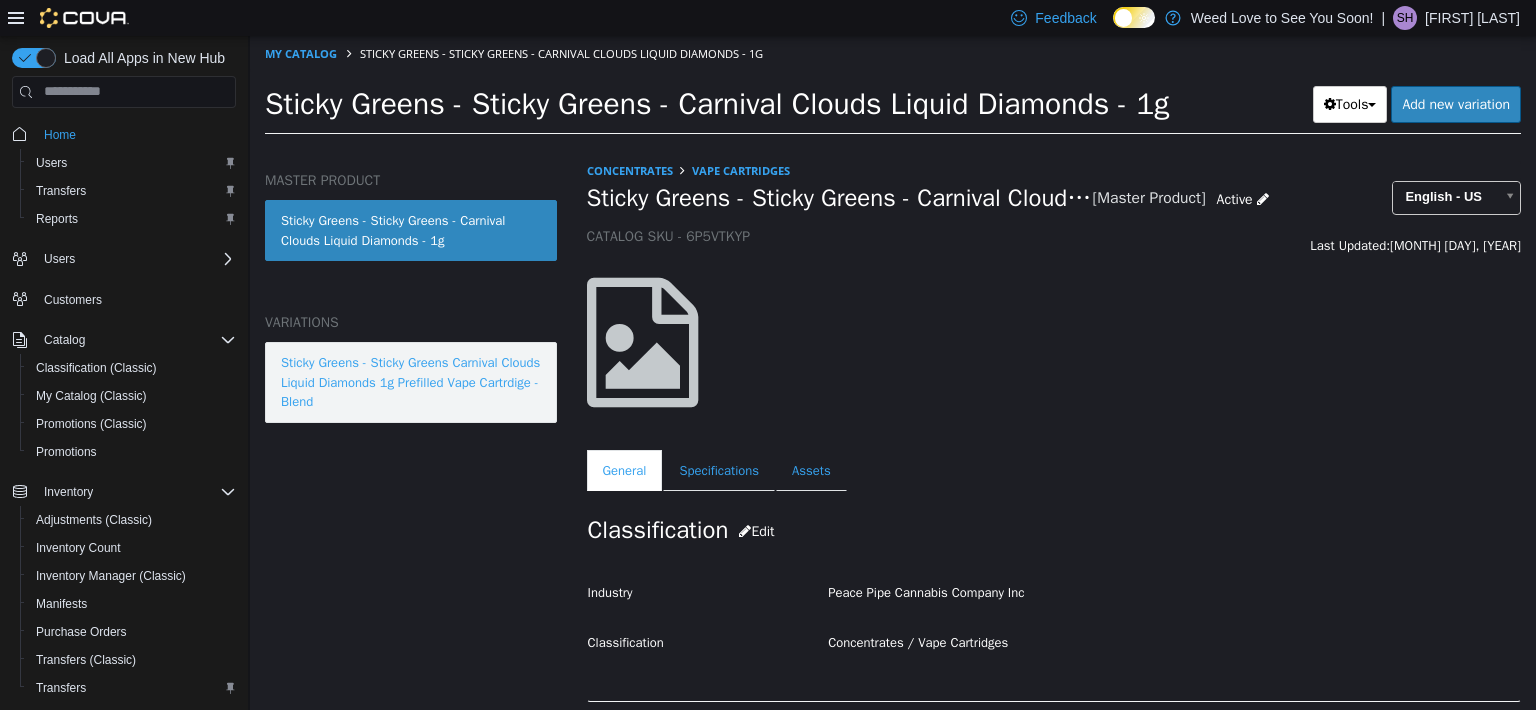 click on "Sticky Greens - Sticky Greens Carnival Clouds Liquid Diamonds 1g Prefilled Vape Cartrdige - Blend" at bounding box center [411, 381] 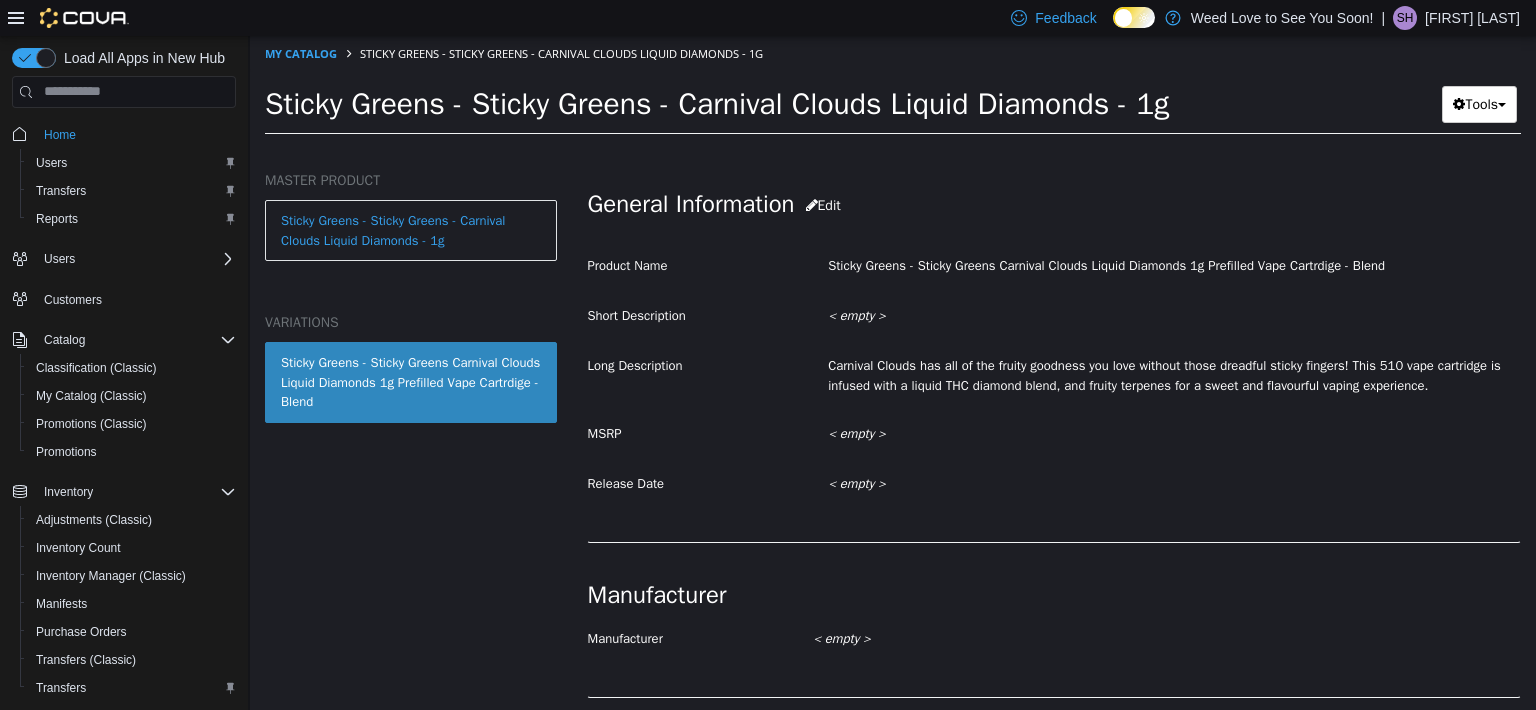scroll, scrollTop: 300, scrollLeft: 0, axis: vertical 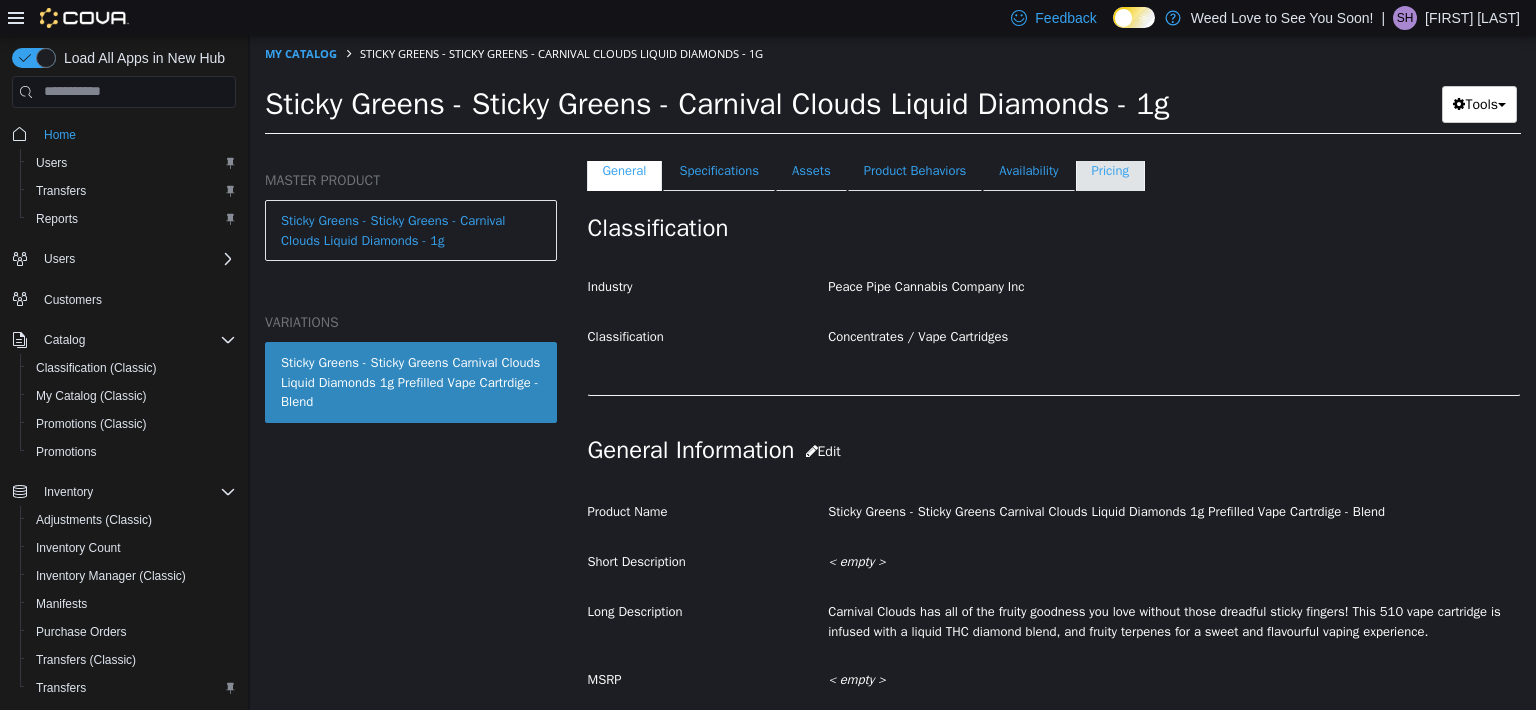click on "Pricing" at bounding box center (1110, 170) 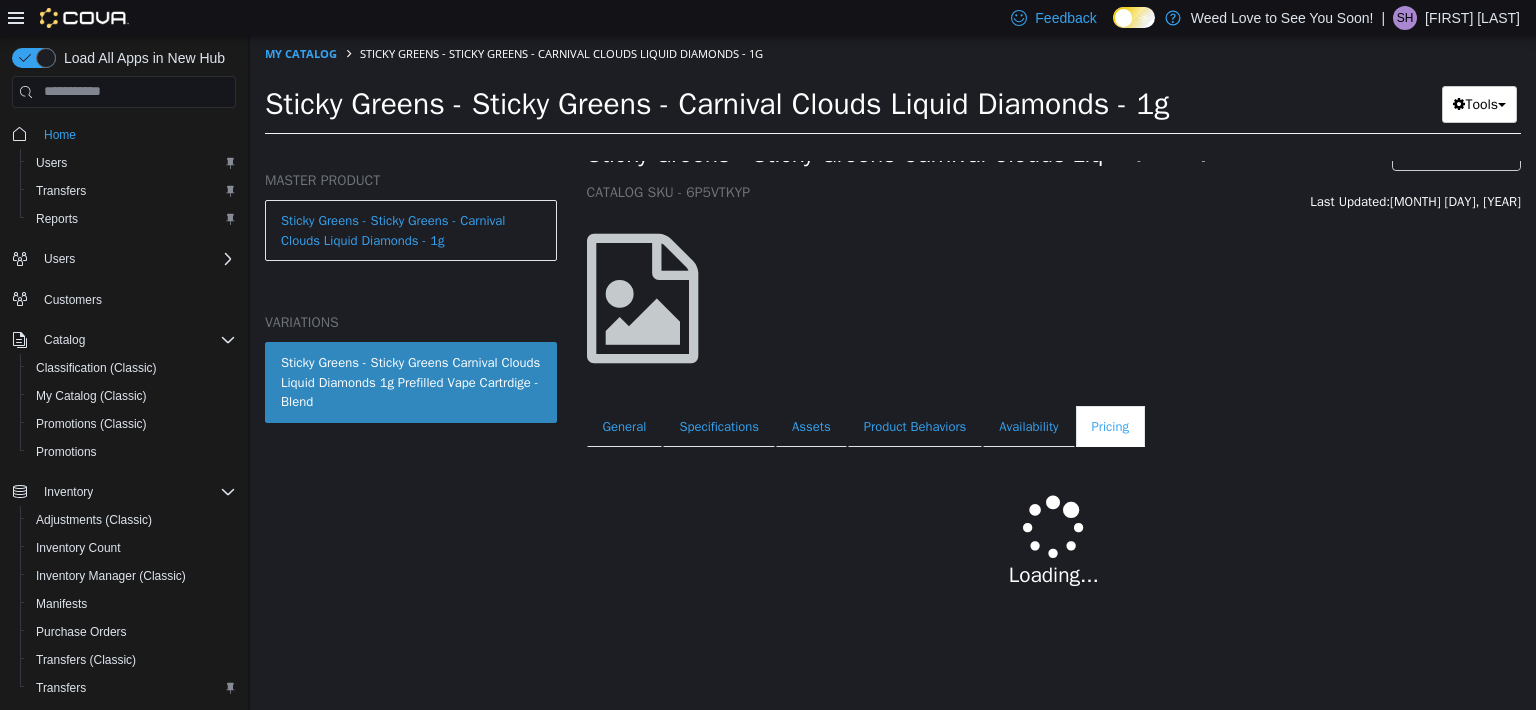 scroll, scrollTop: 92, scrollLeft: 0, axis: vertical 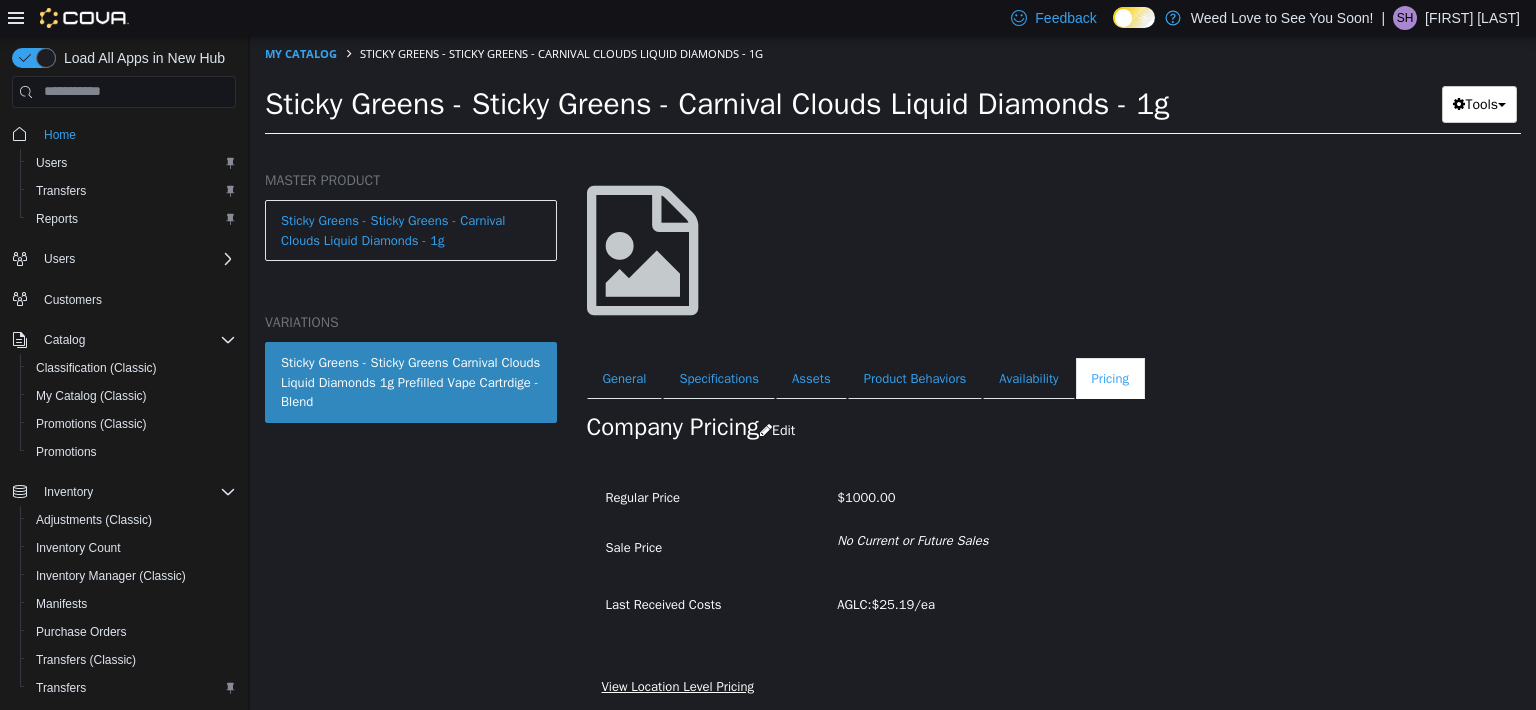 click on "View Location Level Pricing" at bounding box center (678, 685) 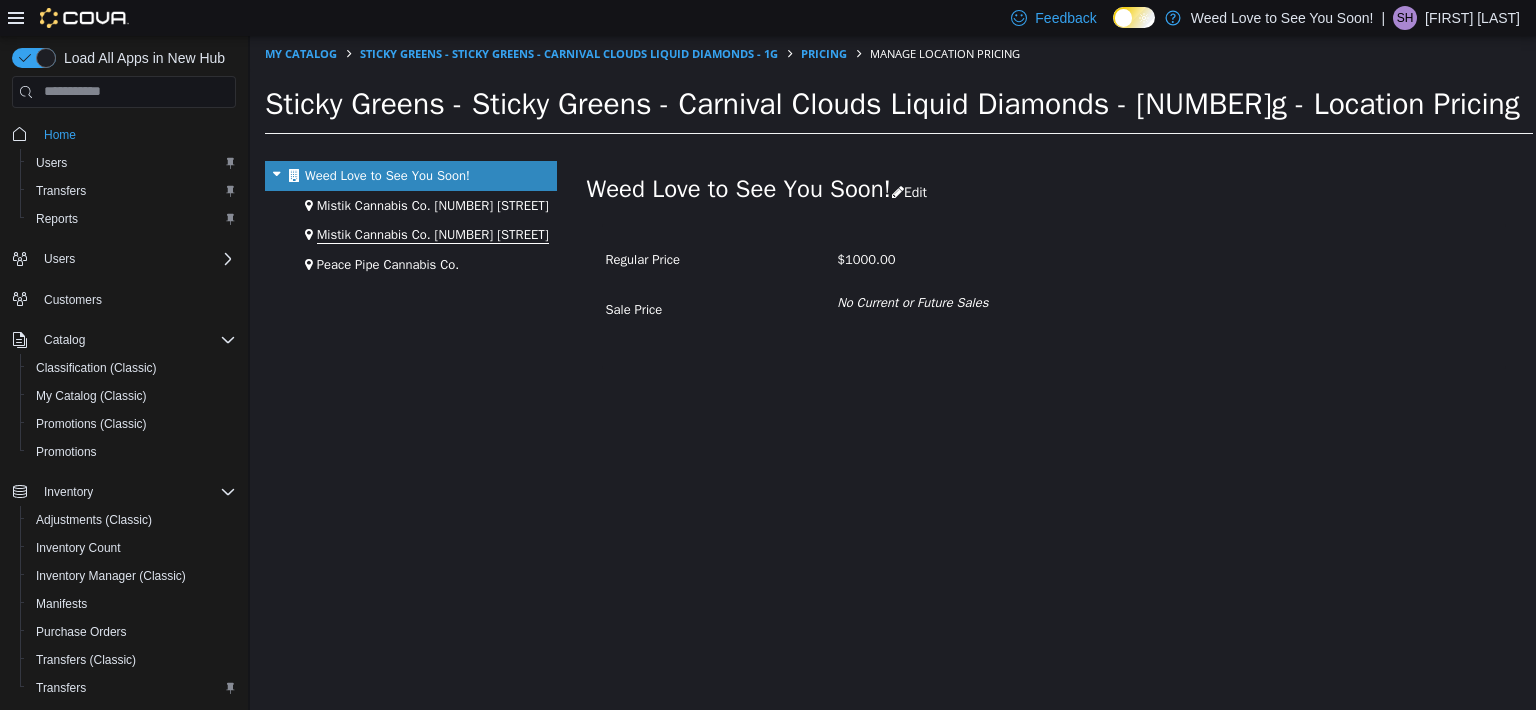 click on "Mistik Cannabis Co. [NUMBER] [STREET]" at bounding box center (433, 234) 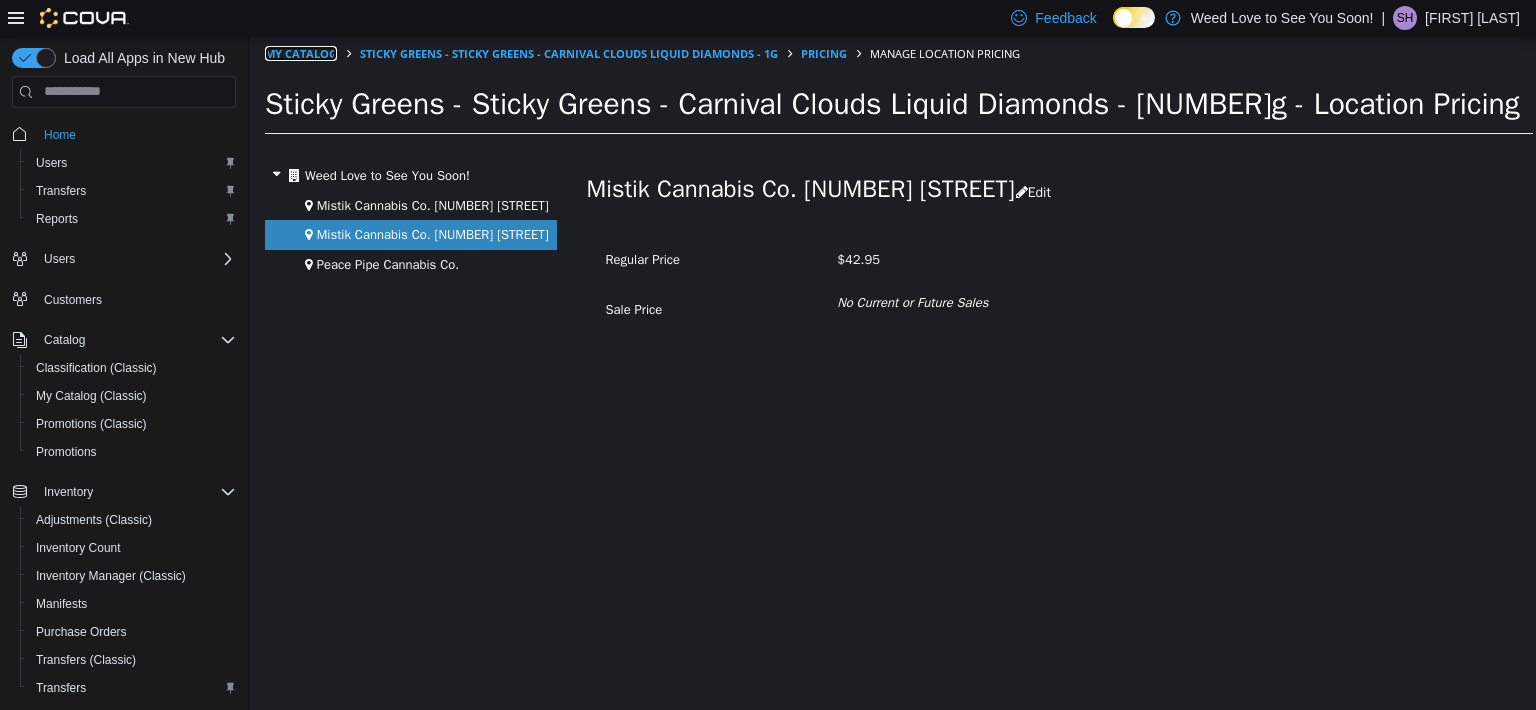 click on "My Catalog" at bounding box center (301, 52) 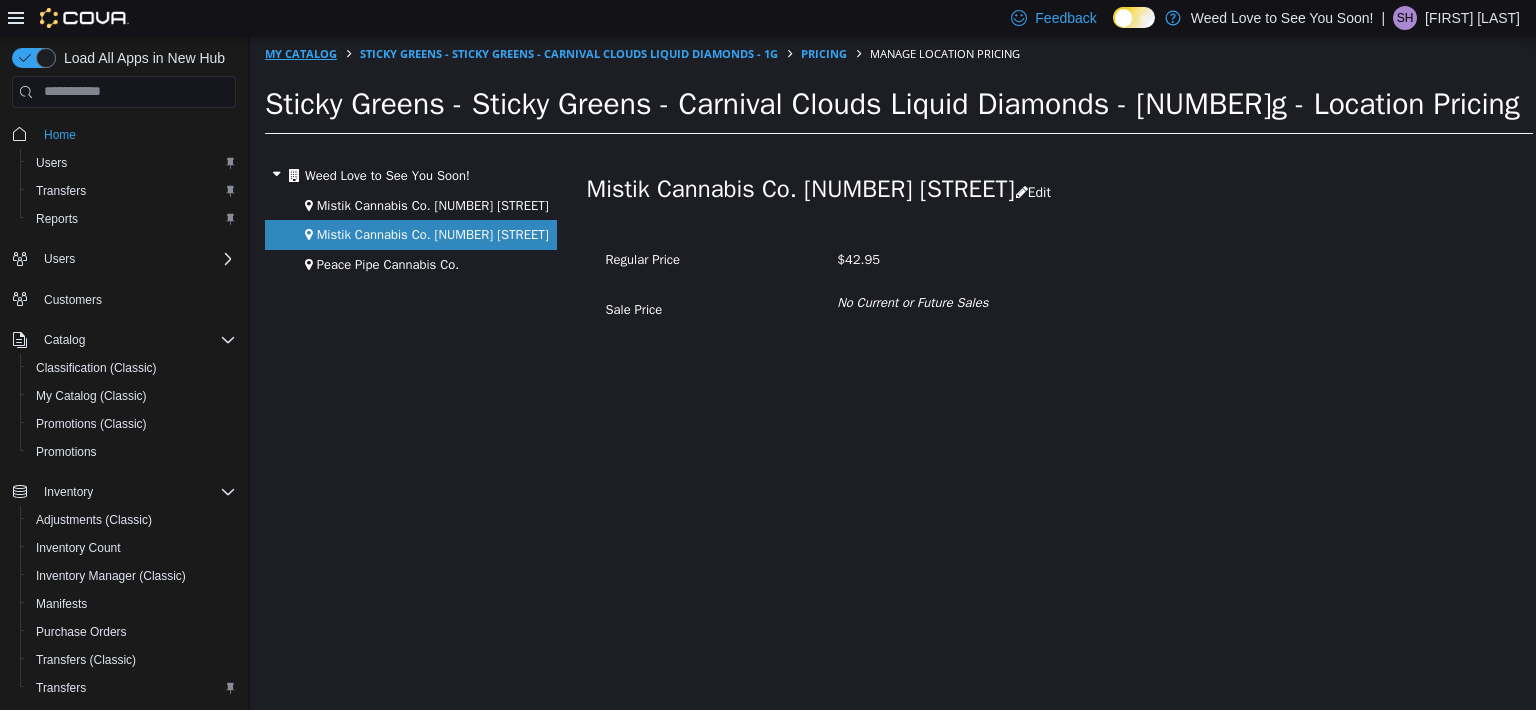 select on "**********" 